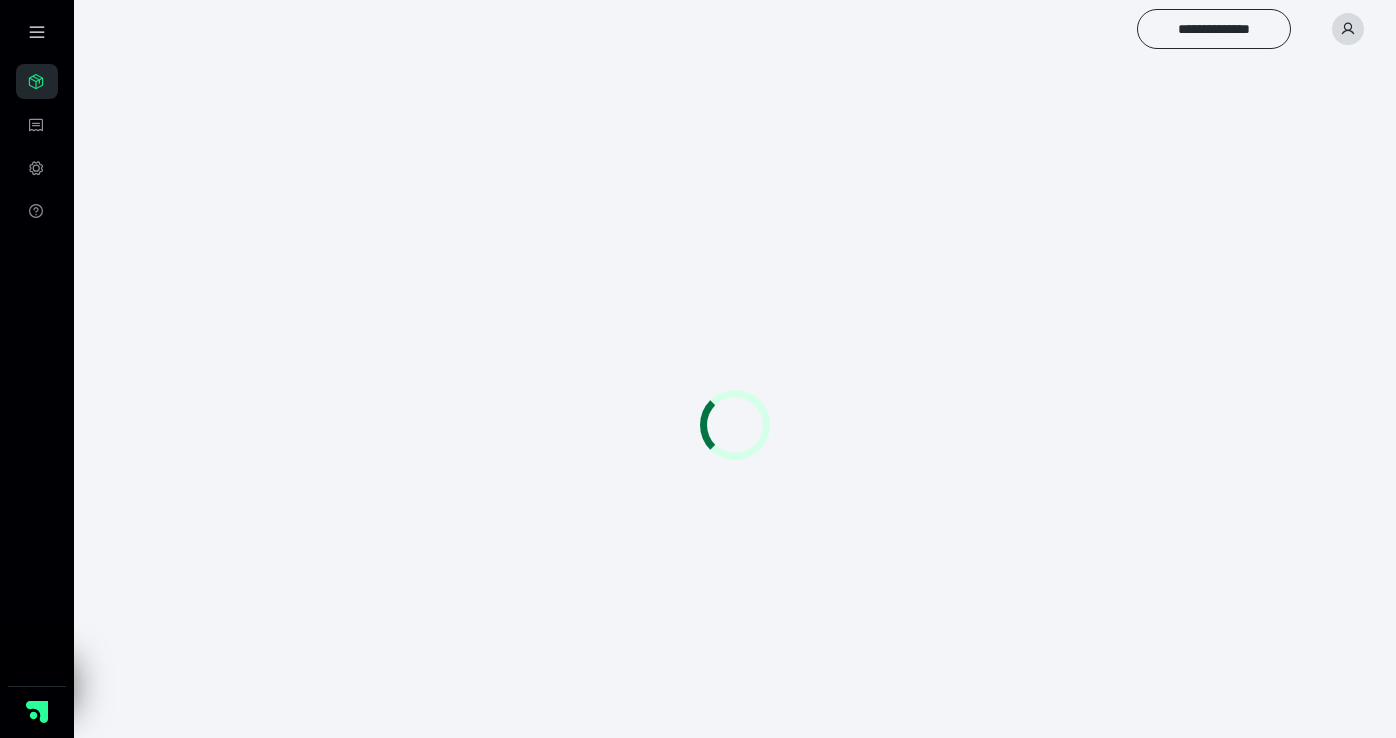 scroll, scrollTop: 0, scrollLeft: 0, axis: both 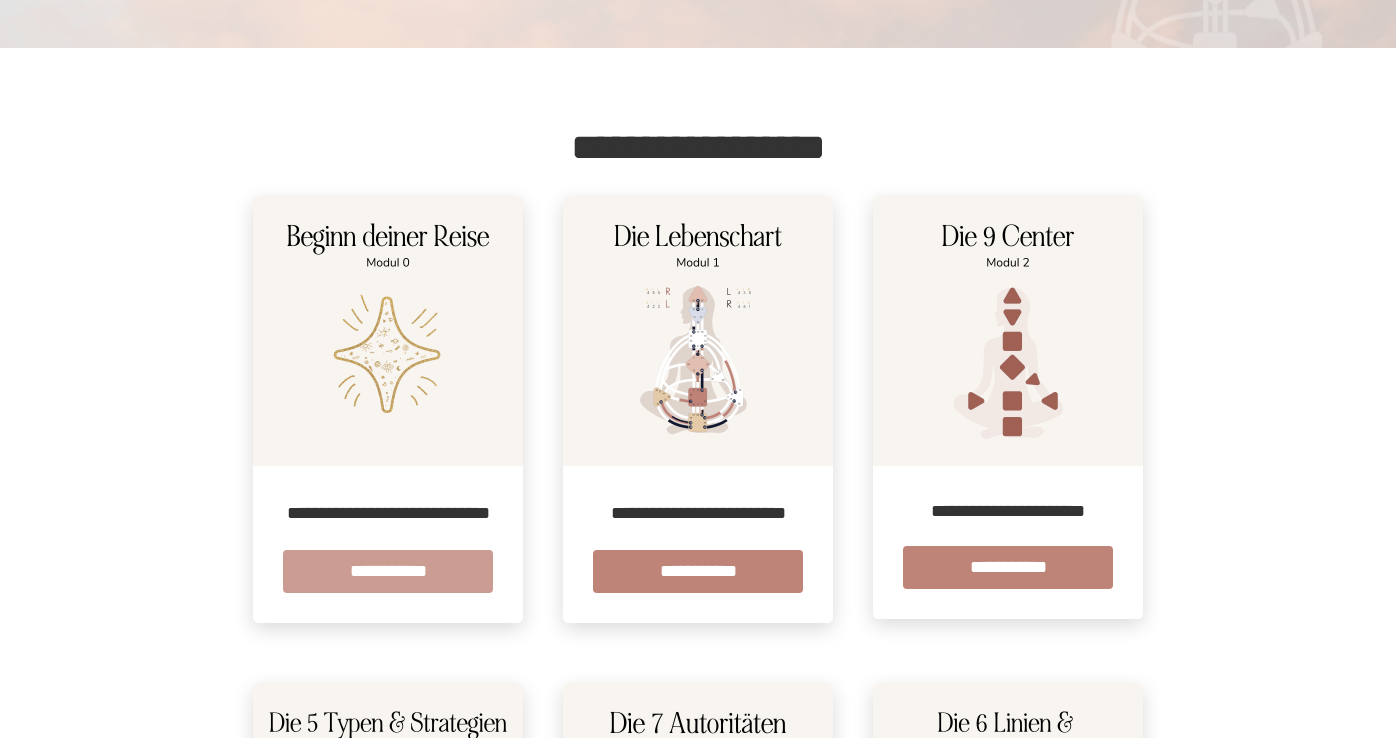 click on "**********" at bounding box center (388, 571) 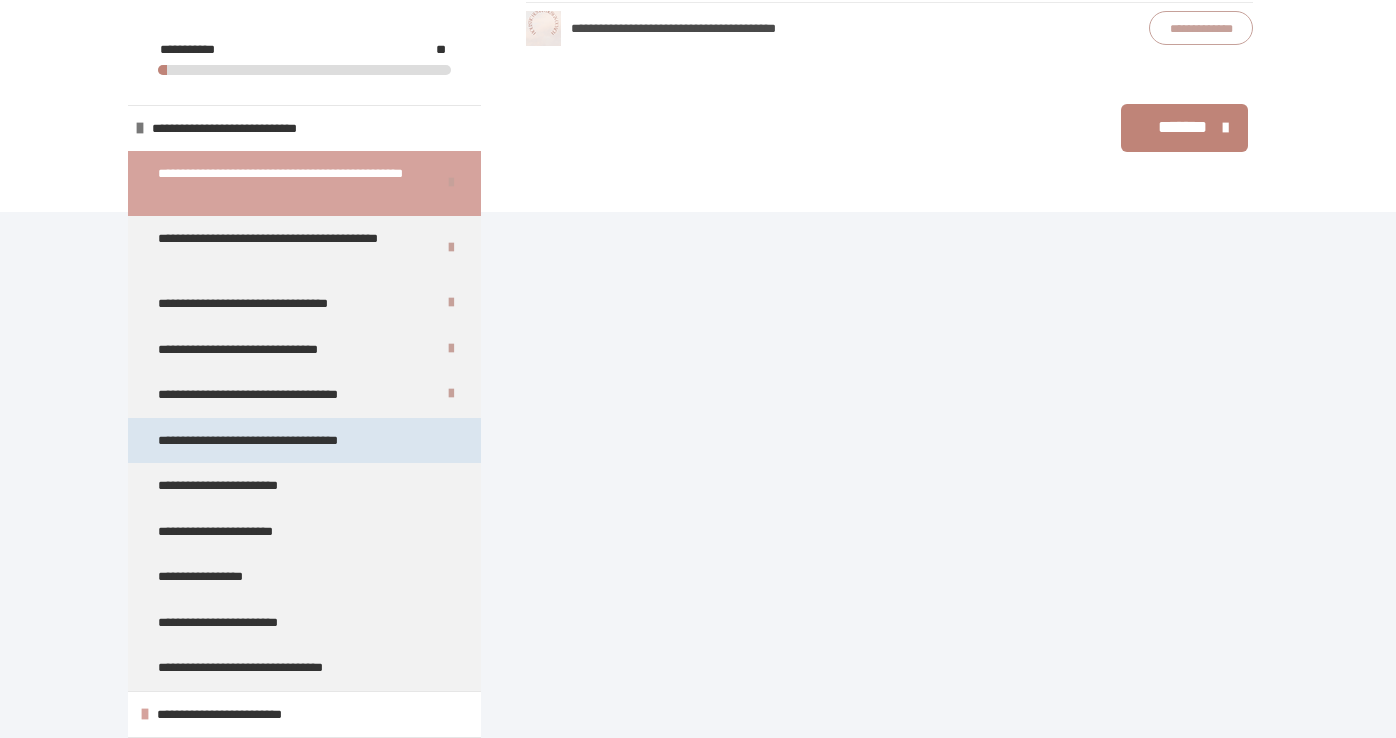 click on "**********" at bounding box center [304, 441] 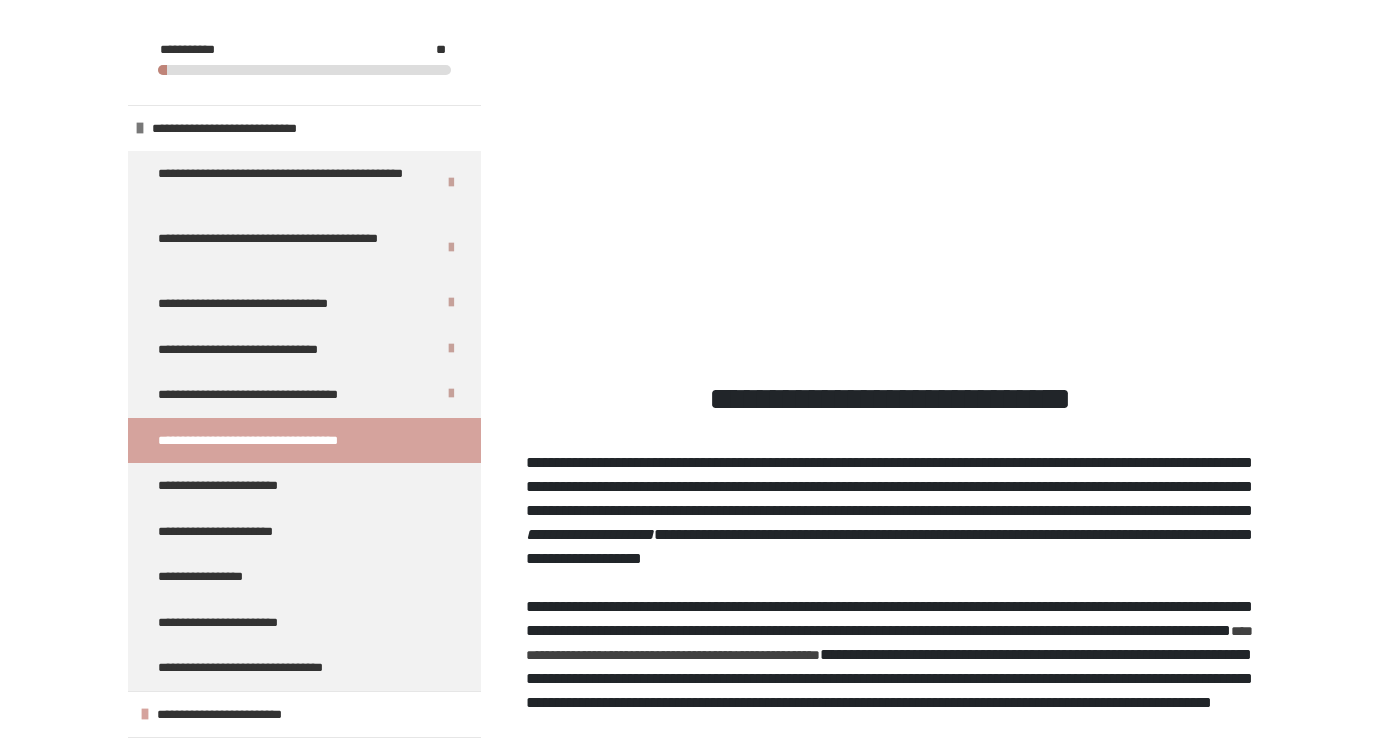 scroll, scrollTop: 484, scrollLeft: 0, axis: vertical 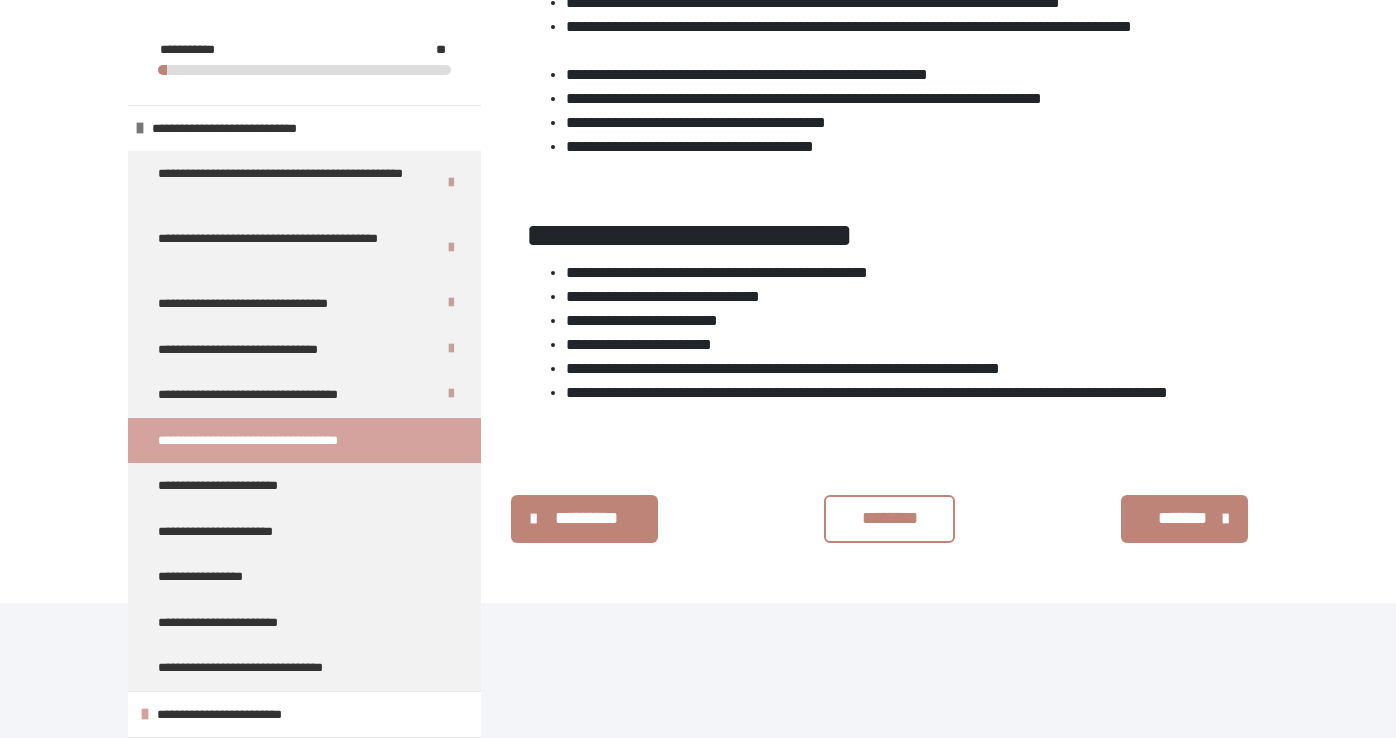 click on "********" at bounding box center [889, 518] 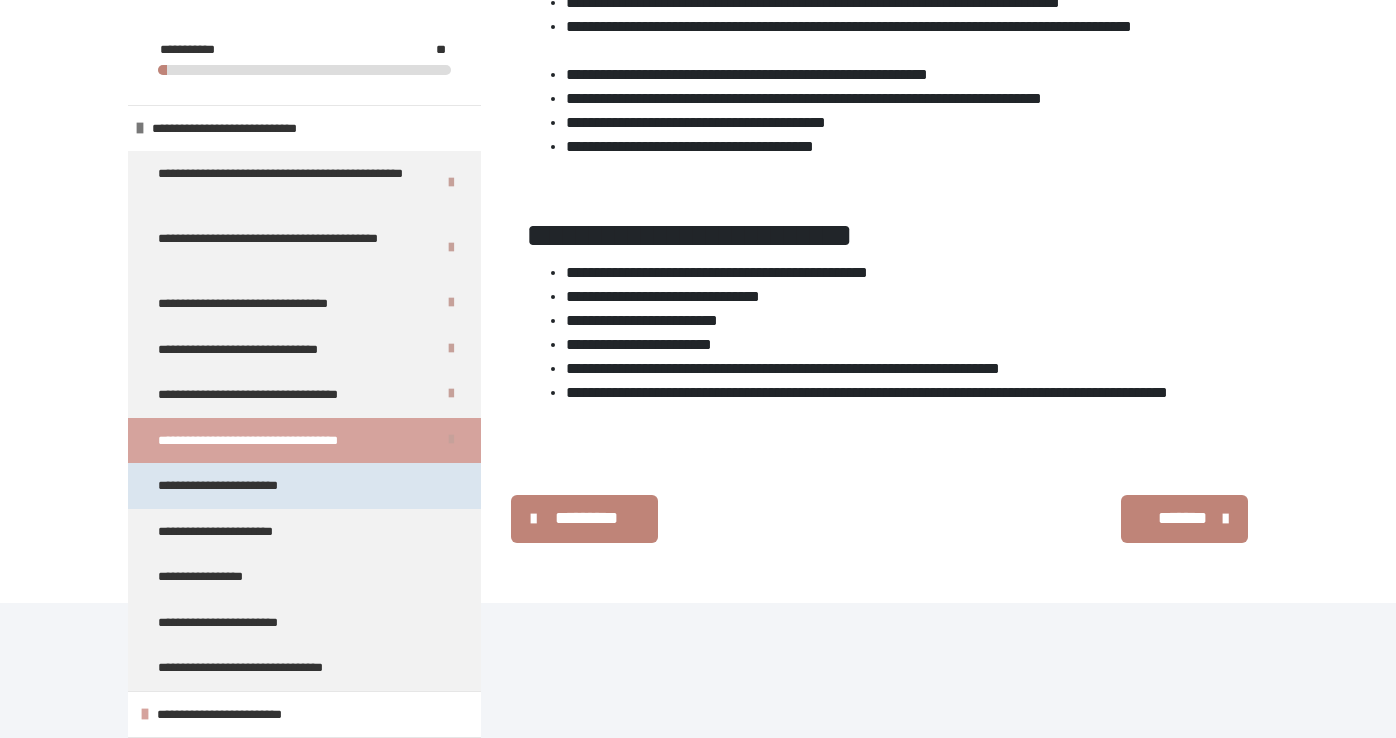 click on "**********" at bounding box center [304, 486] 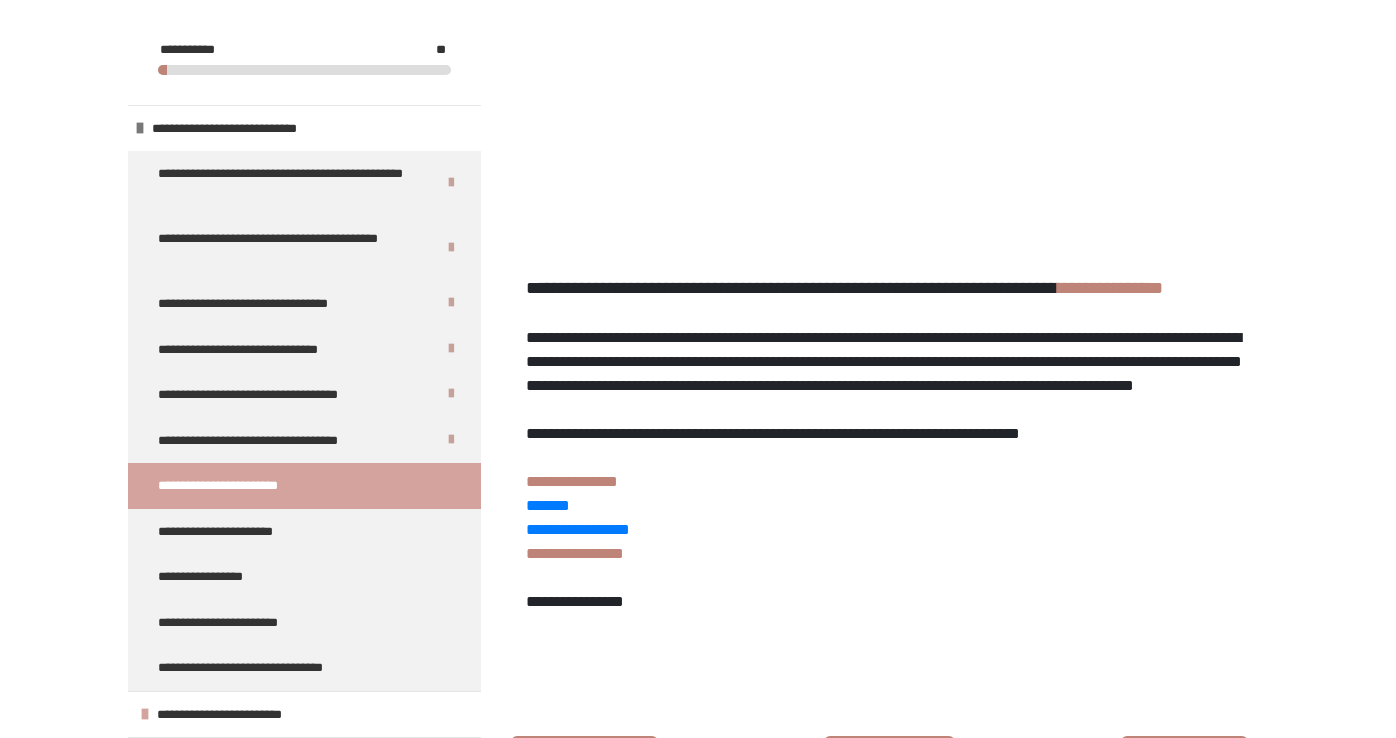 scroll, scrollTop: 1040, scrollLeft: 0, axis: vertical 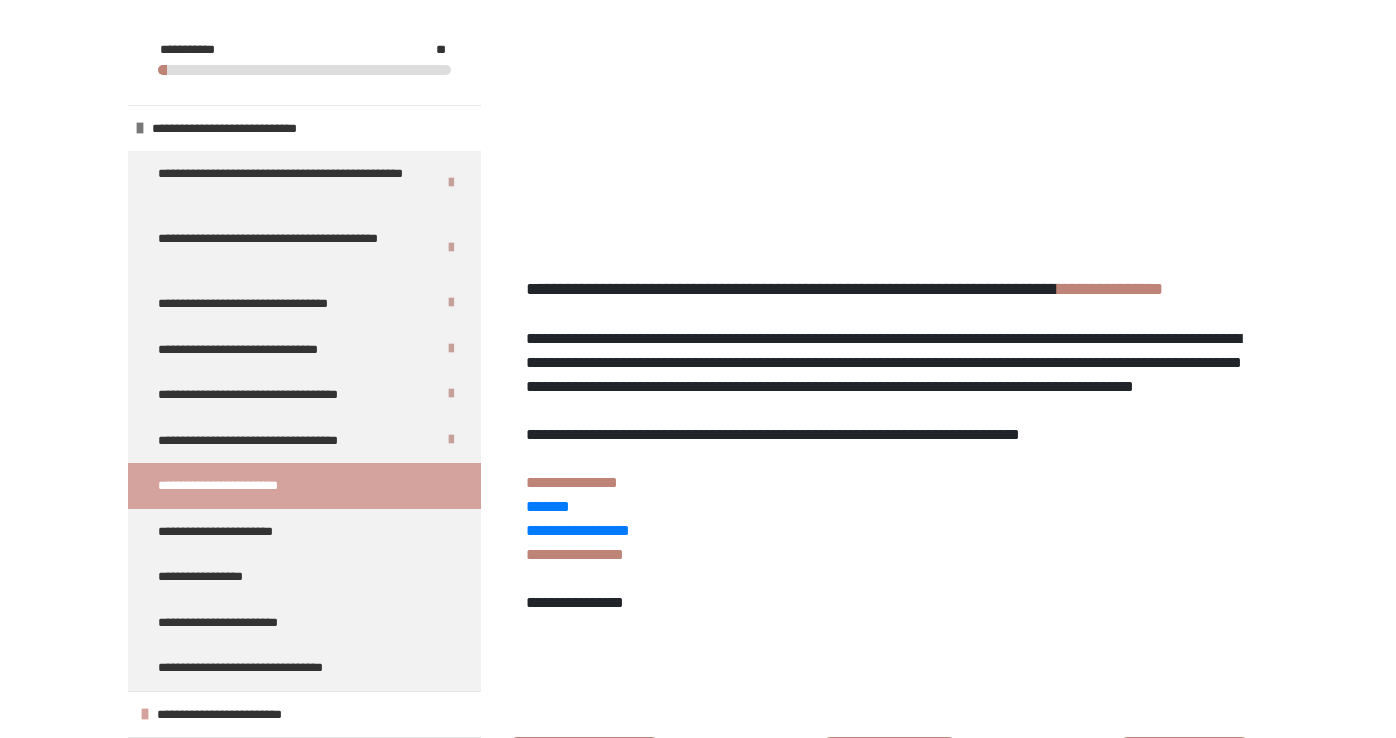 click on "**********" at bounding box center [1110, 289] 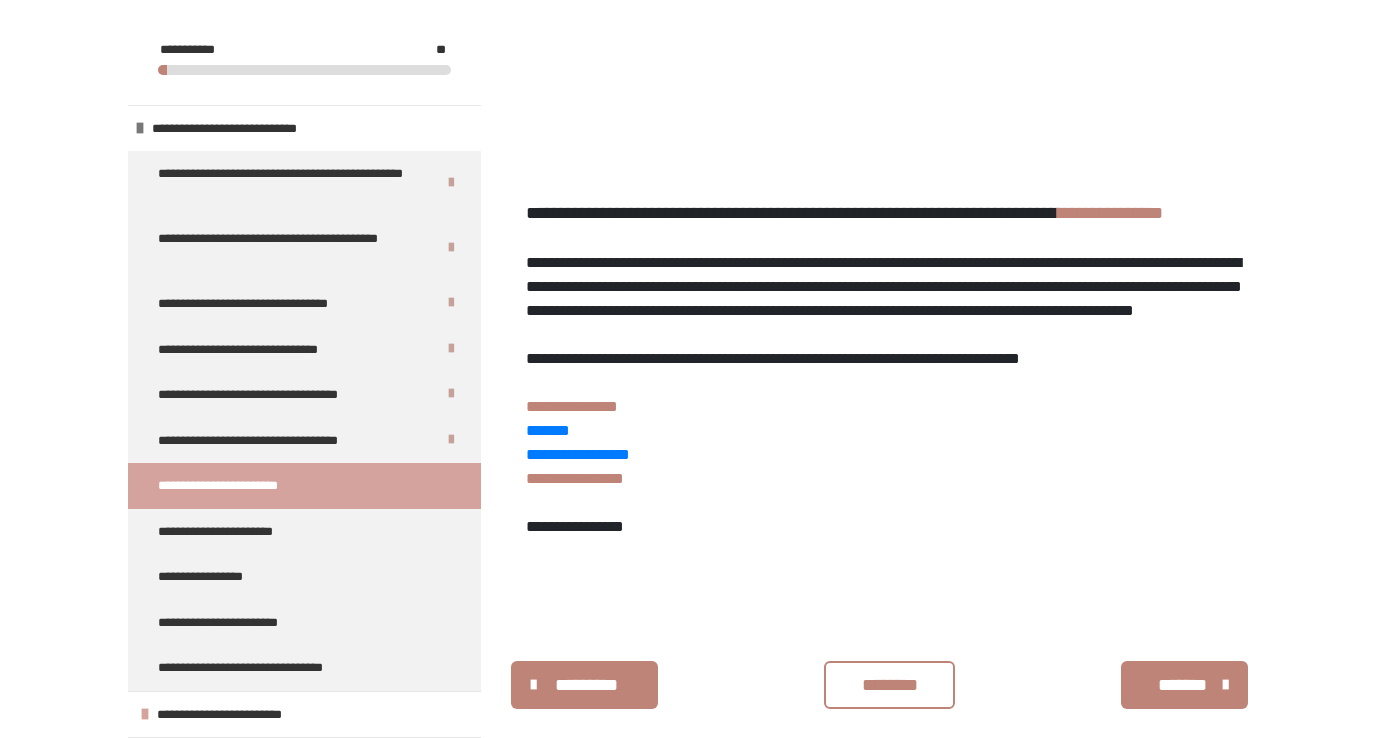 scroll, scrollTop: 1209, scrollLeft: 0, axis: vertical 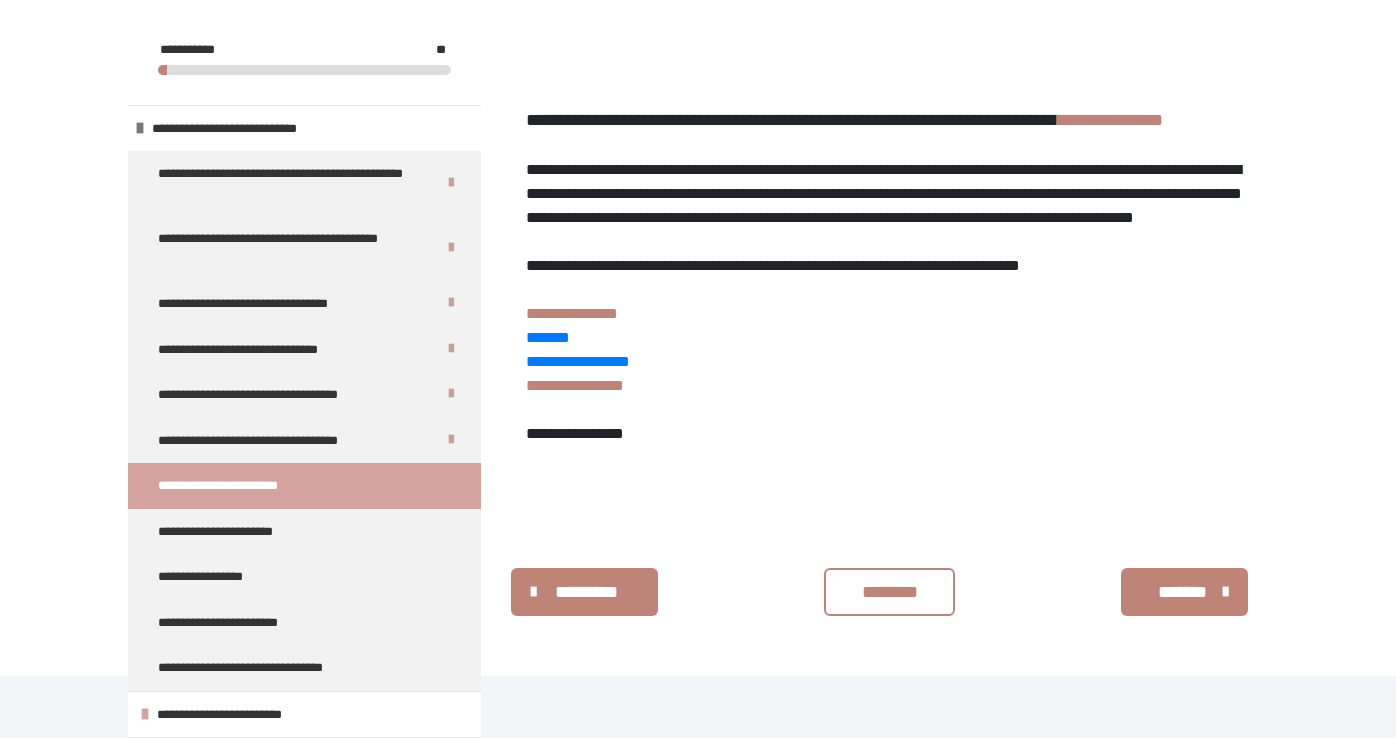 click on "********" at bounding box center (889, 592) 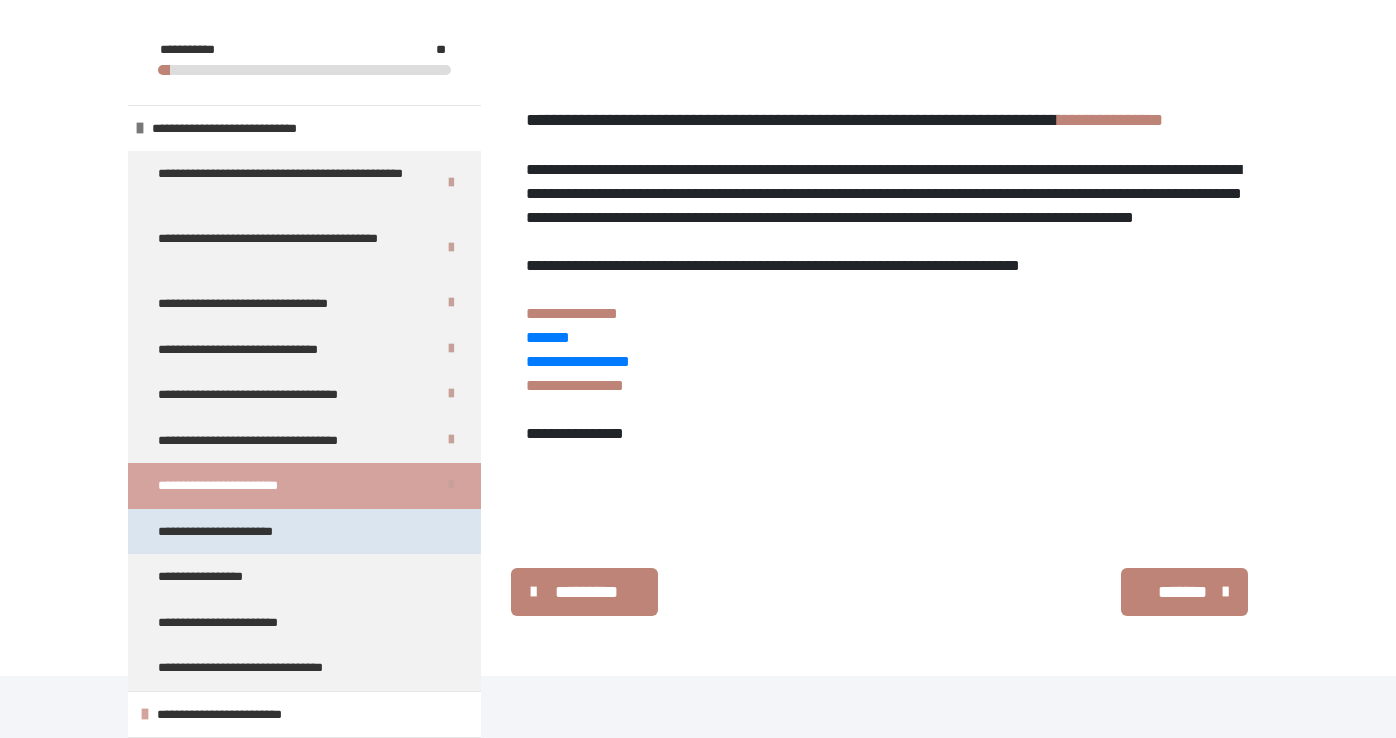 click on "**********" at bounding box center (233, 532) 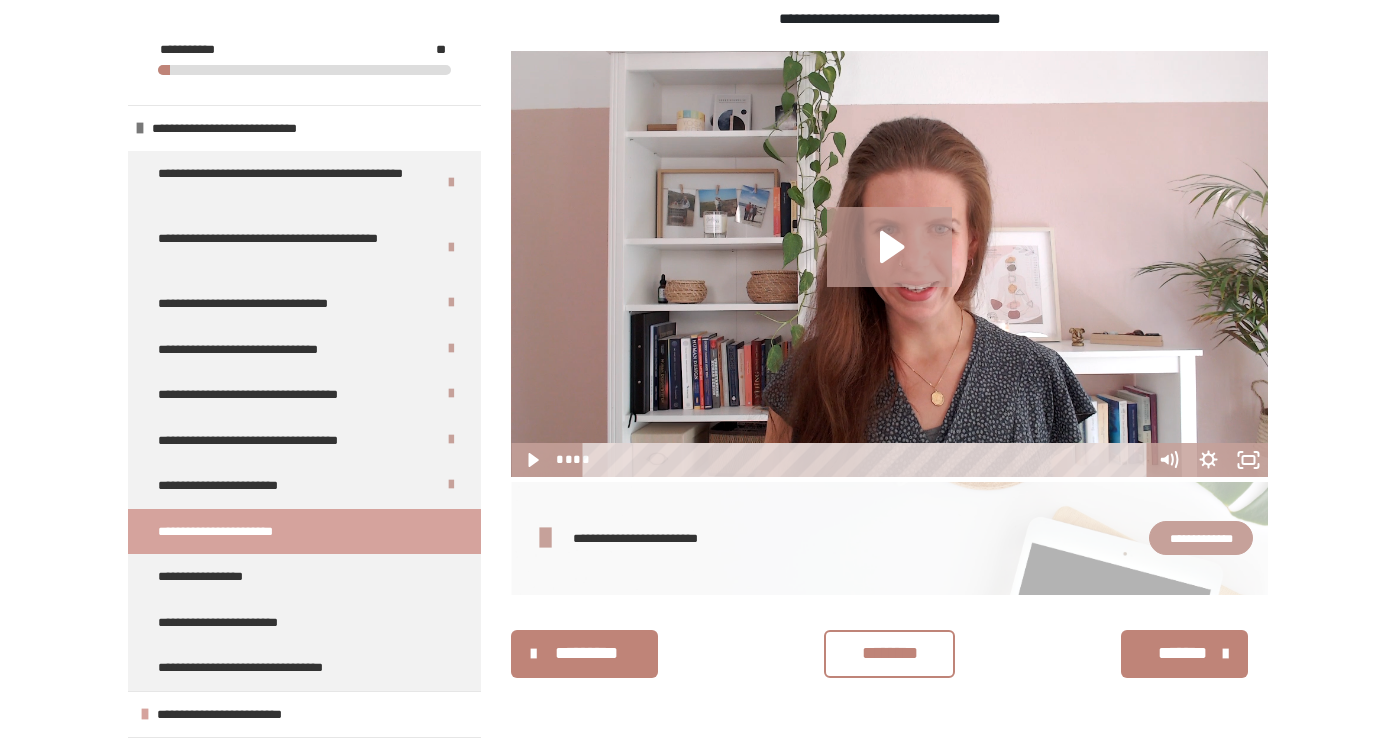 scroll, scrollTop: 485, scrollLeft: 0, axis: vertical 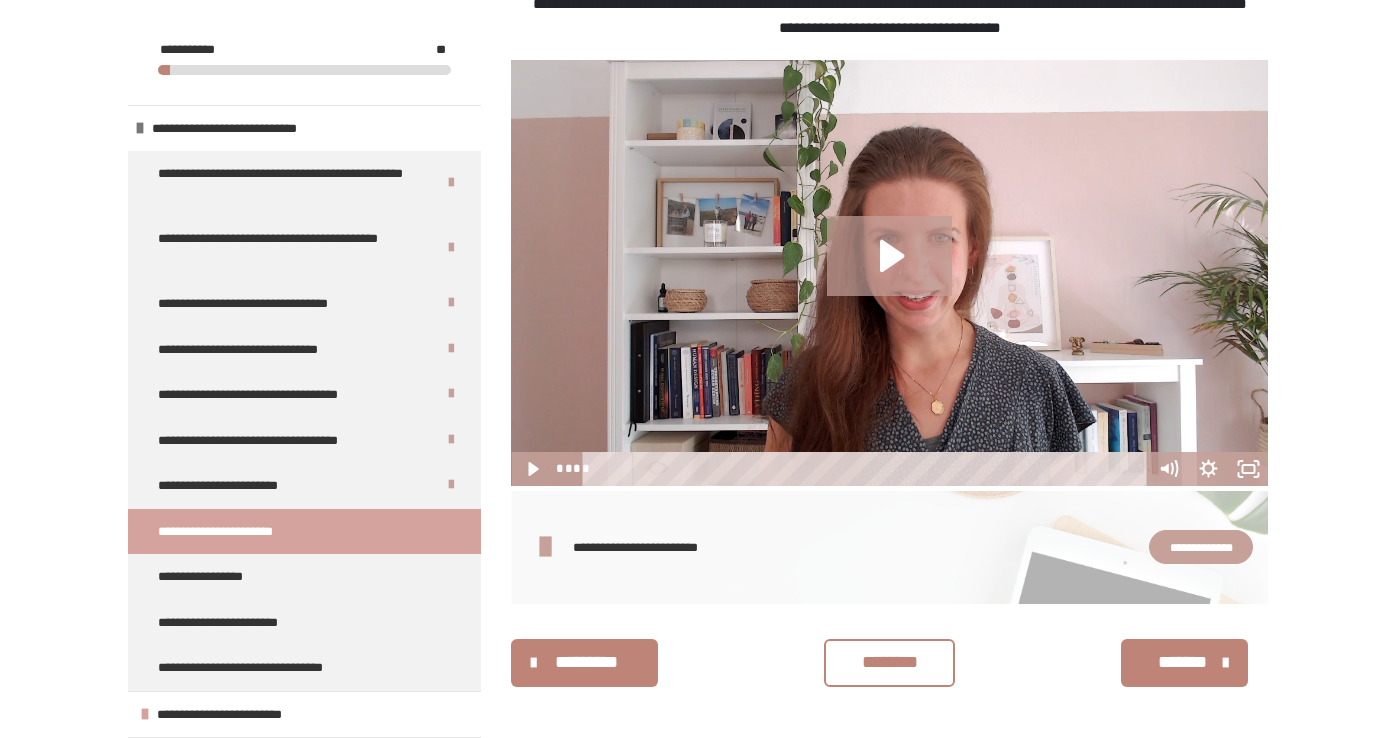 click on "********" at bounding box center (889, 662) 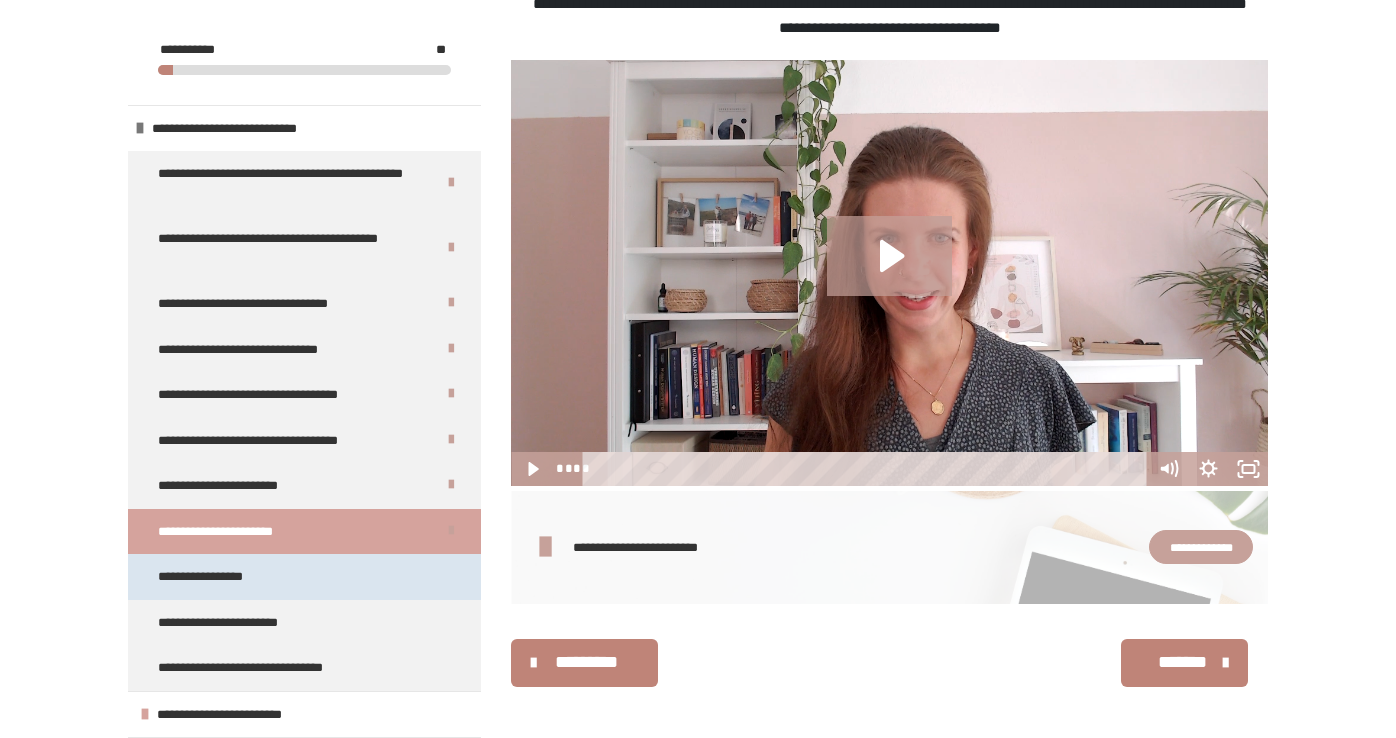 click on "**********" at bounding box center (304, 577) 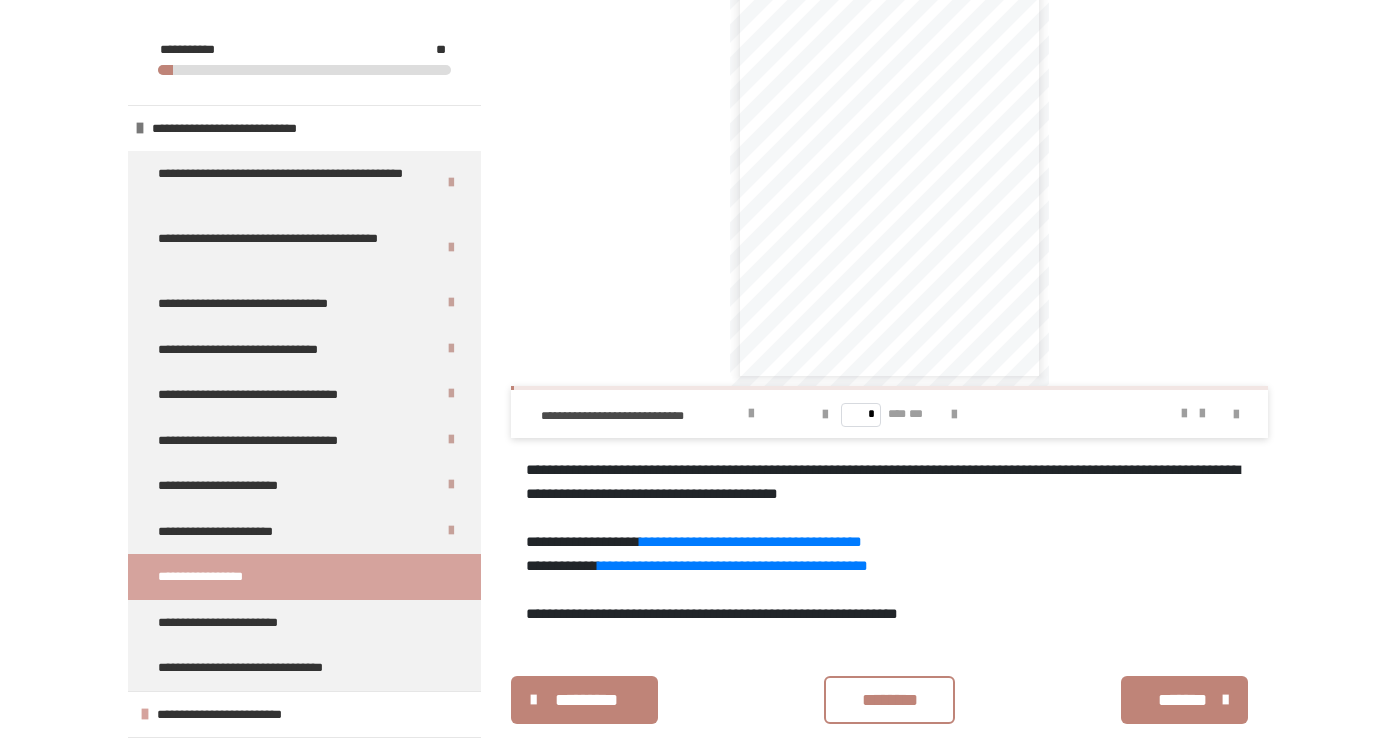 scroll, scrollTop: 680, scrollLeft: 0, axis: vertical 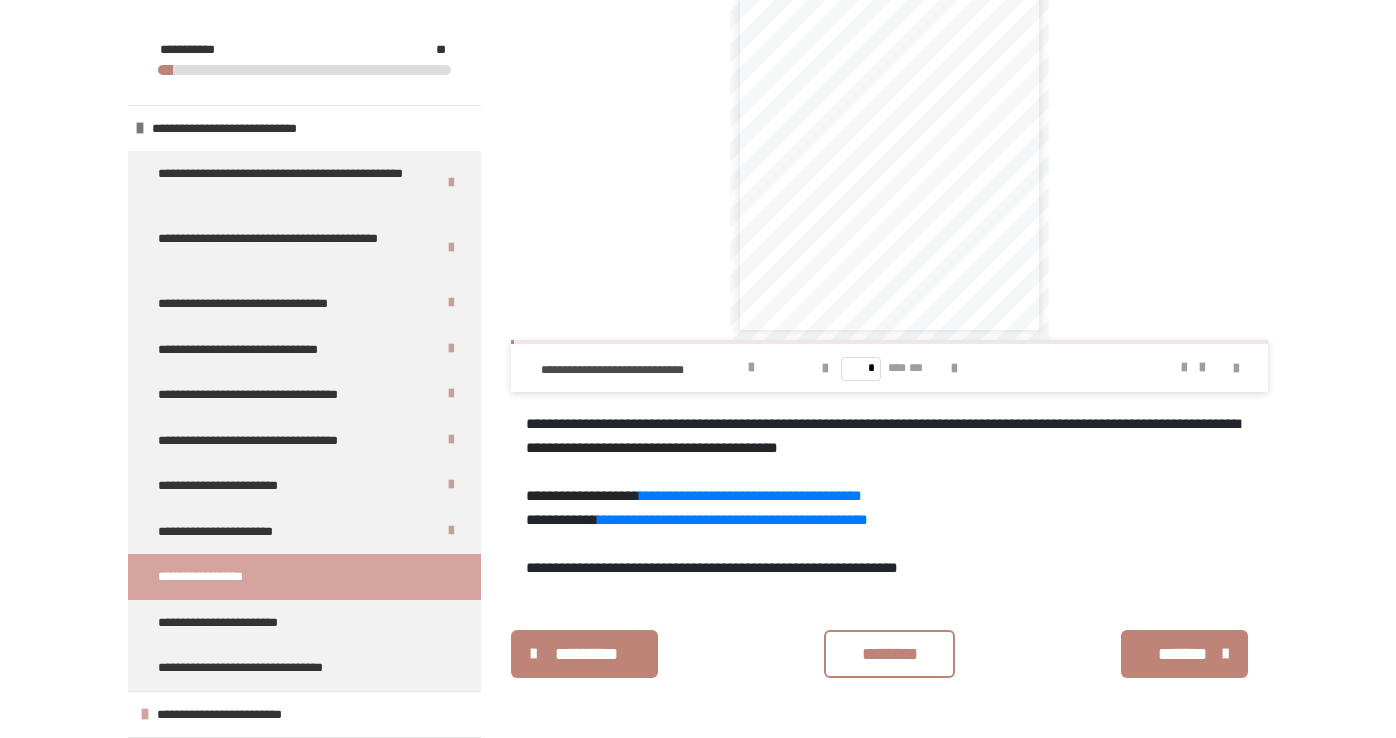 click on "********" at bounding box center [889, 654] 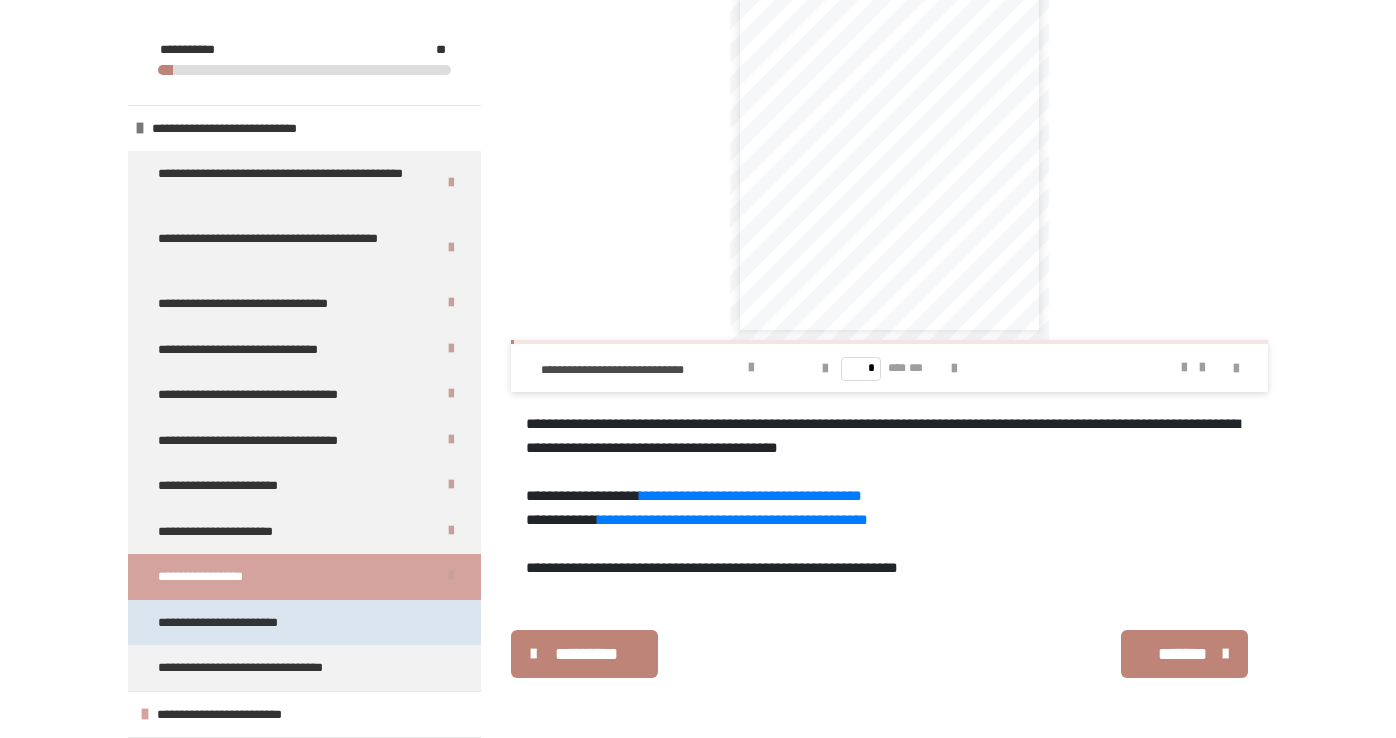 click on "**********" at bounding box center [304, 623] 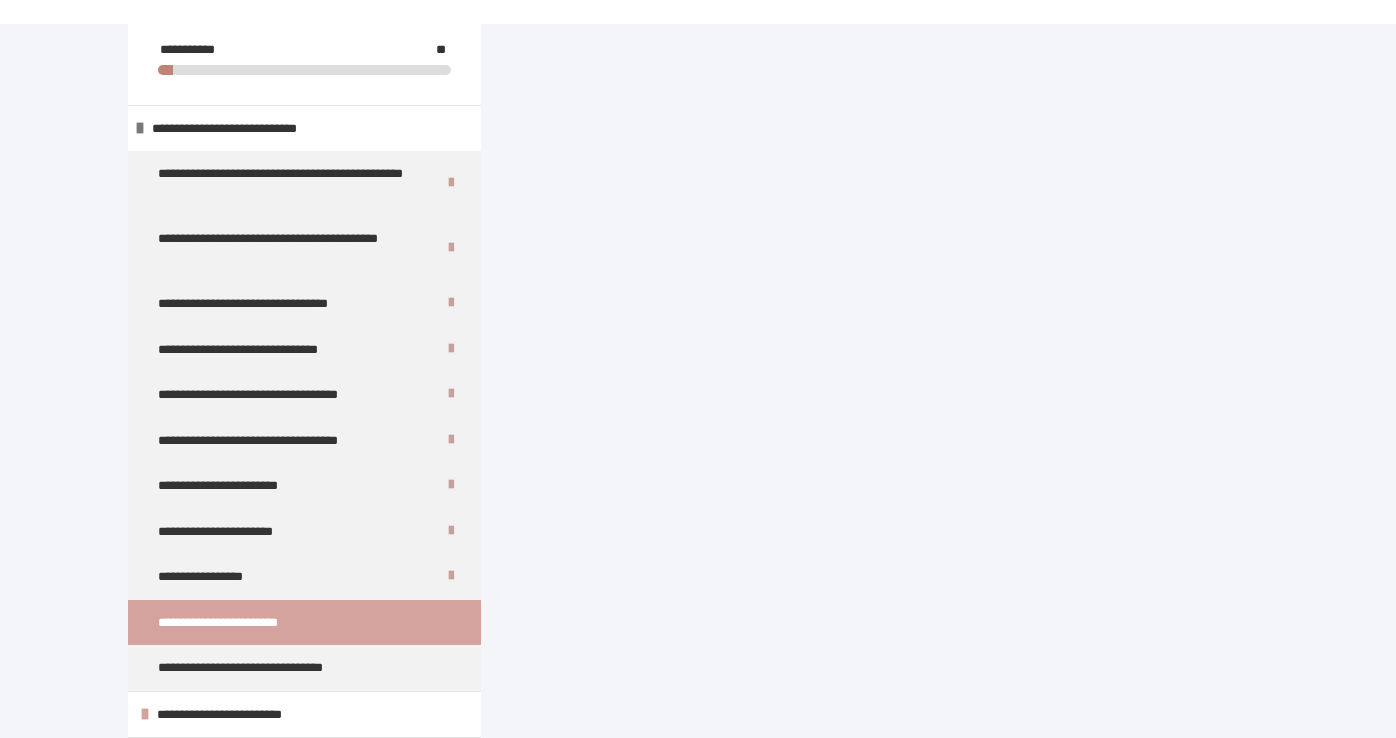 scroll, scrollTop: 5176, scrollLeft: 0, axis: vertical 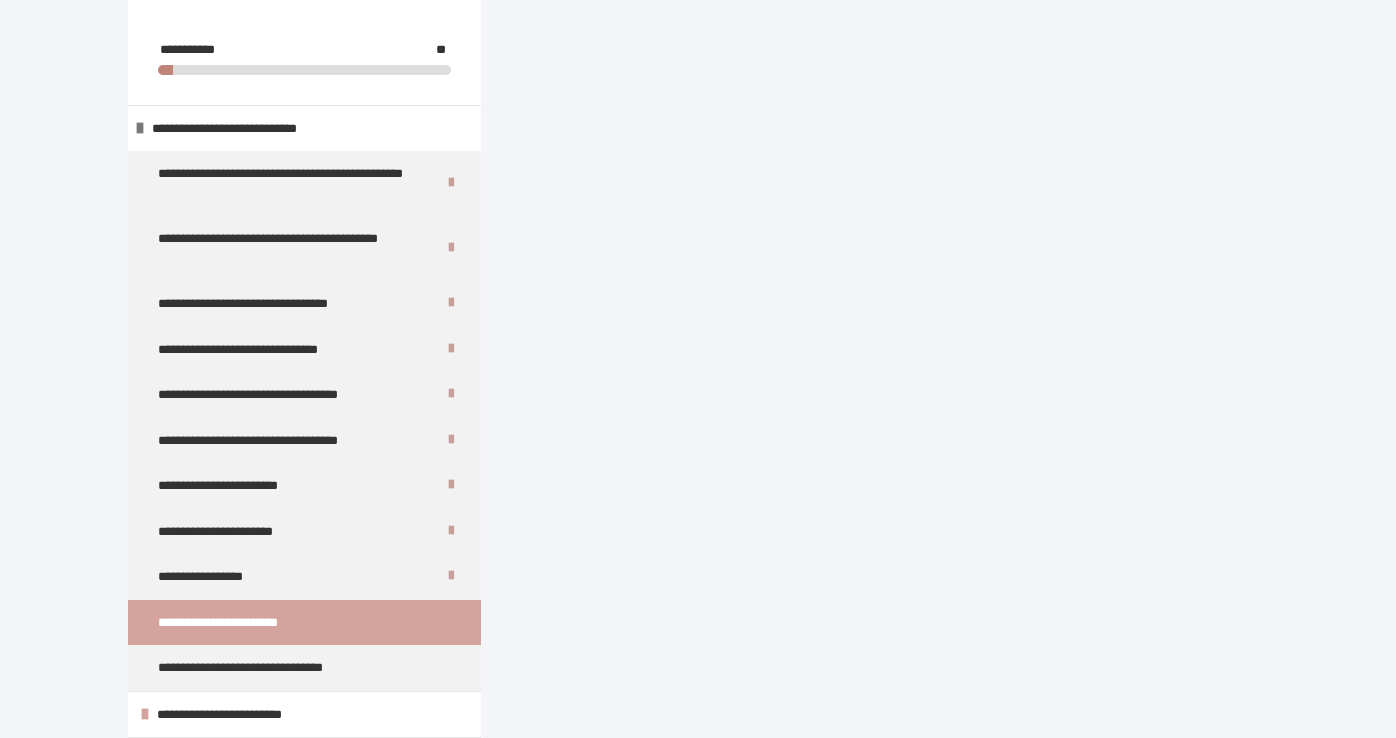 click on "********" at bounding box center (889, -297) 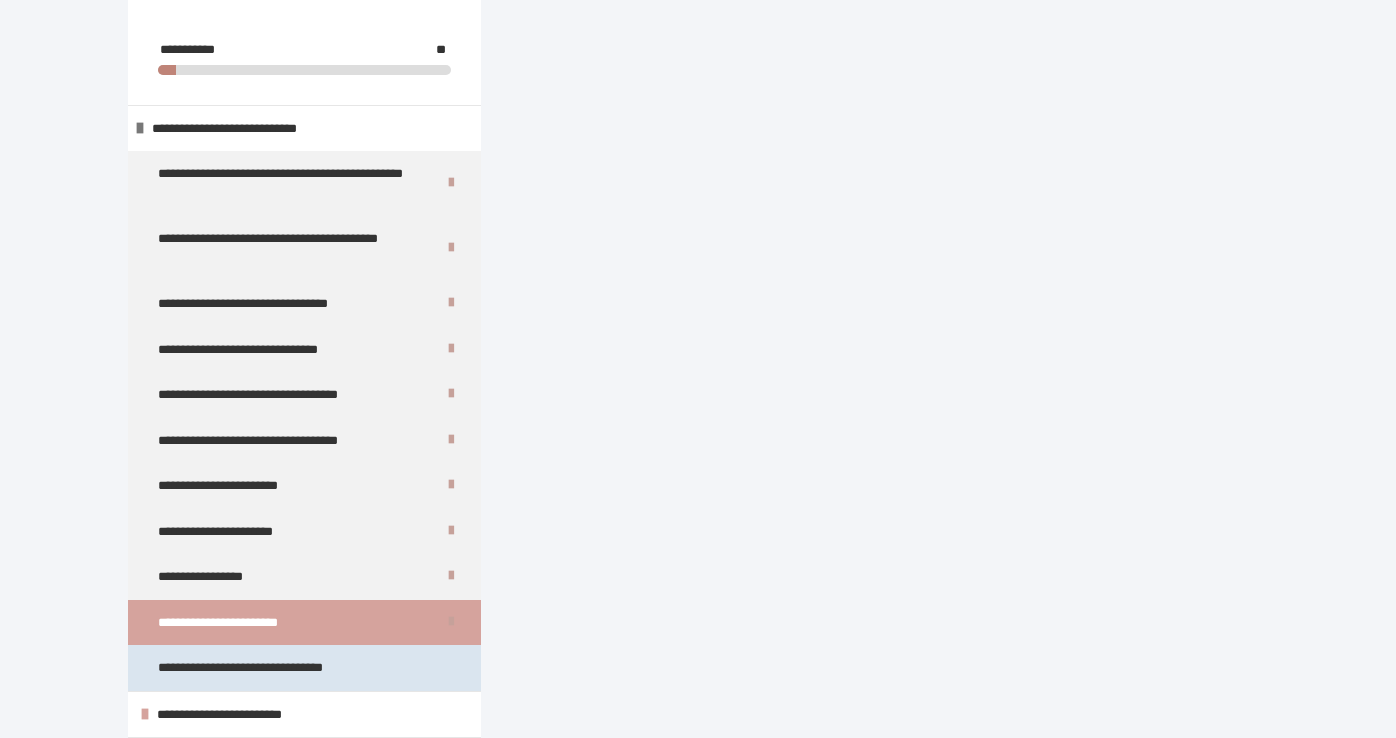 click on "**********" at bounding box center (304, 668) 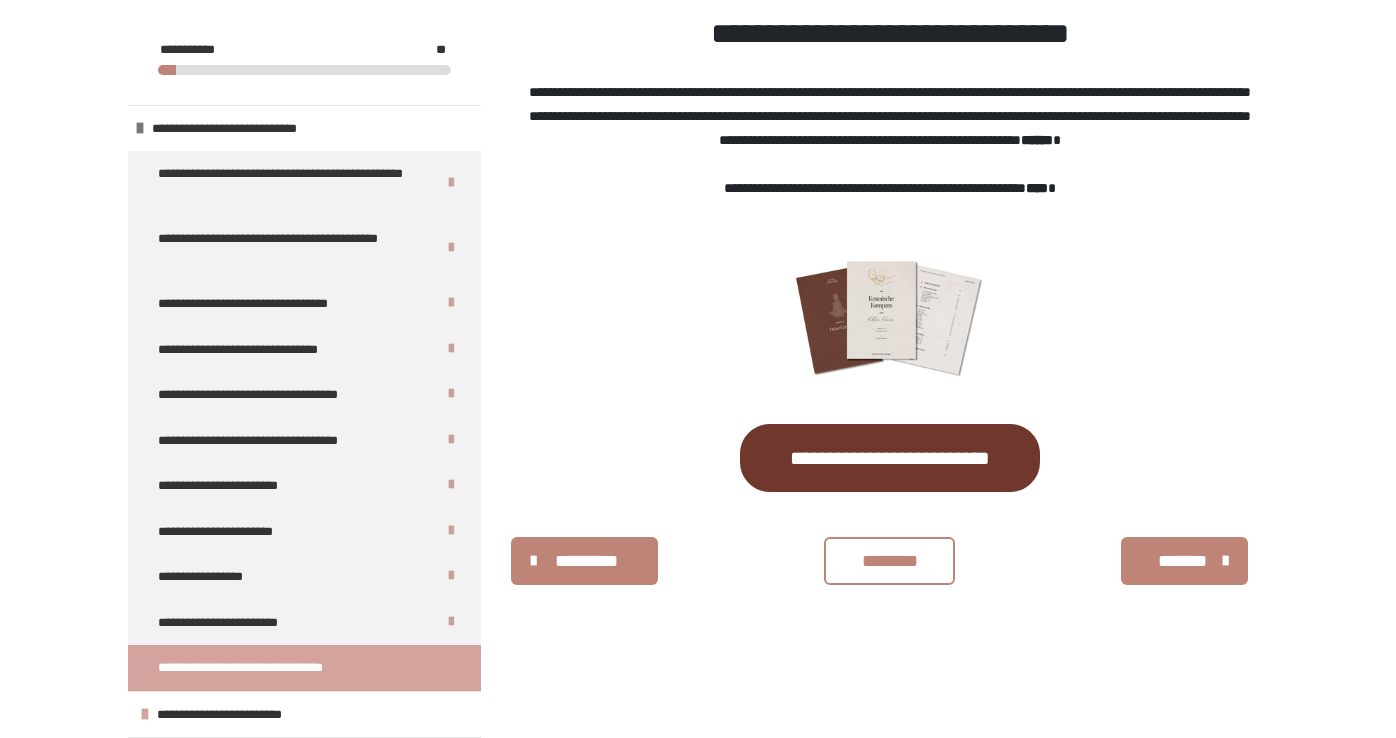 scroll, scrollTop: 315, scrollLeft: 0, axis: vertical 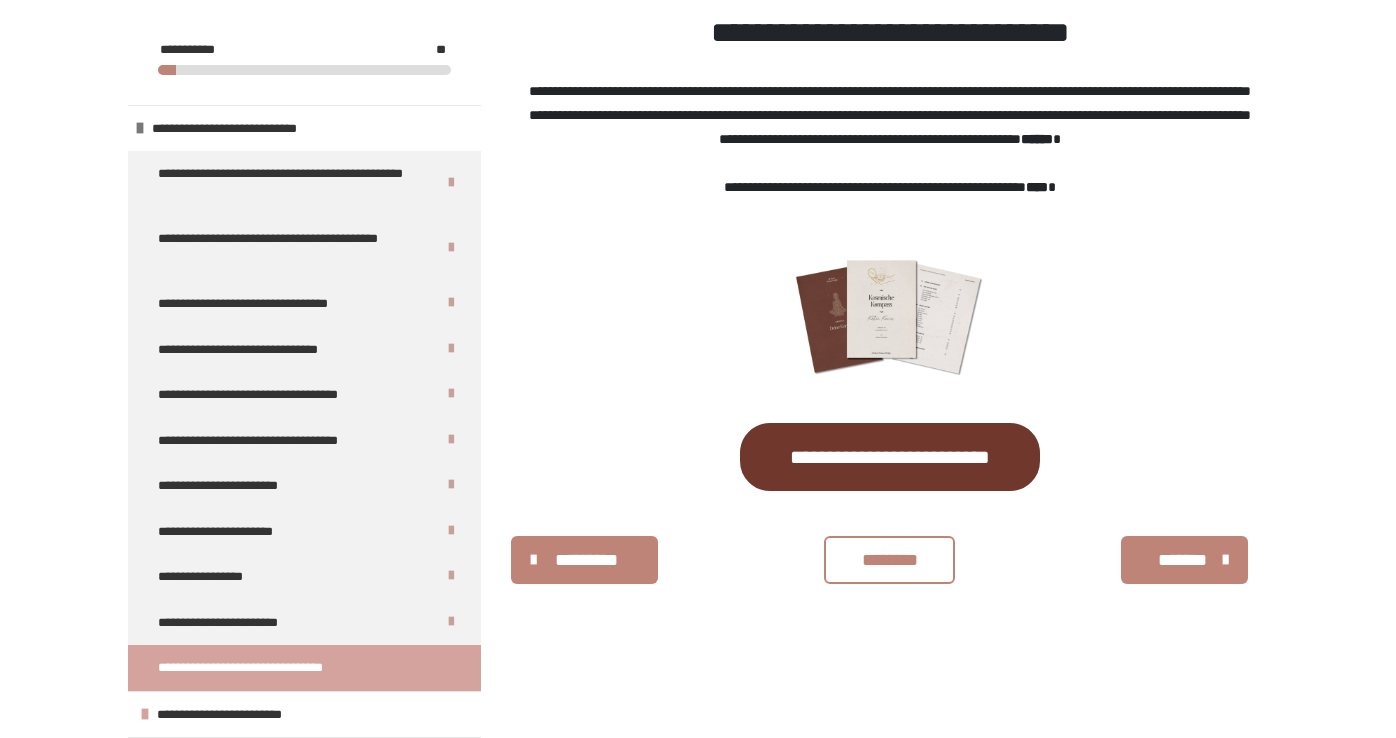 click on "********" at bounding box center (889, 560) 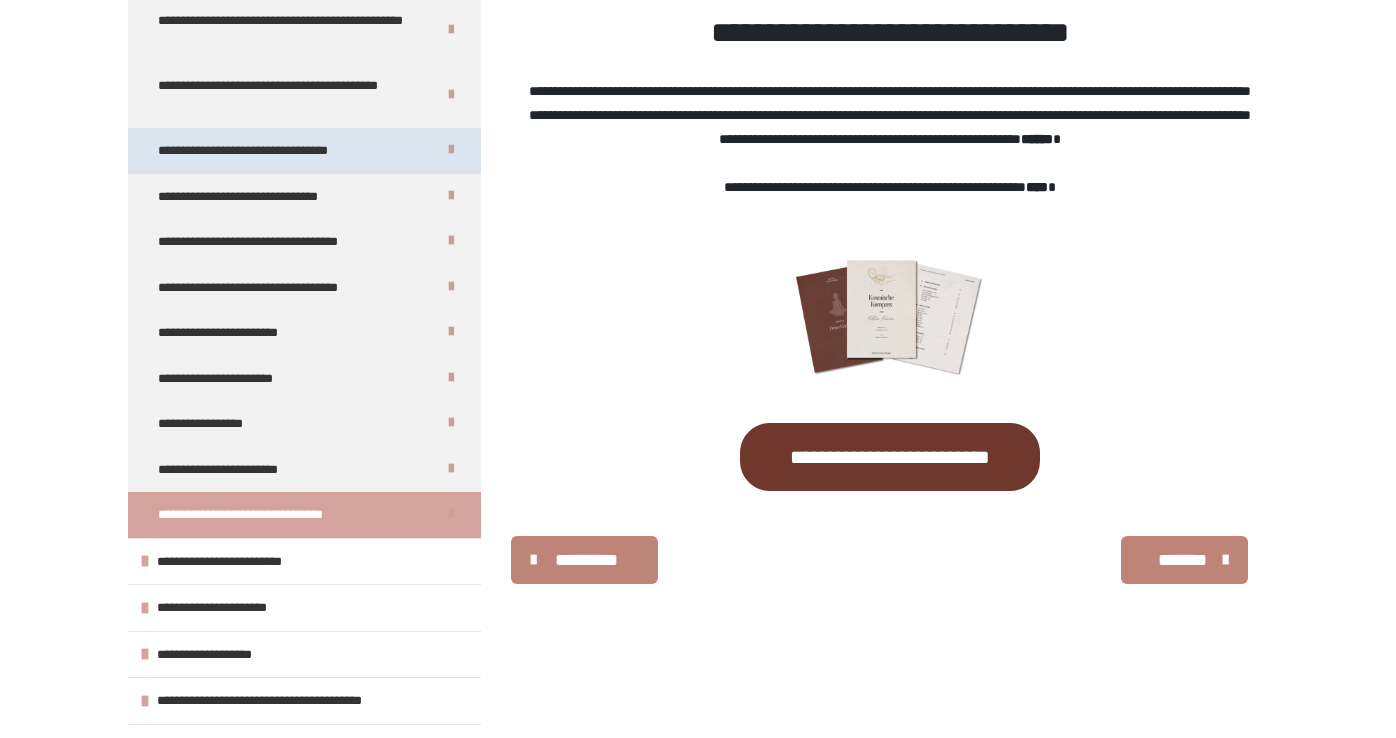 scroll, scrollTop: 0, scrollLeft: 0, axis: both 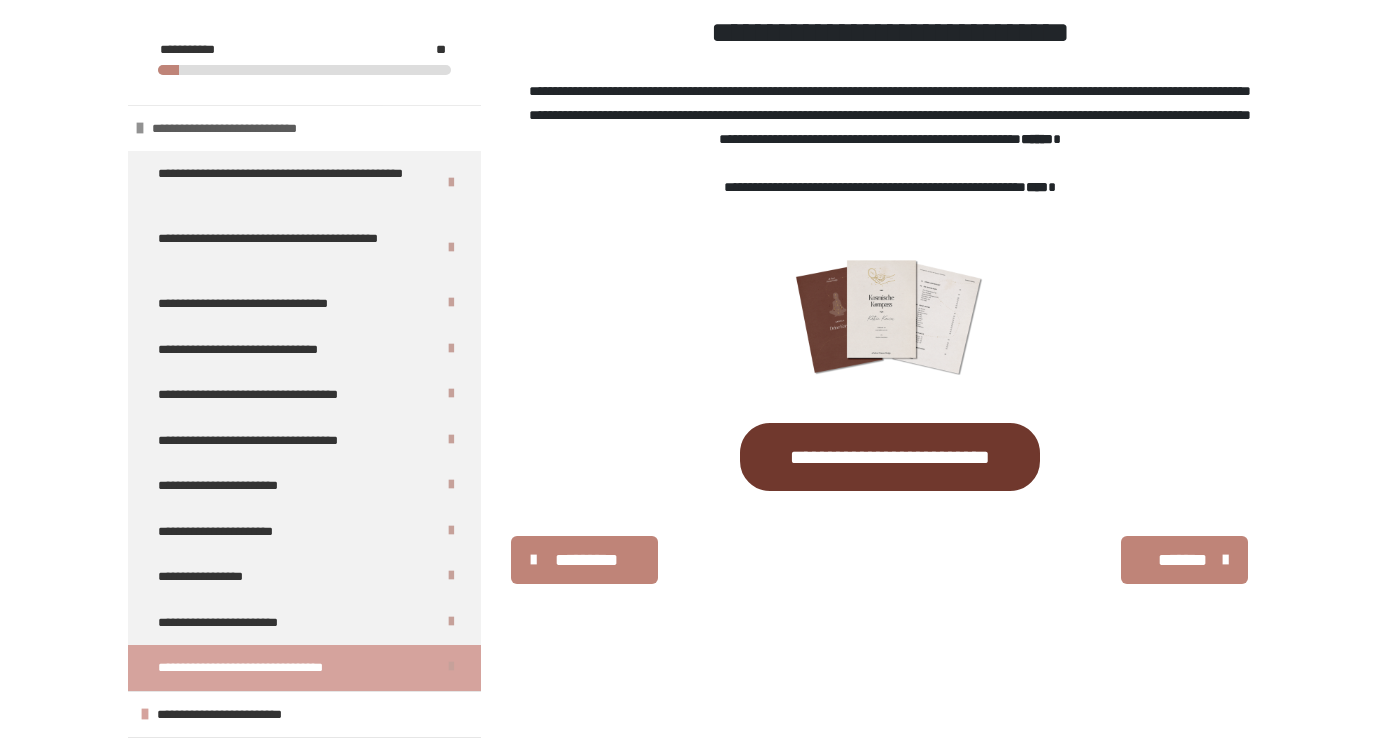 click at bounding box center [140, 128] 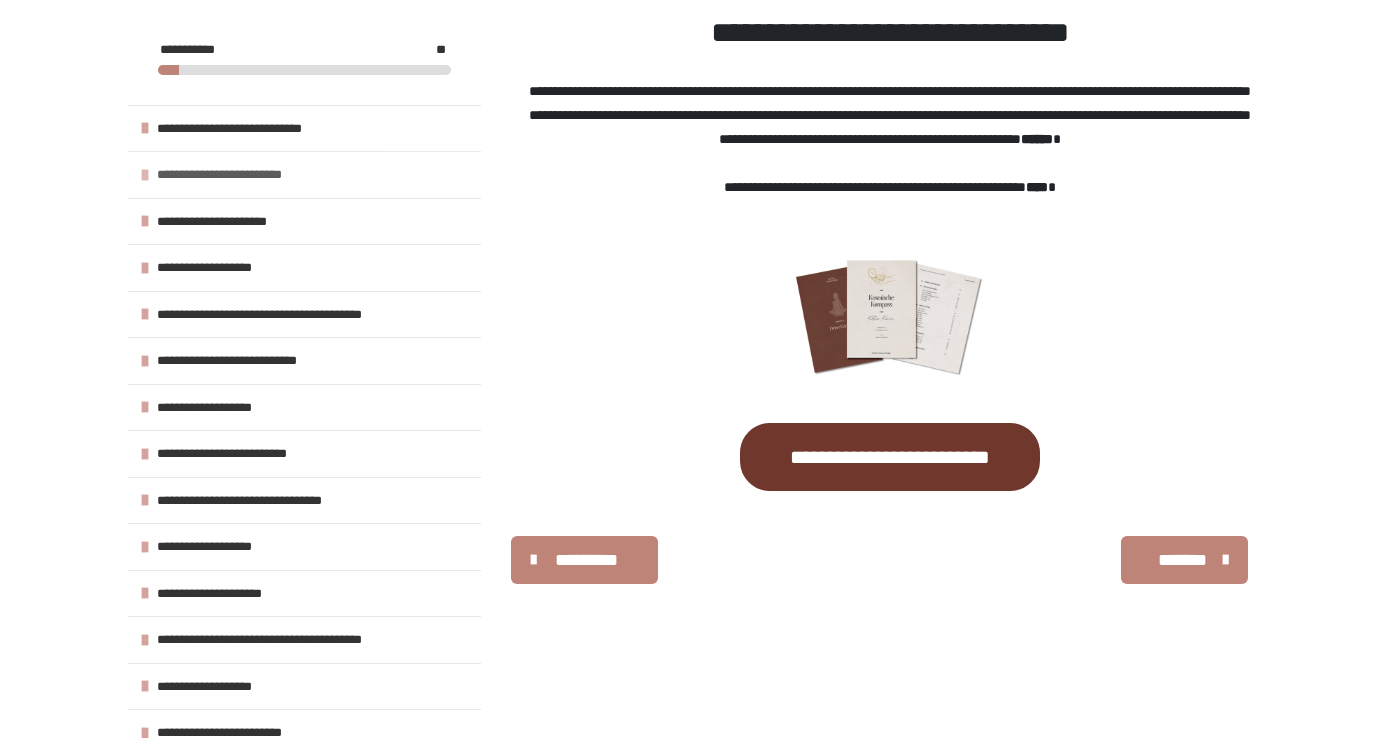 click at bounding box center (145, 175) 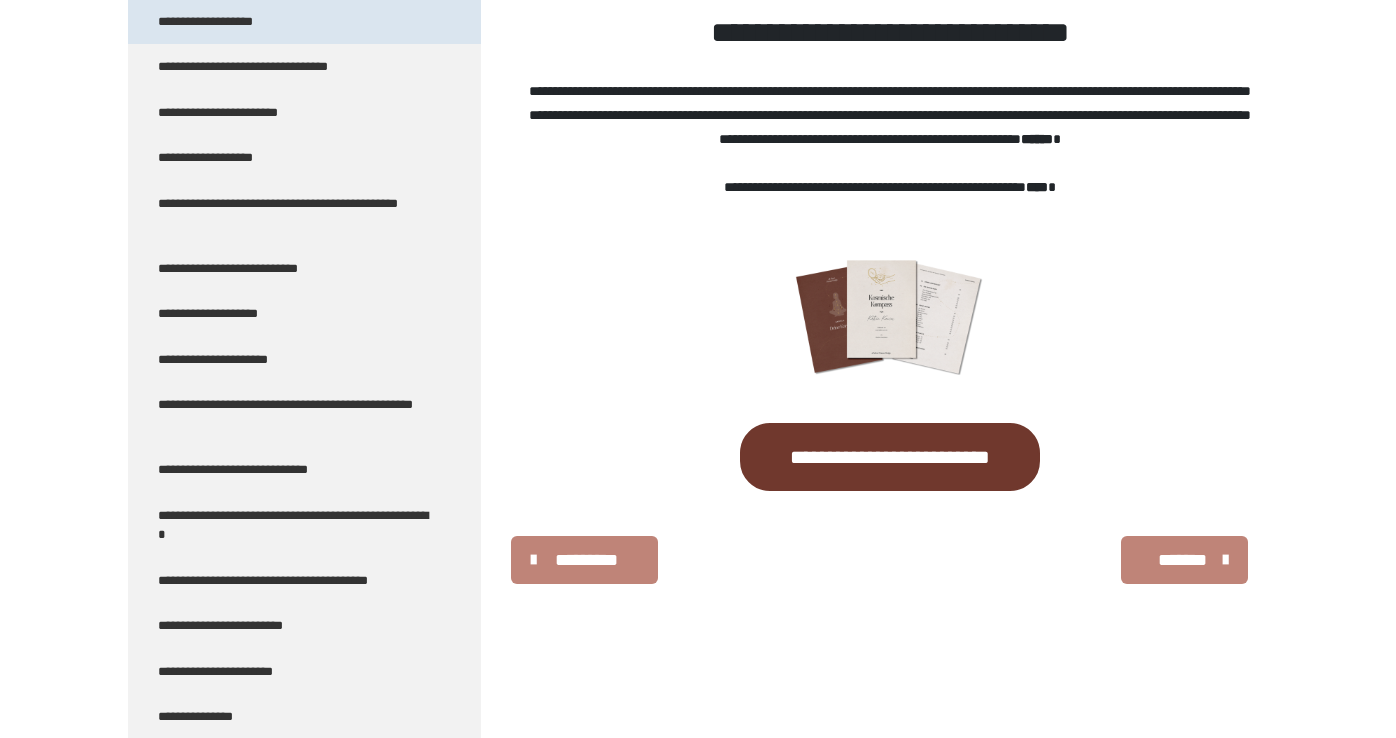 scroll, scrollTop: 115, scrollLeft: 0, axis: vertical 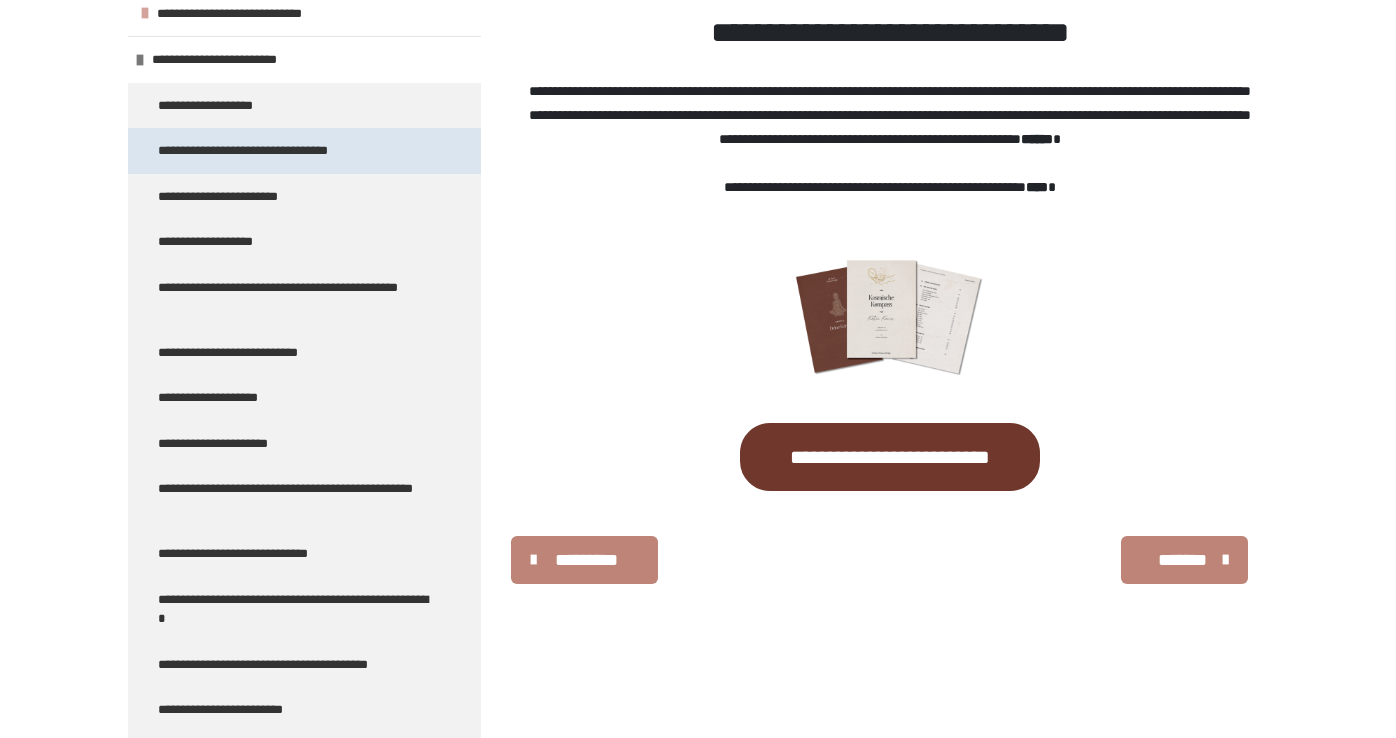 click on "**********" at bounding box center (266, 151) 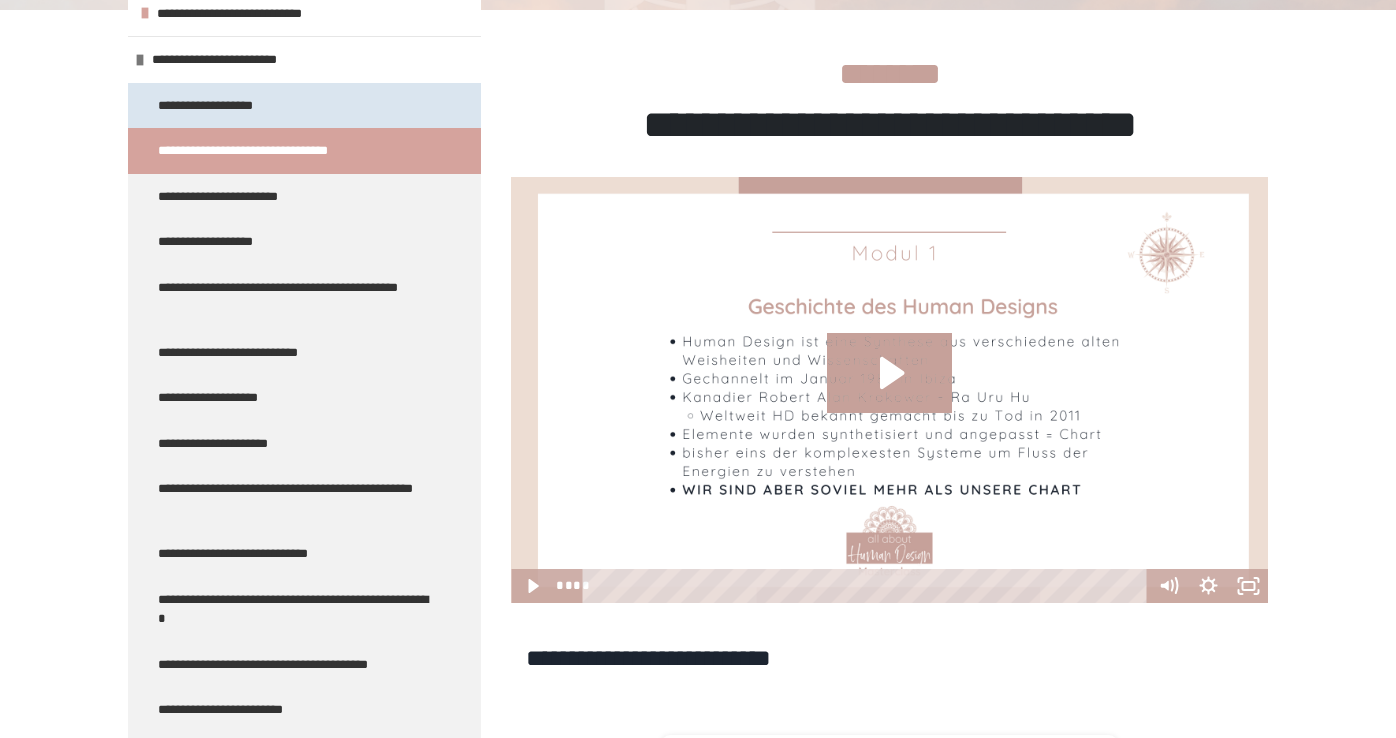 click on "**********" at bounding box center (213, 106) 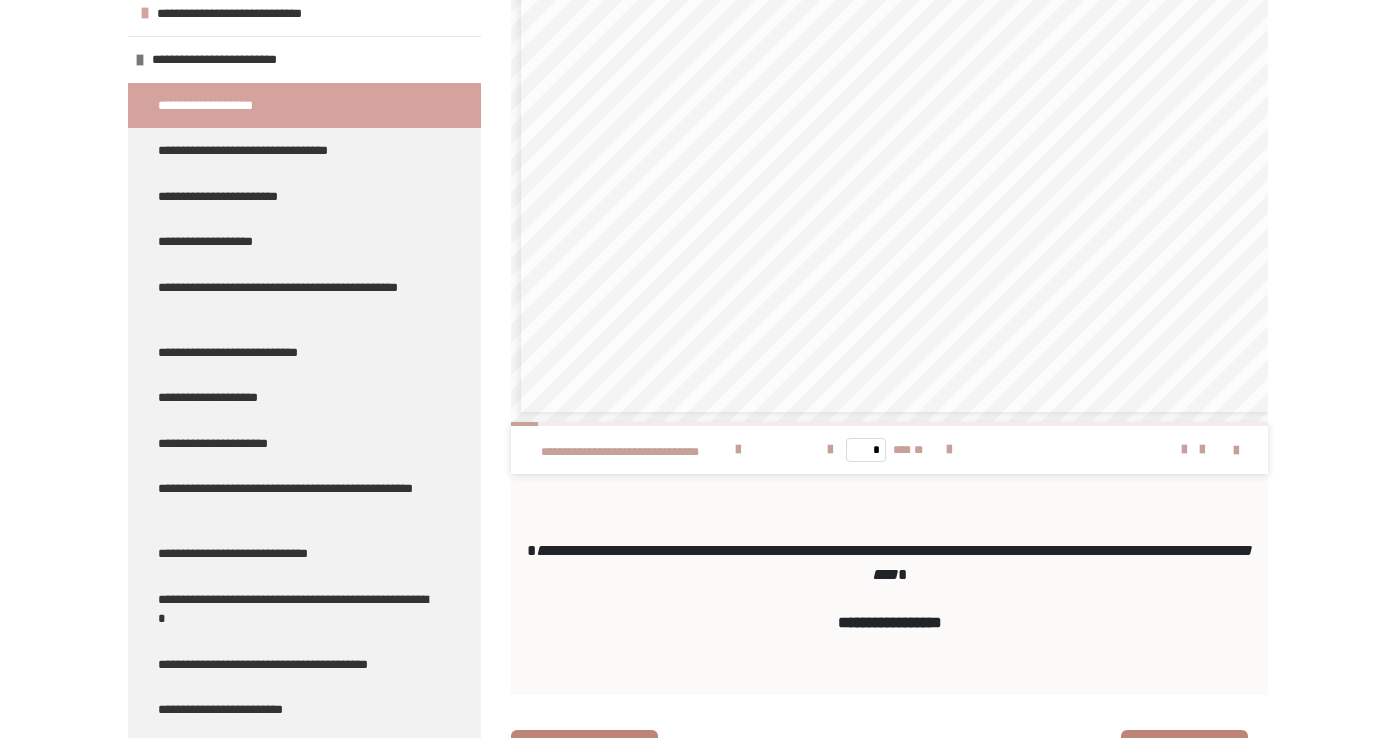 scroll, scrollTop: 989, scrollLeft: 0, axis: vertical 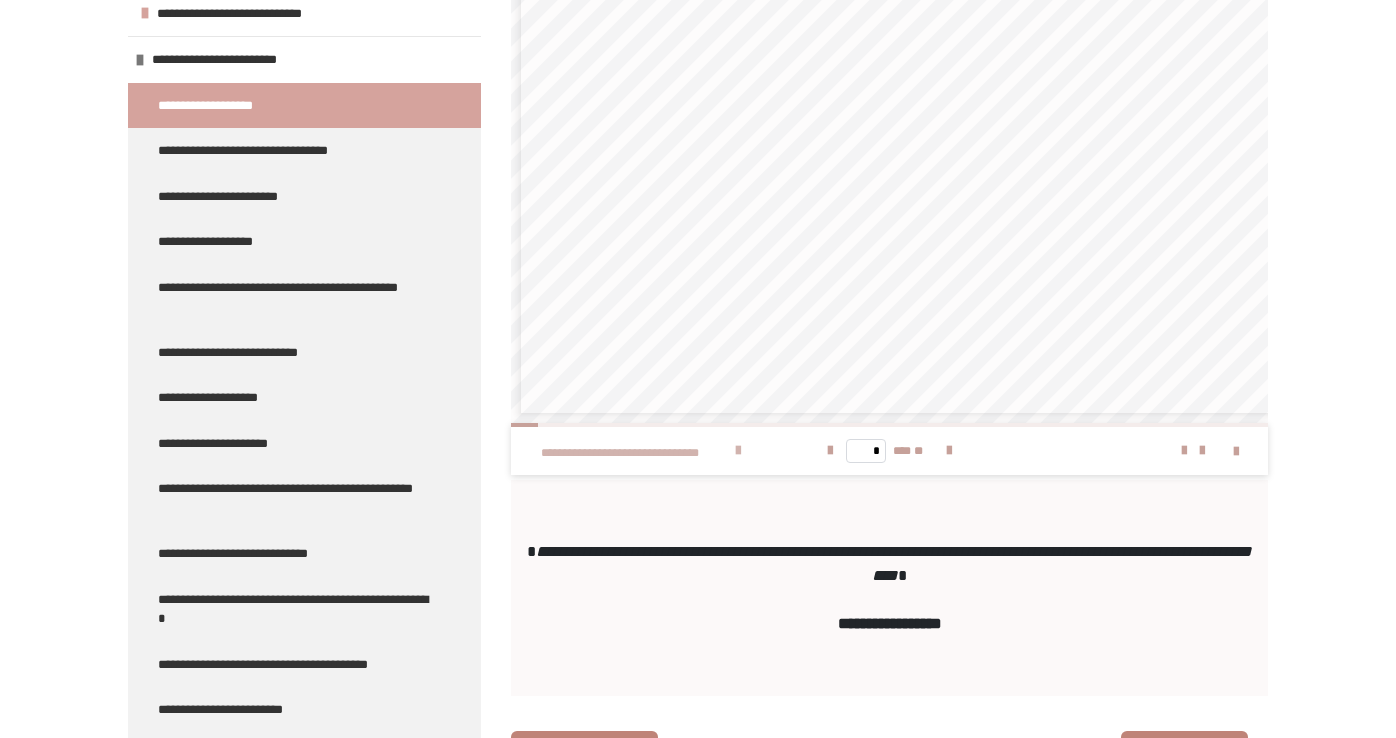 click on "**********" at bounding box center [635, 453] 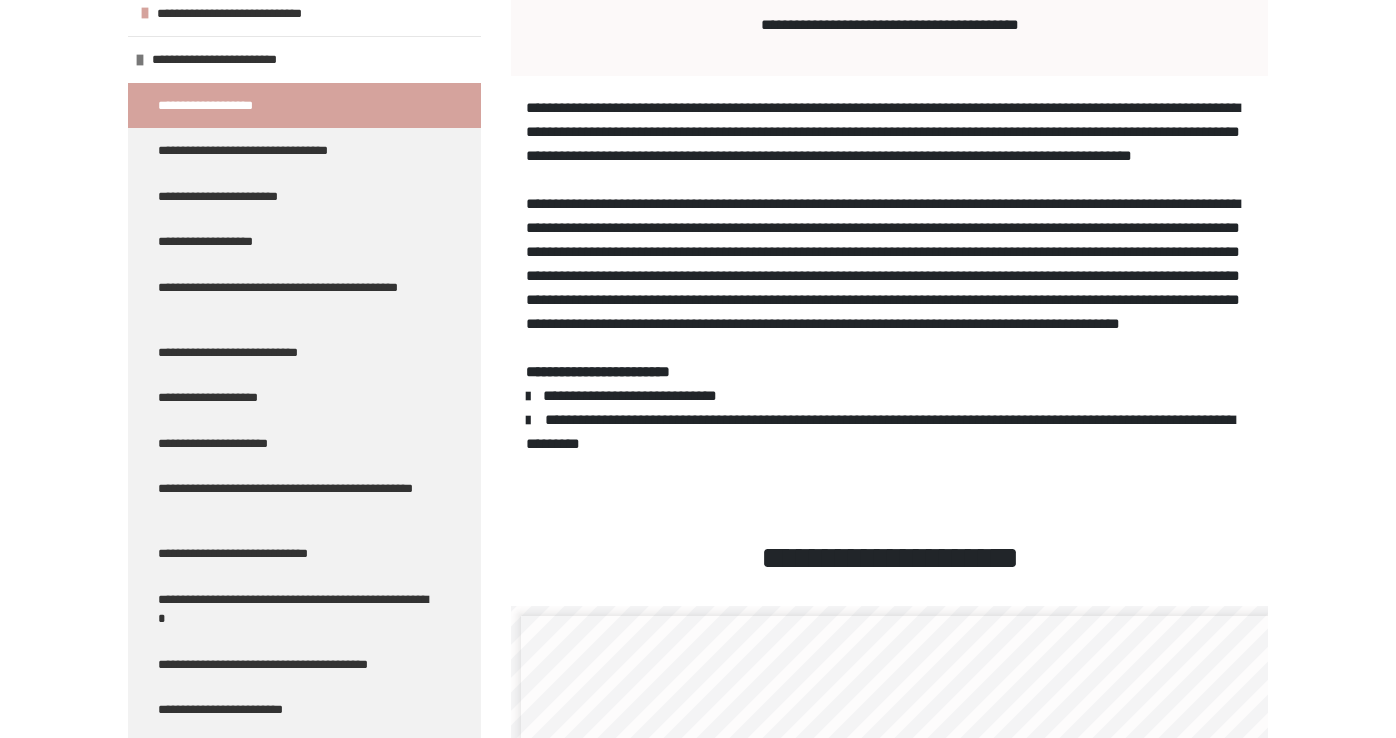 scroll, scrollTop: 360, scrollLeft: 0, axis: vertical 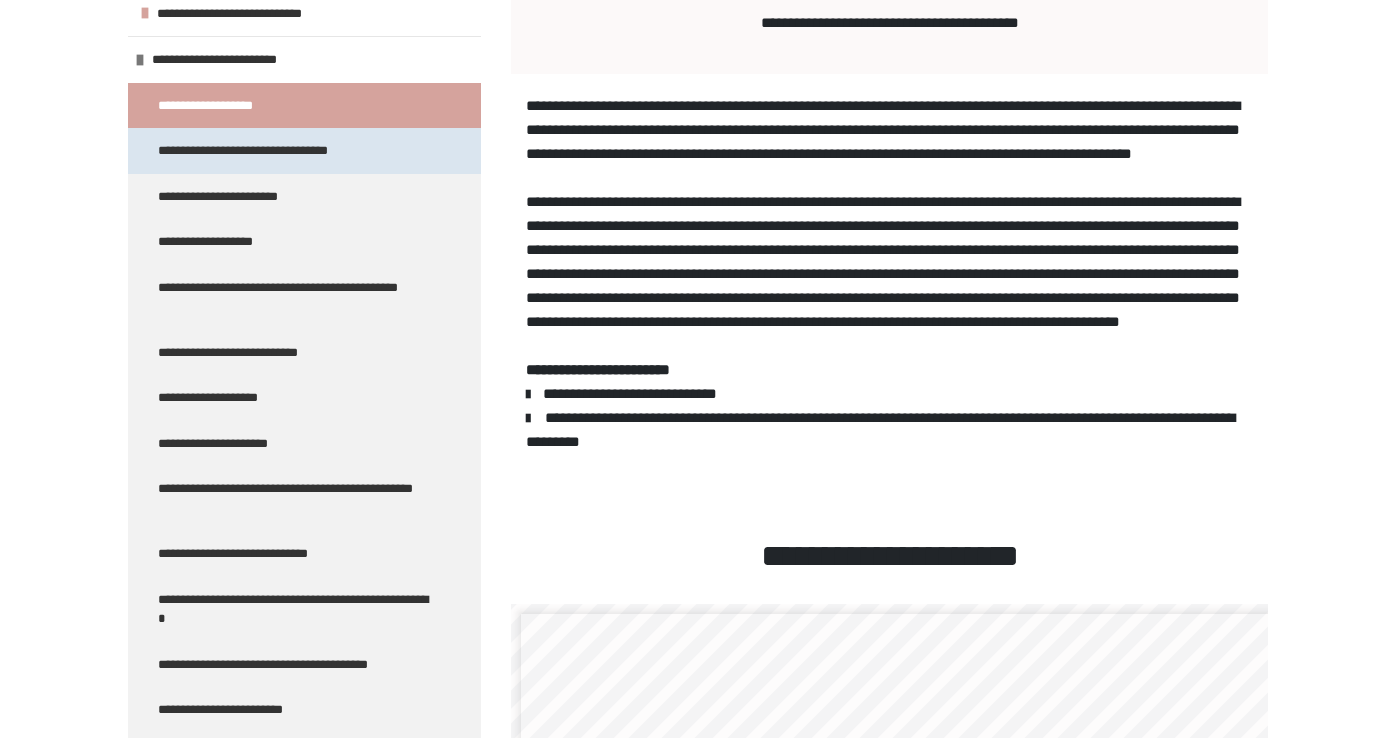 click on "**********" at bounding box center (266, 151) 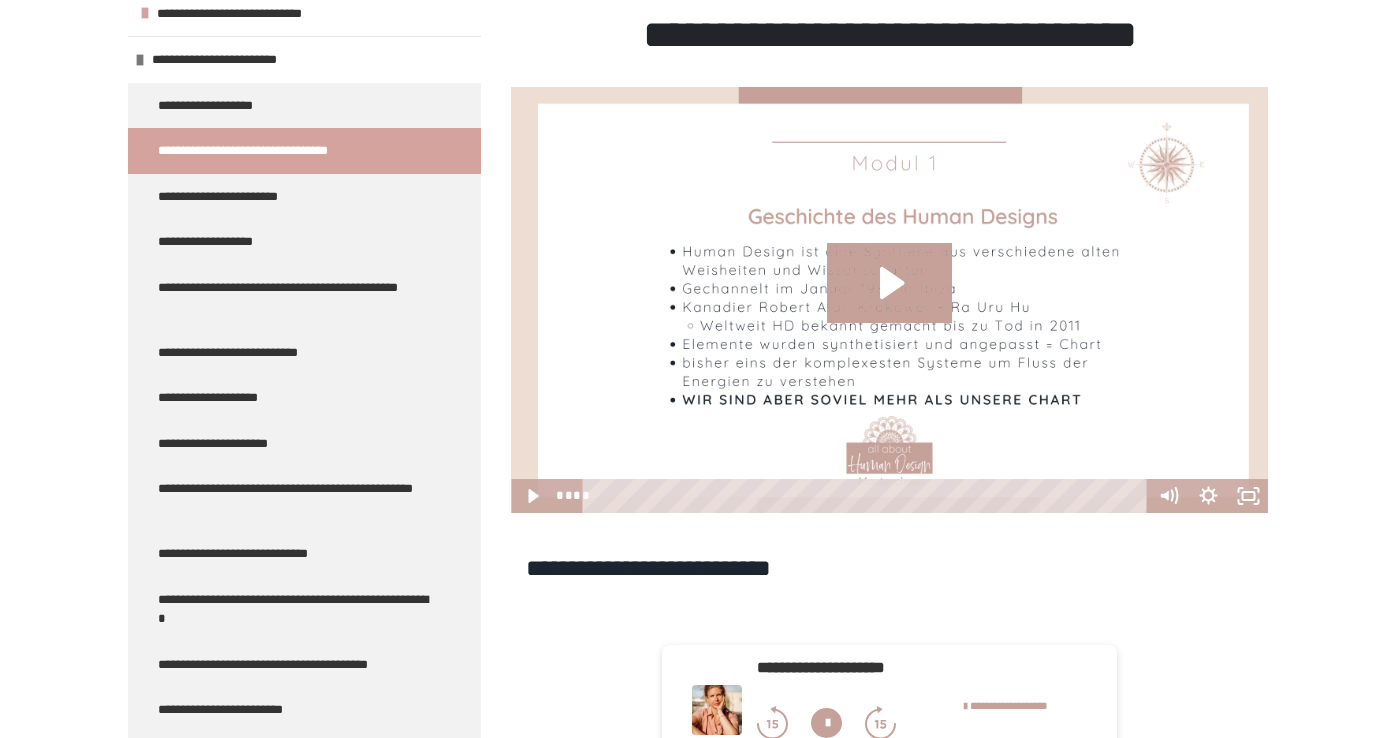 scroll, scrollTop: 361, scrollLeft: 0, axis: vertical 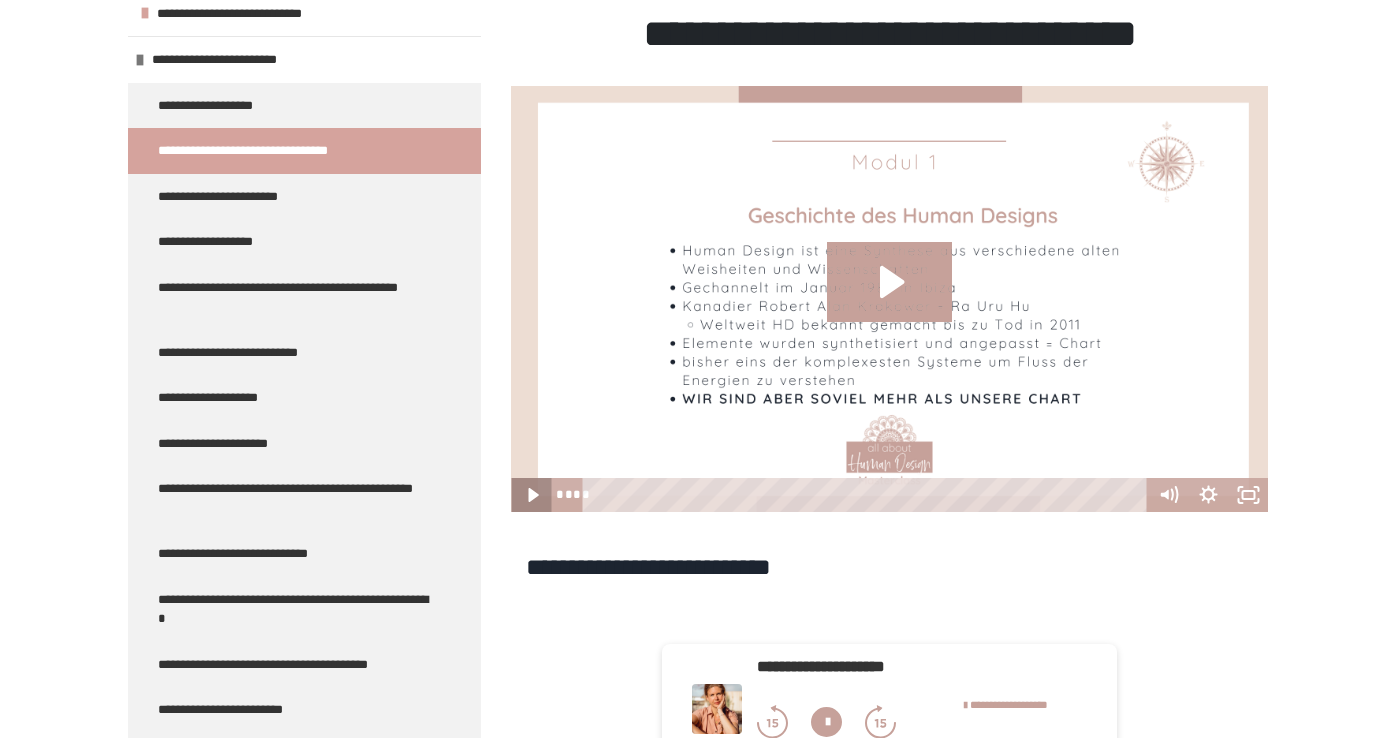 click 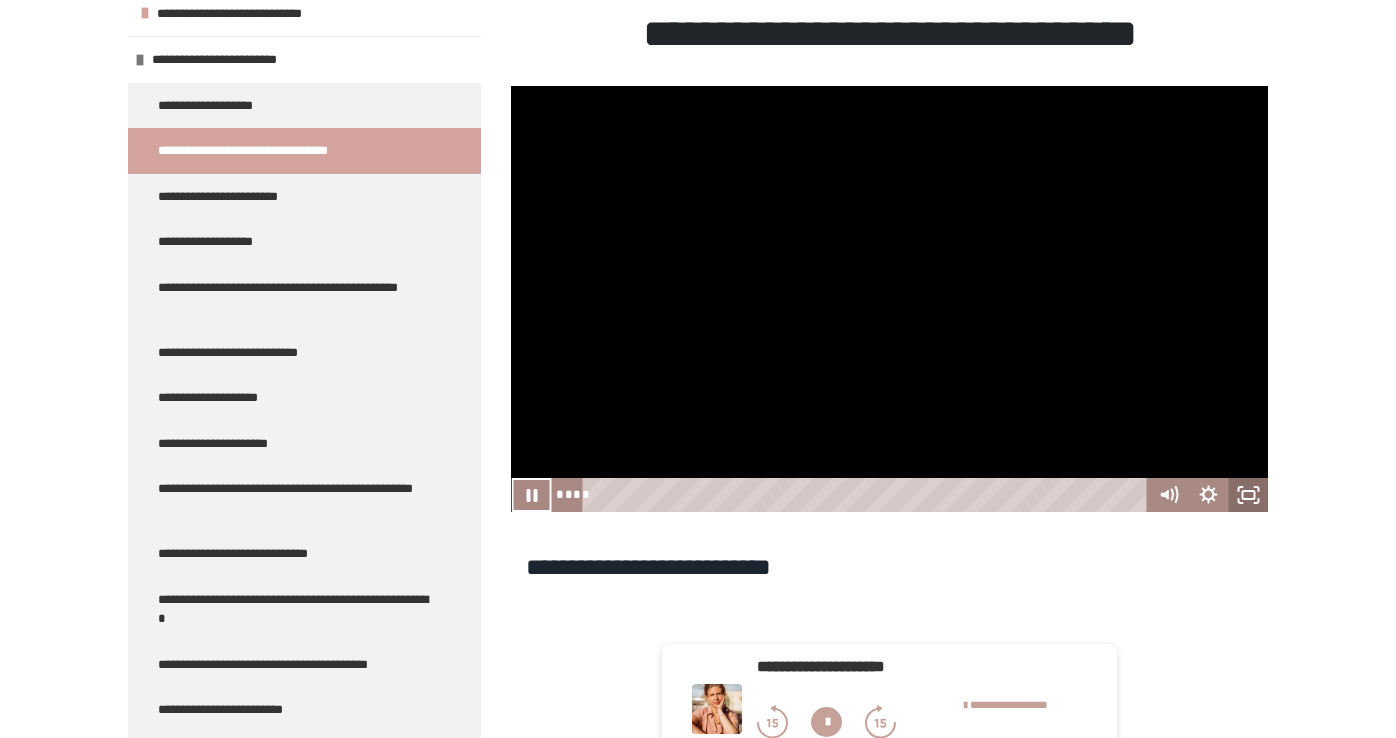 click 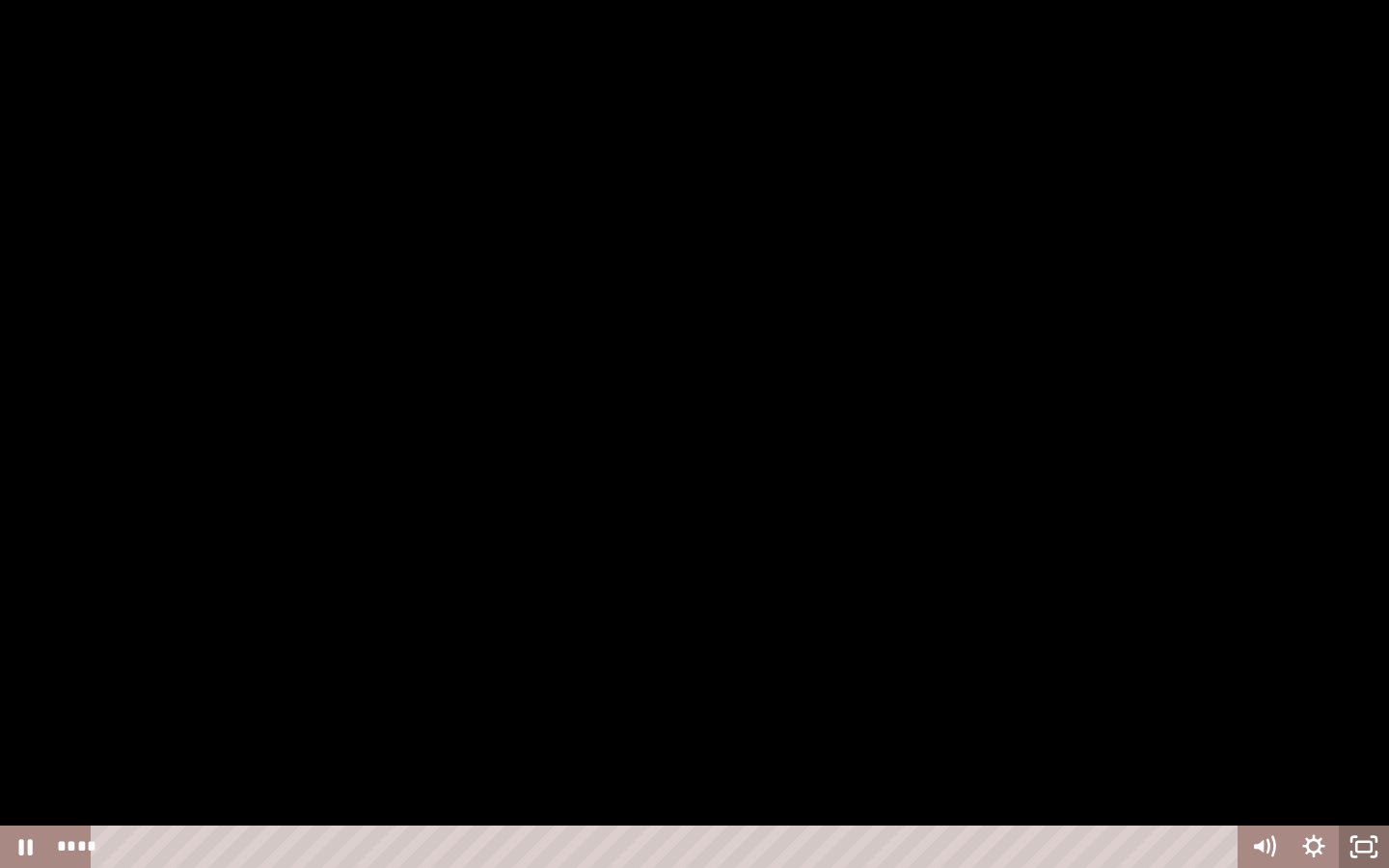 click 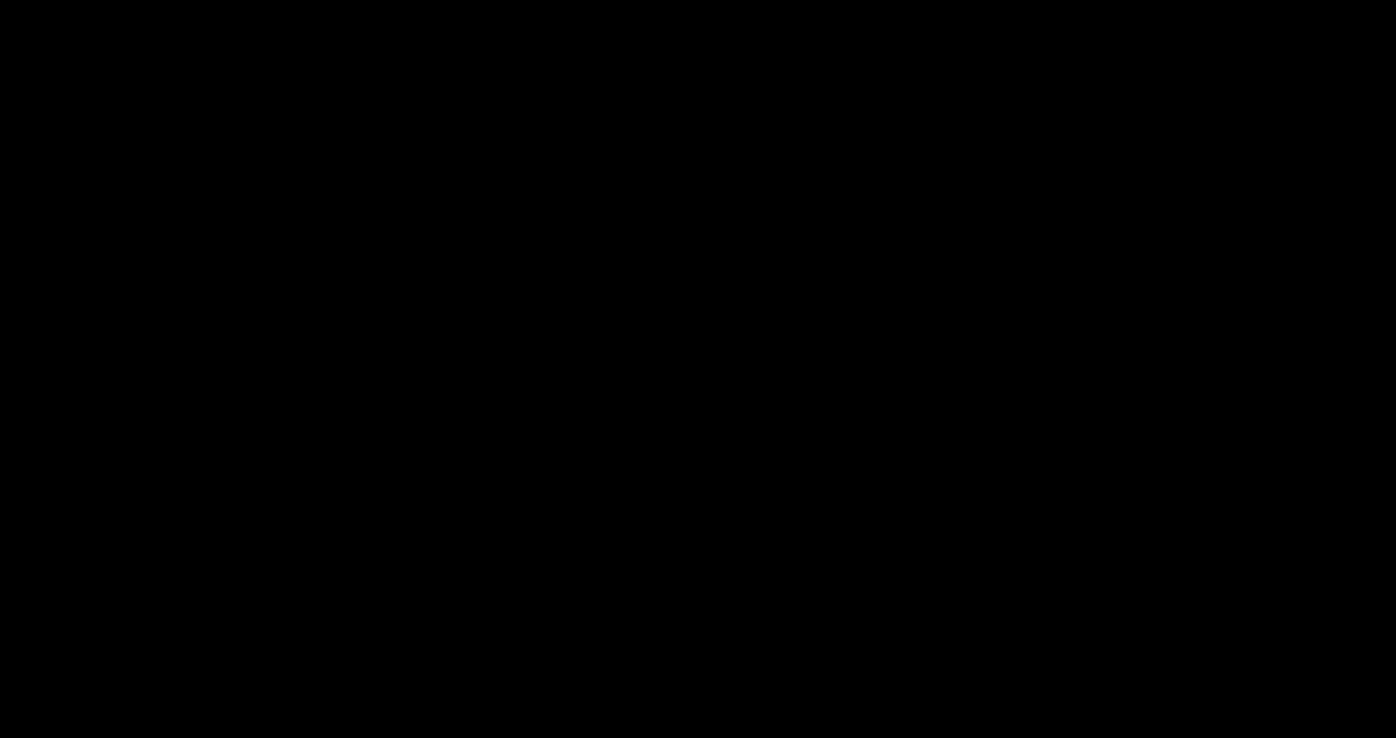 scroll, scrollTop: 738, scrollLeft: 0, axis: vertical 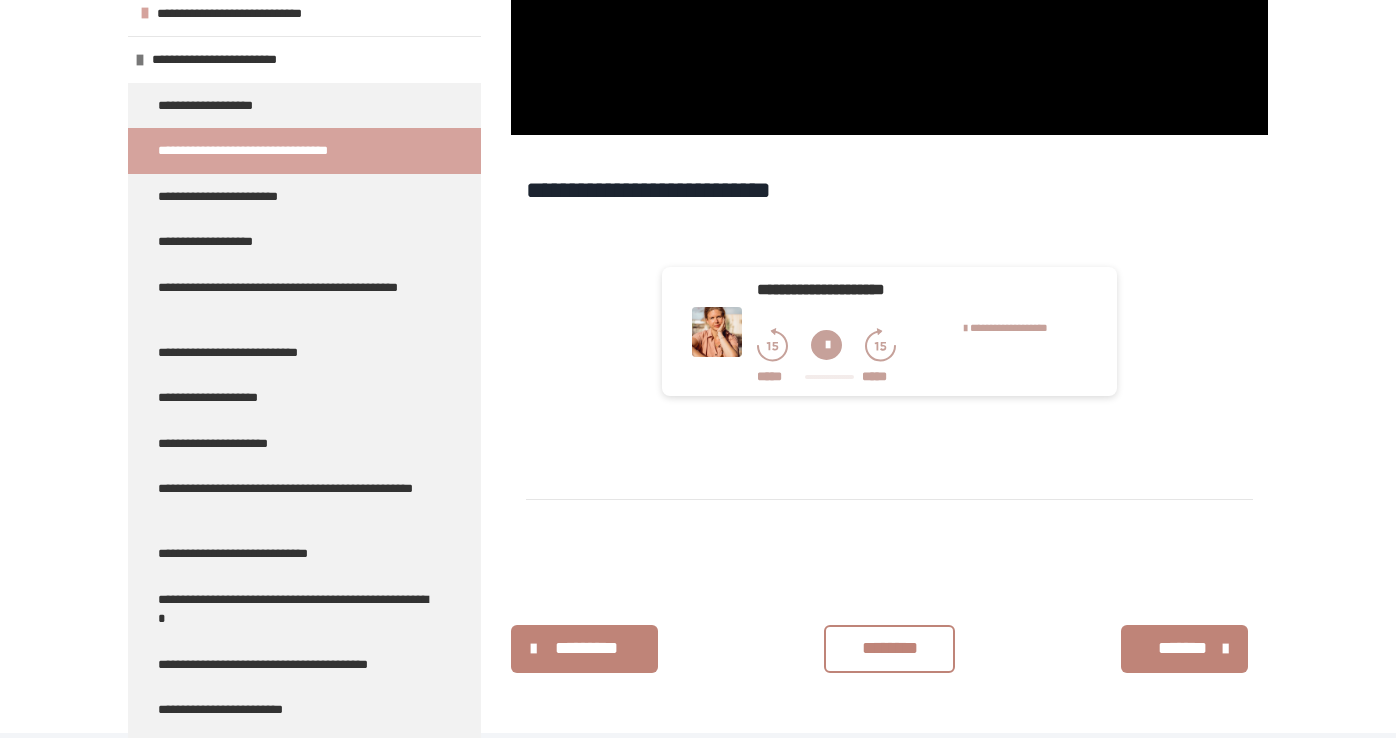 click on "********" at bounding box center (889, 648) 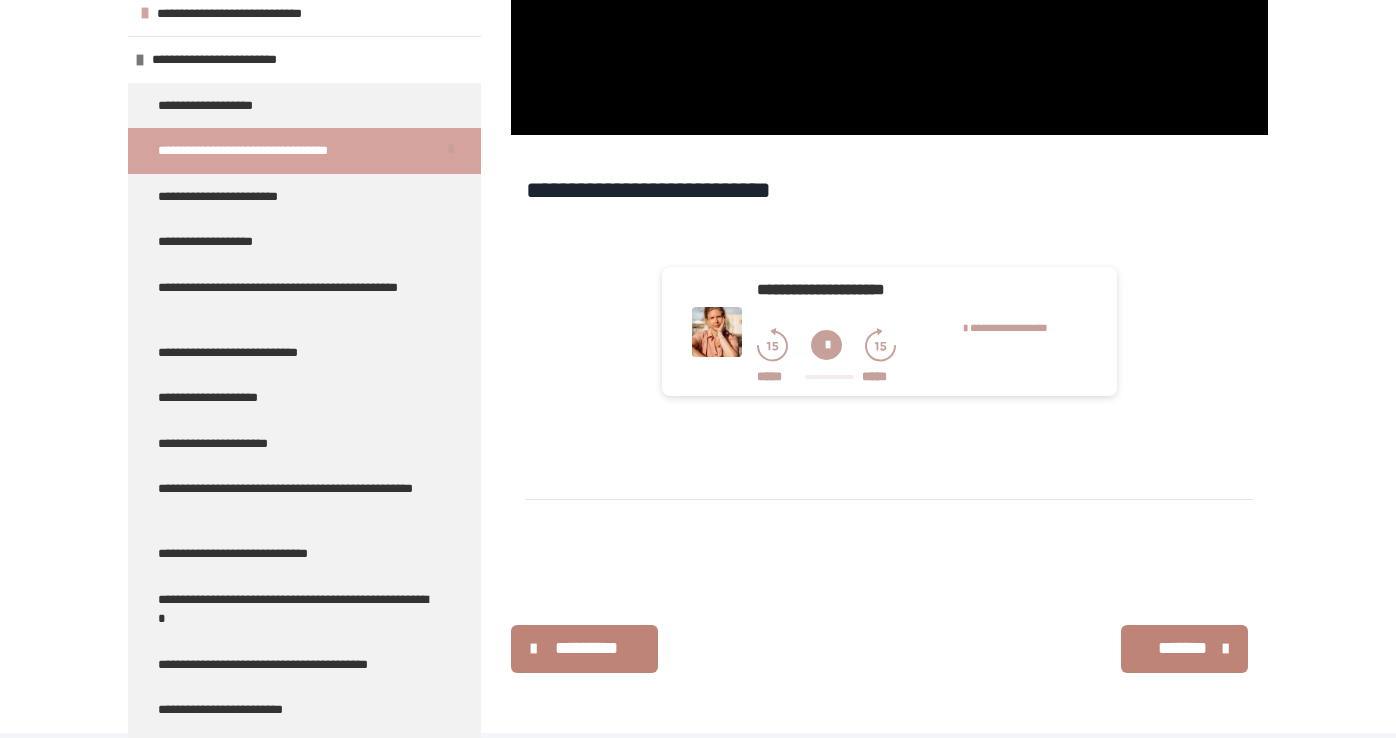 click on "*******" at bounding box center [1182, 648] 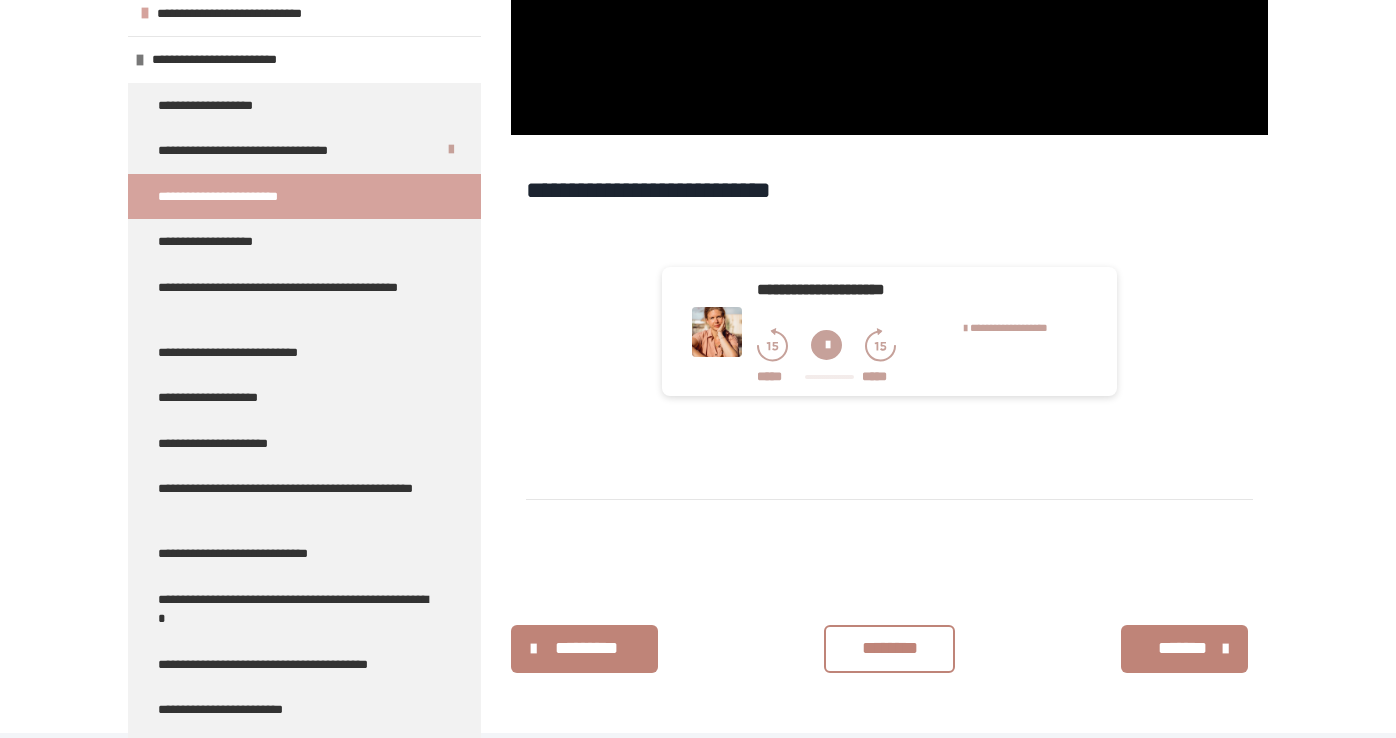 scroll, scrollTop: 340, scrollLeft: 0, axis: vertical 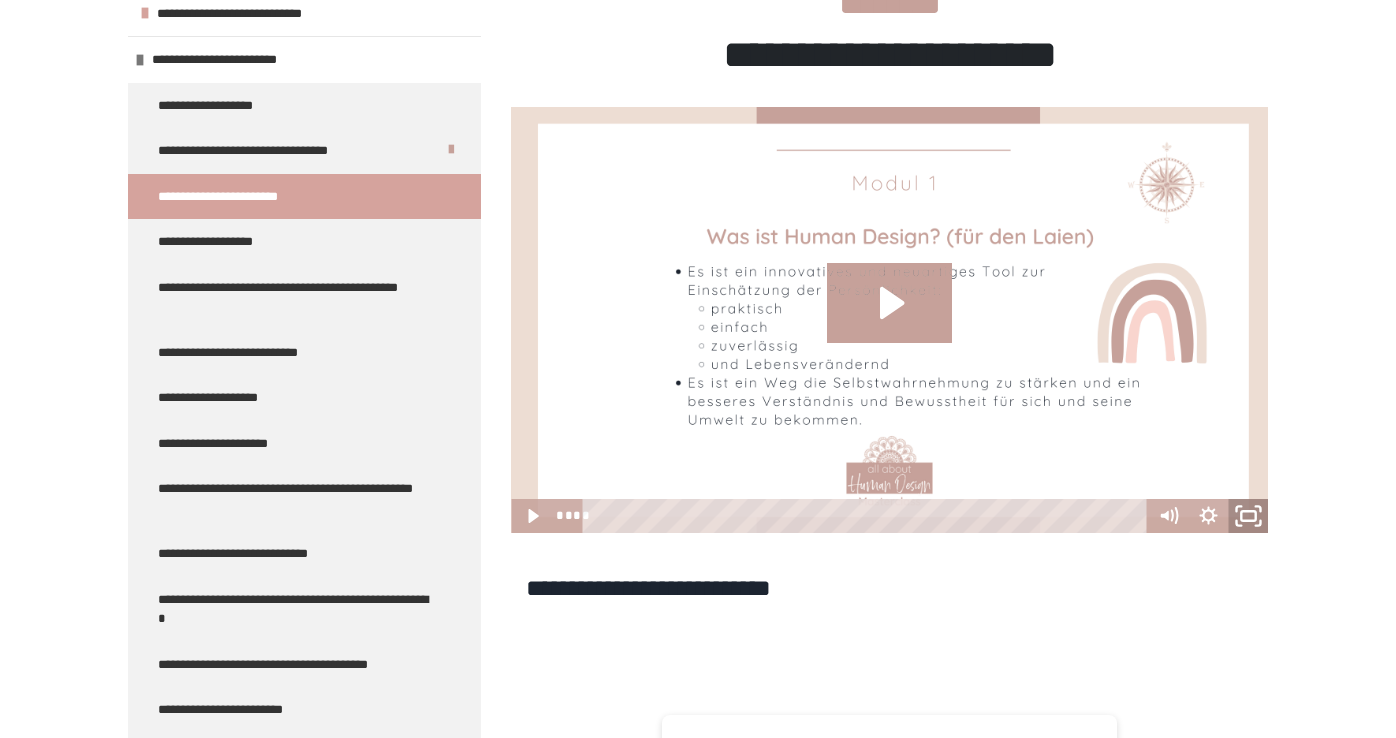 click 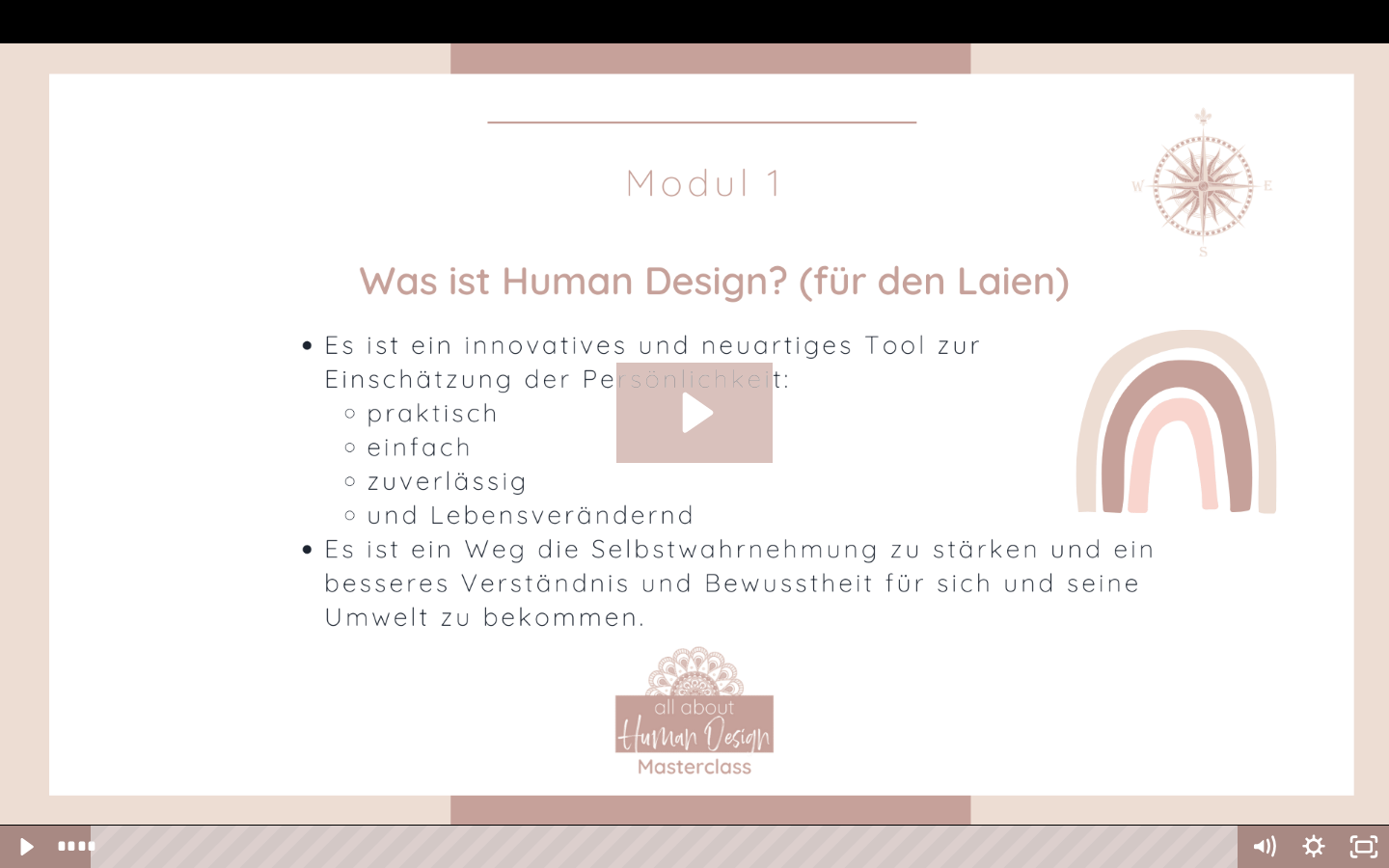 click 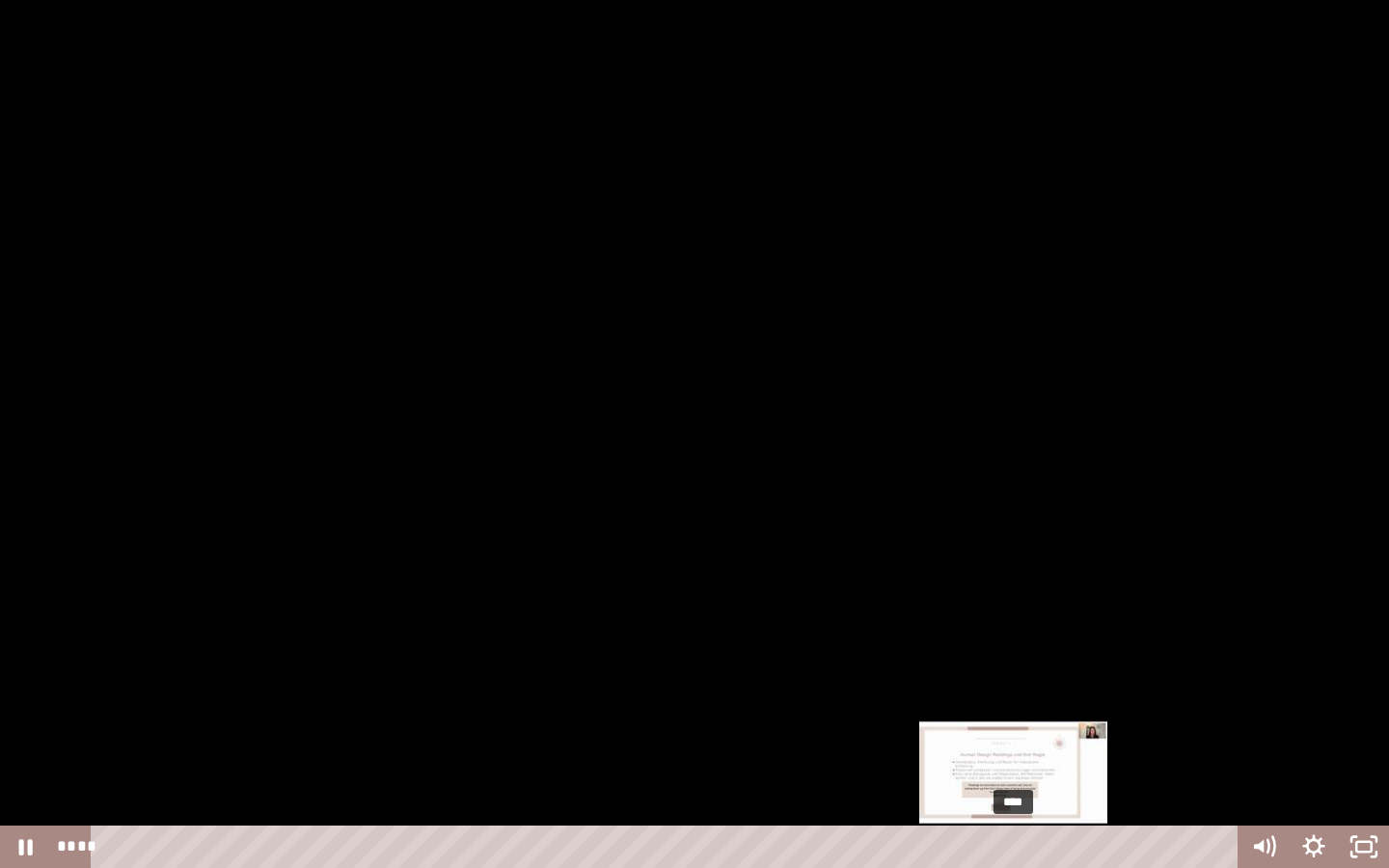 click on "****" at bounding box center [667, 847] 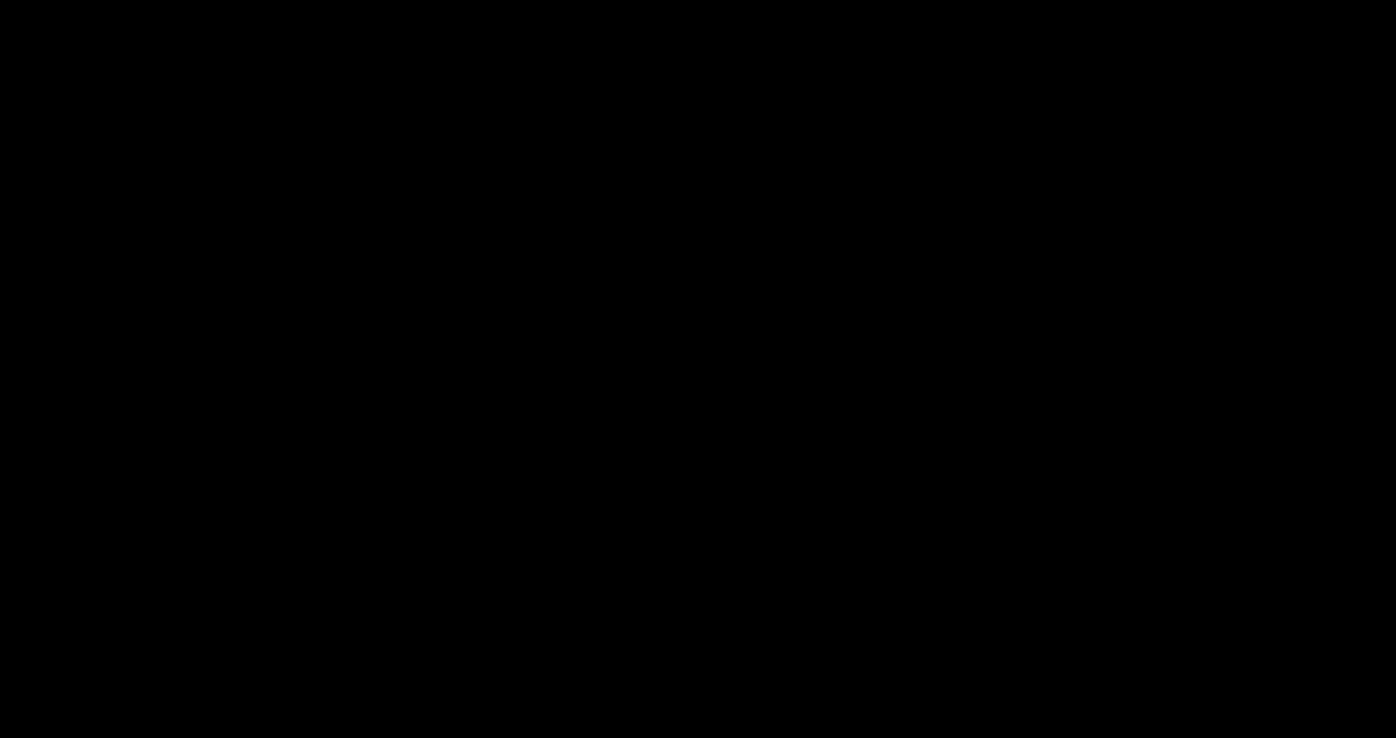 scroll, scrollTop: 611, scrollLeft: 0, axis: vertical 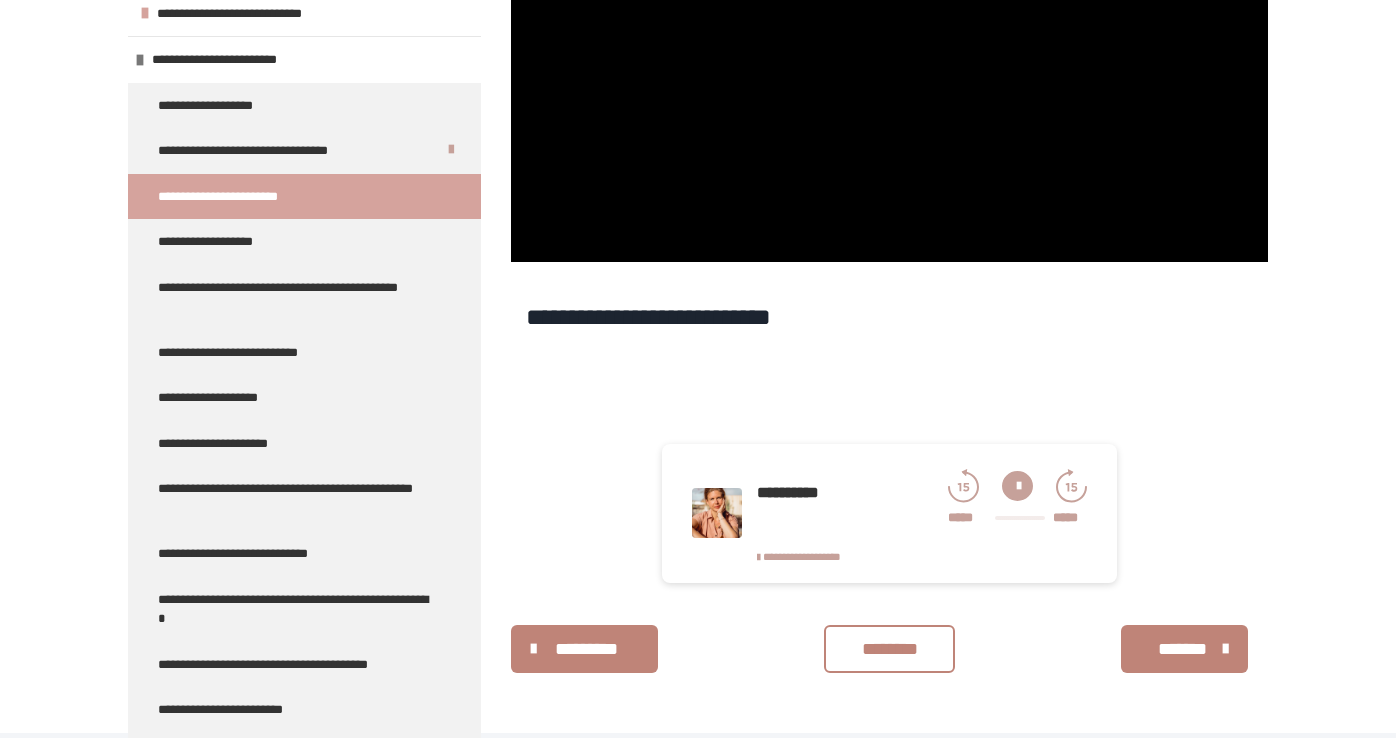 click on "********" at bounding box center (889, 649) 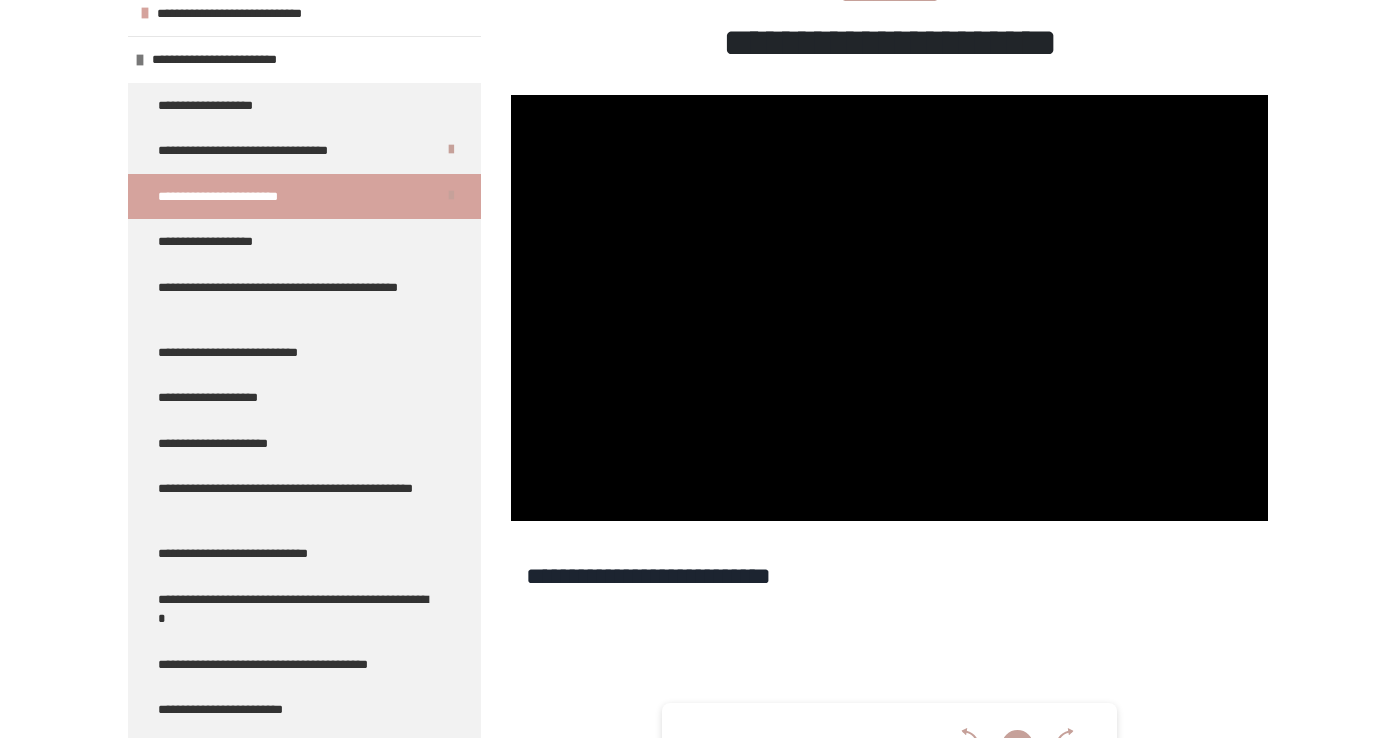 scroll, scrollTop: 351, scrollLeft: 0, axis: vertical 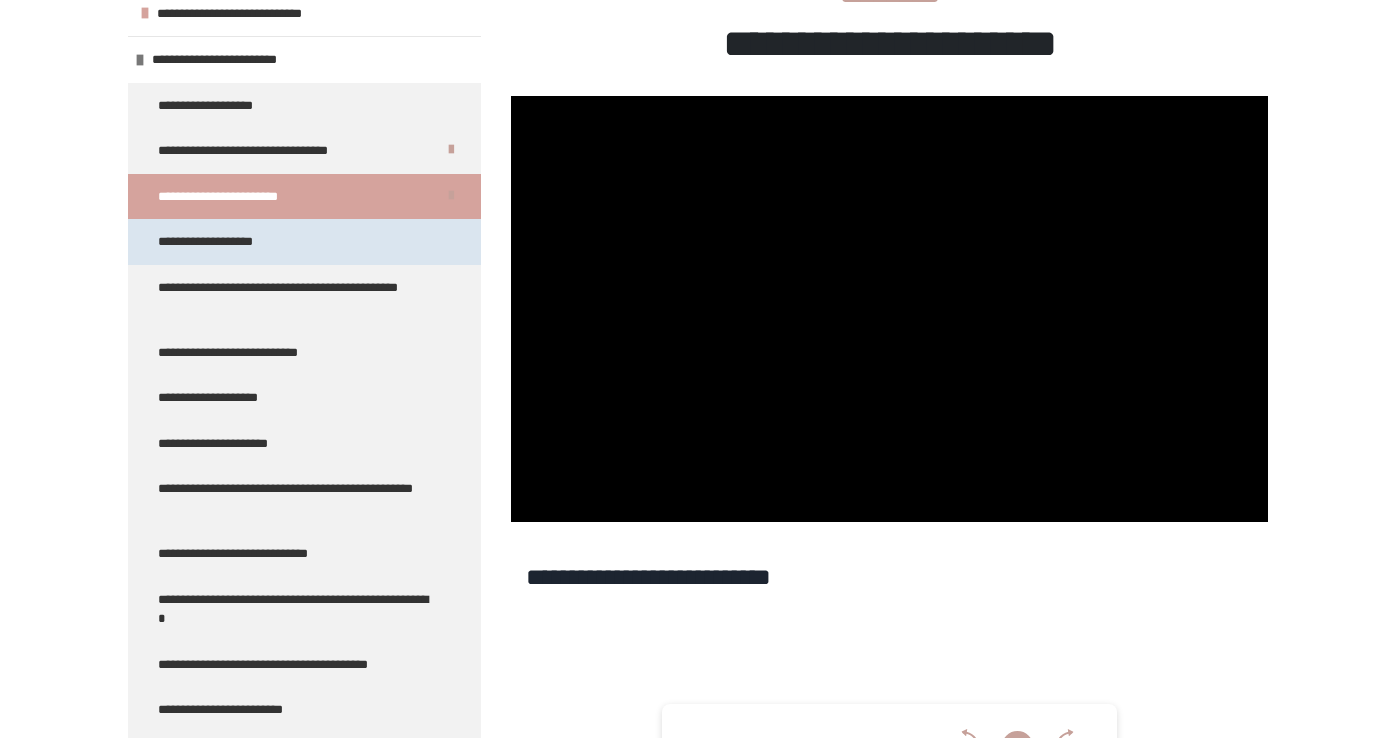 click on "**********" at bounding box center [304, 242] 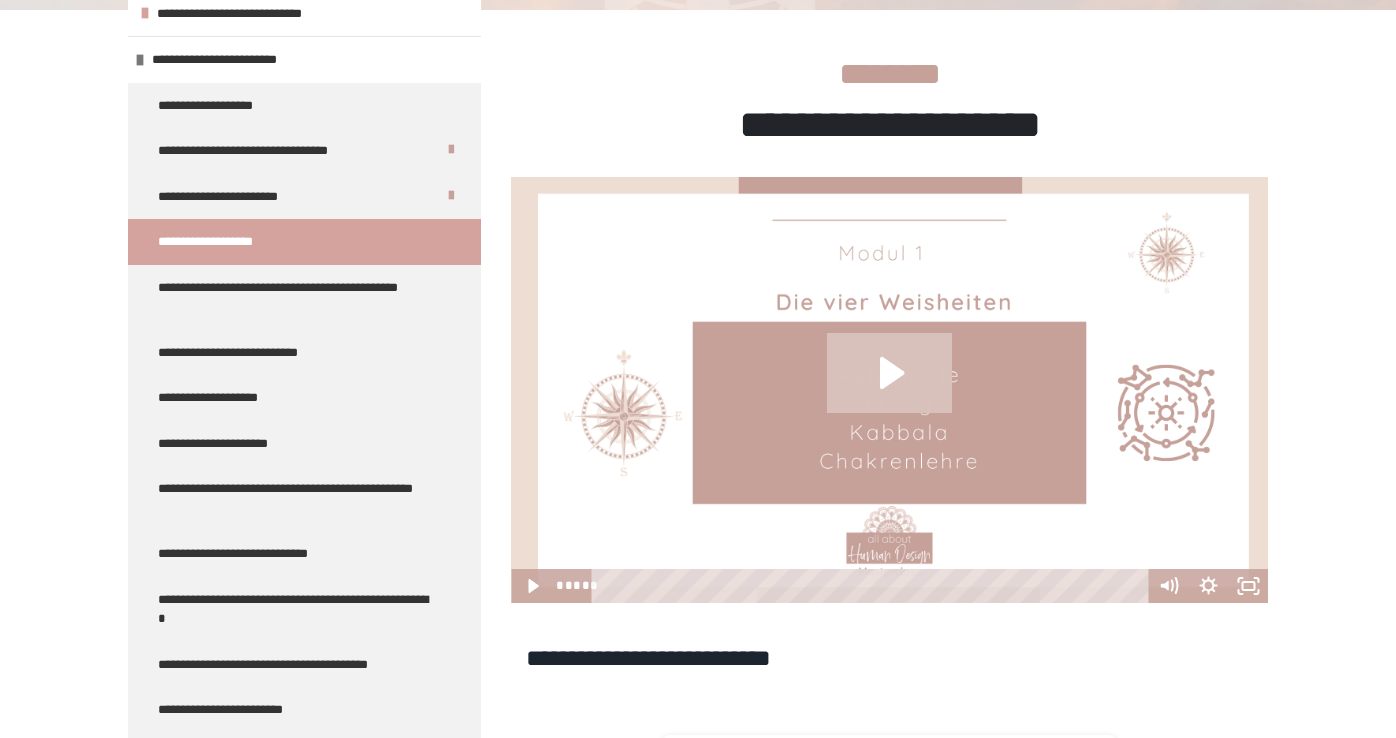 click 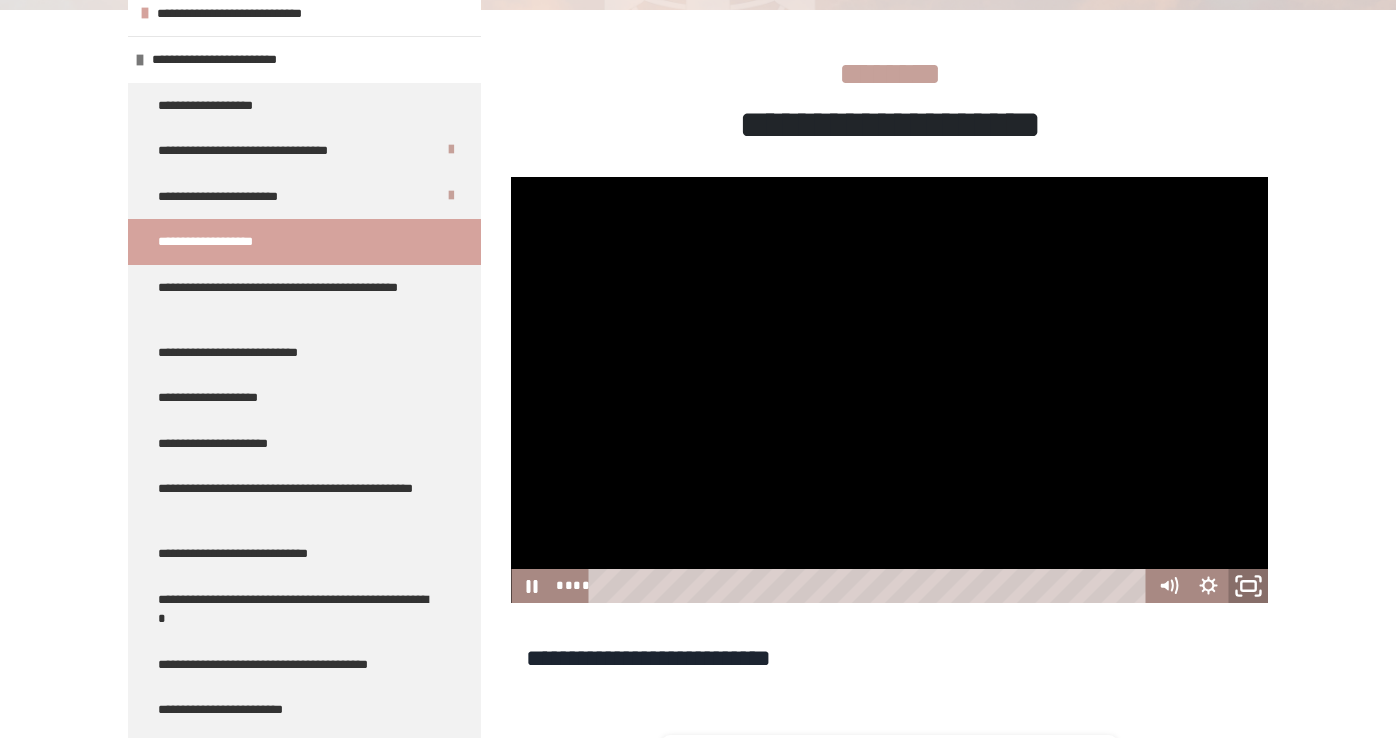 click 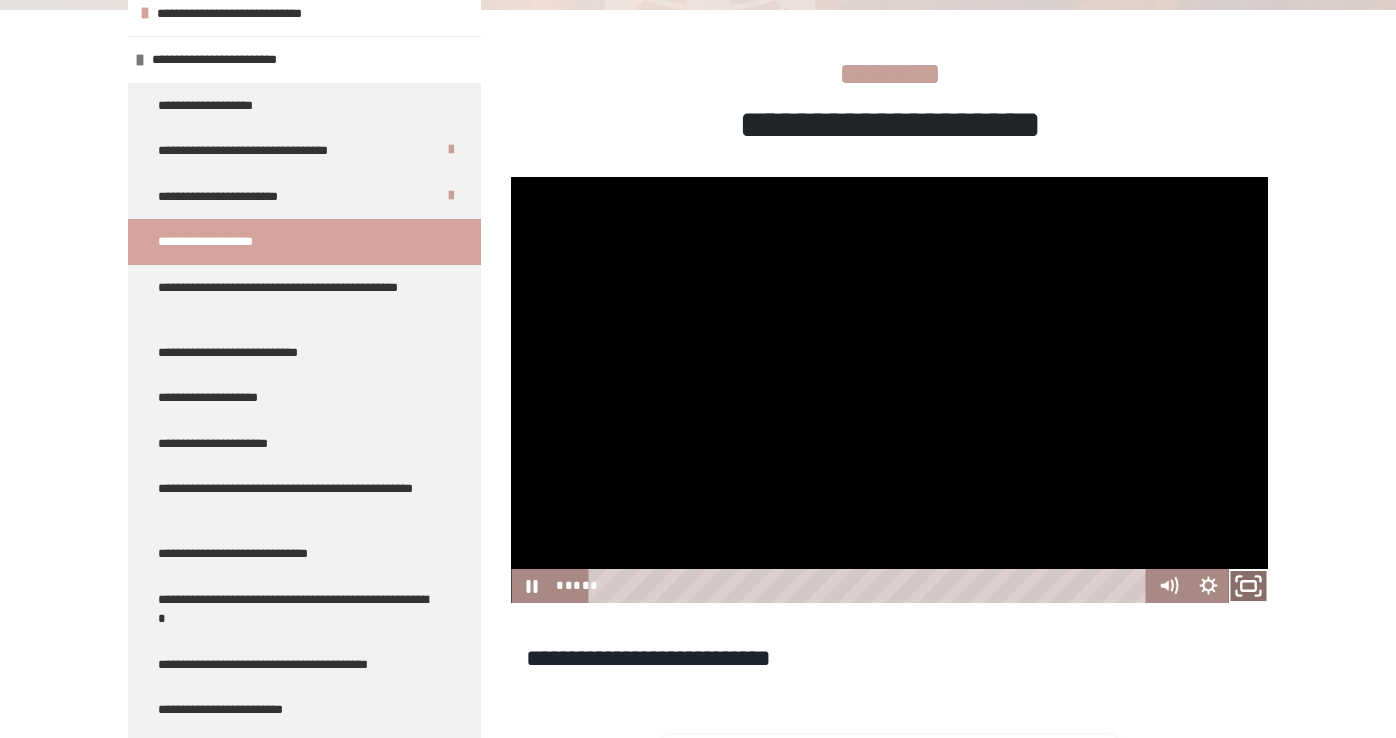 click 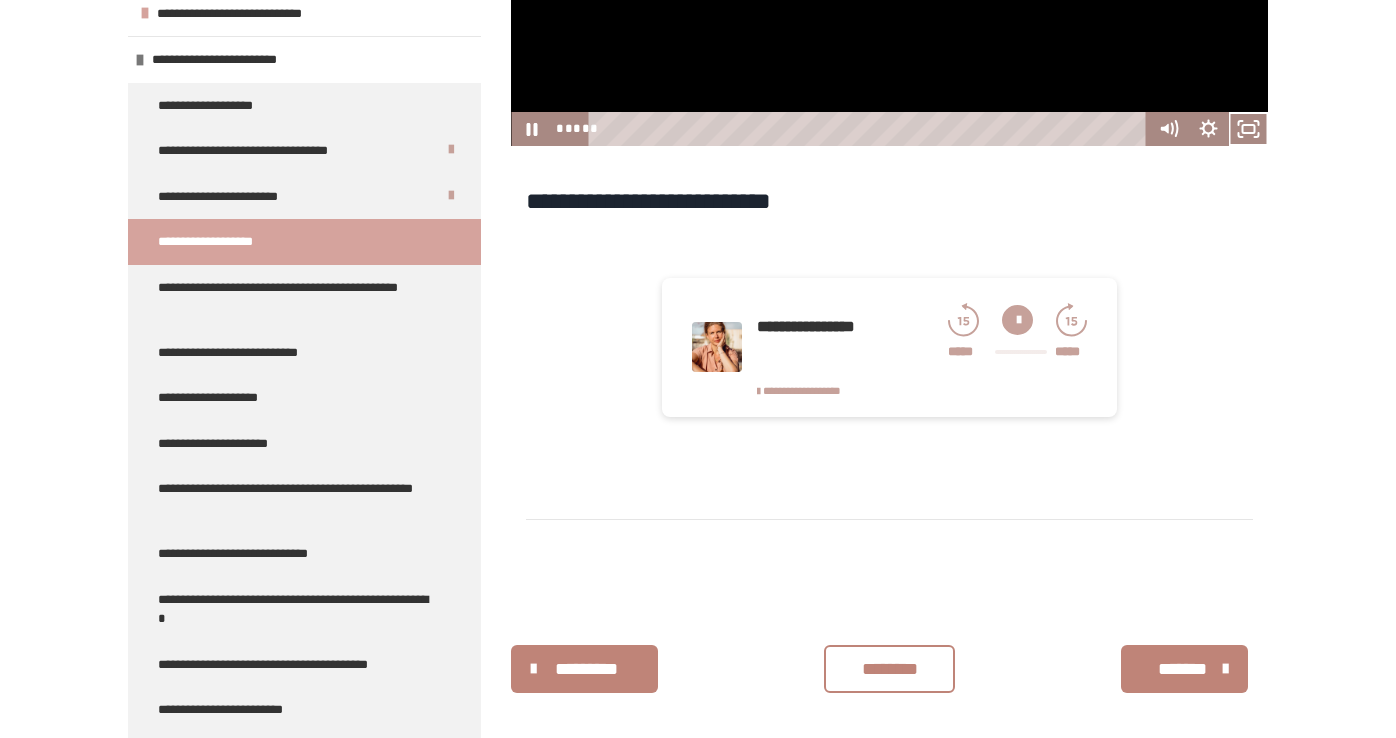 scroll, scrollTop: 742, scrollLeft: 0, axis: vertical 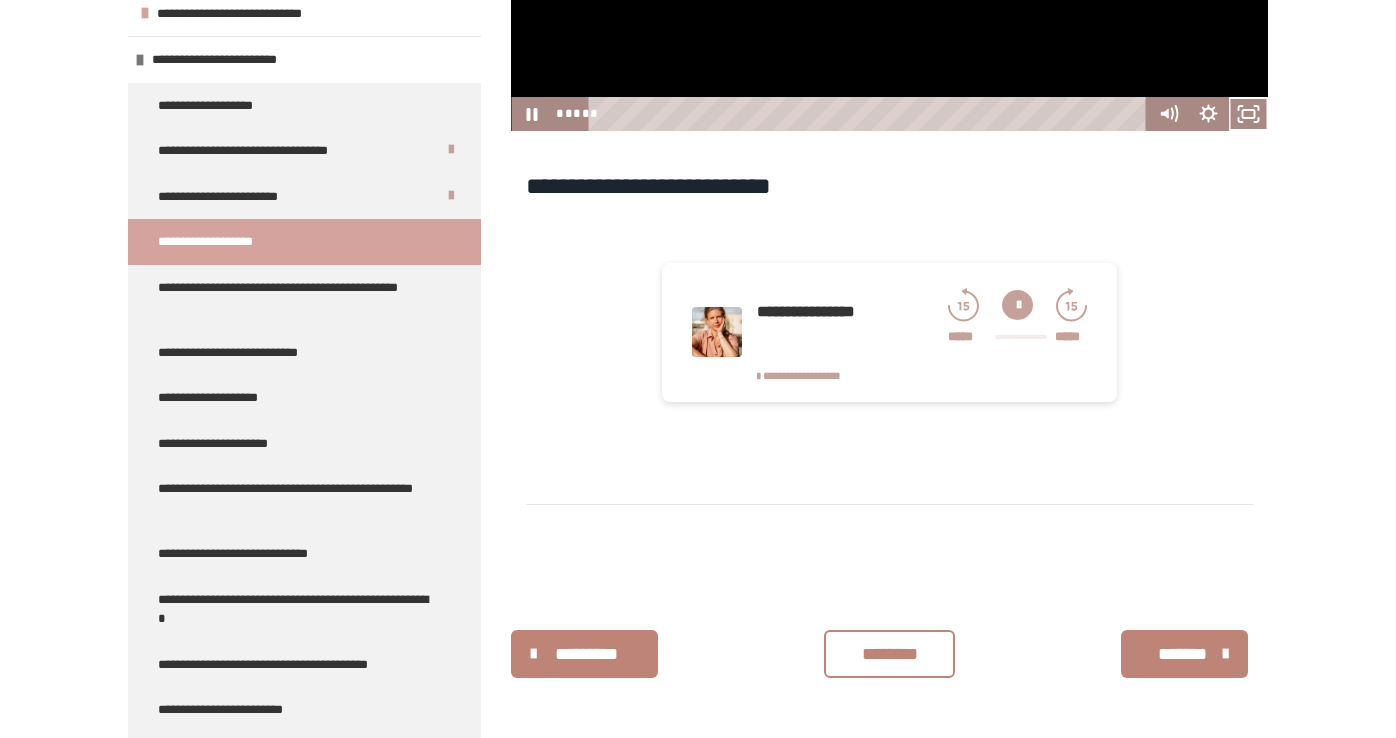 click on "********" at bounding box center (889, 654) 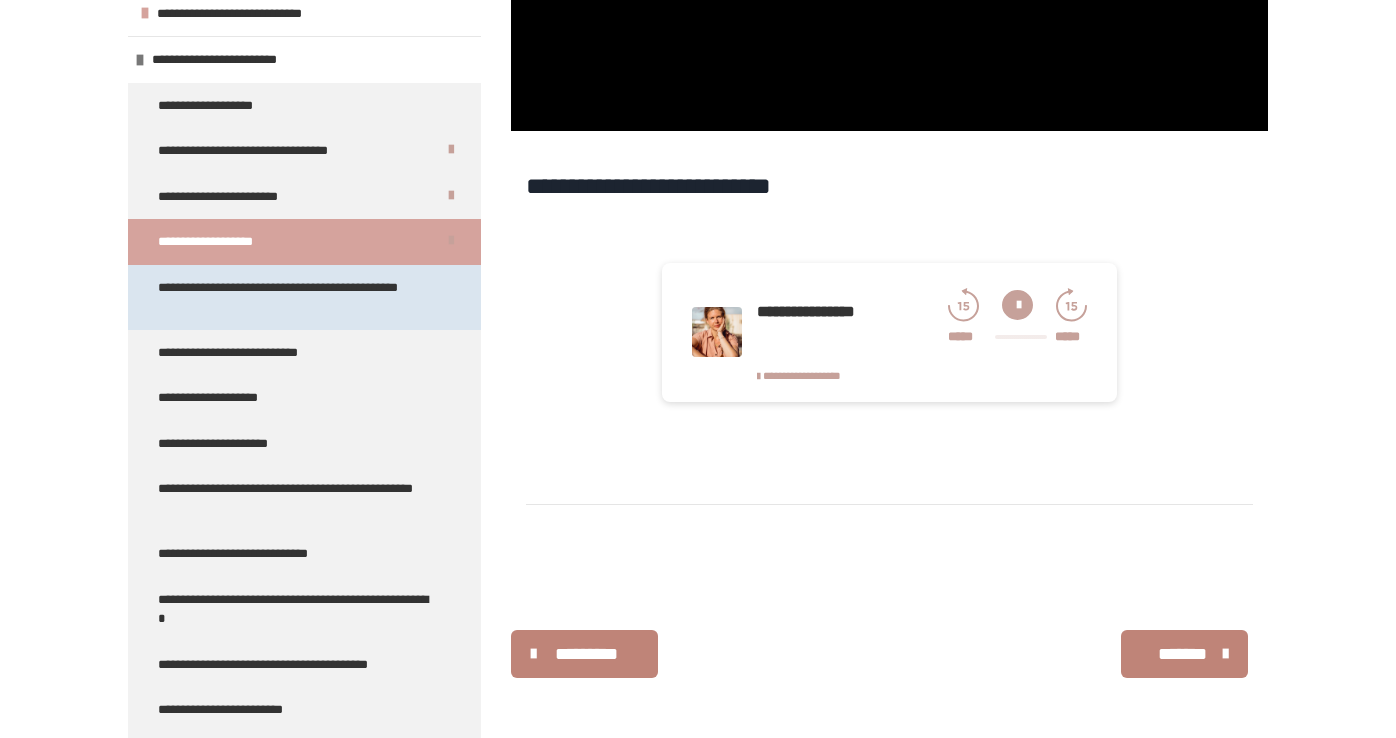 click on "**********" at bounding box center (296, 297) 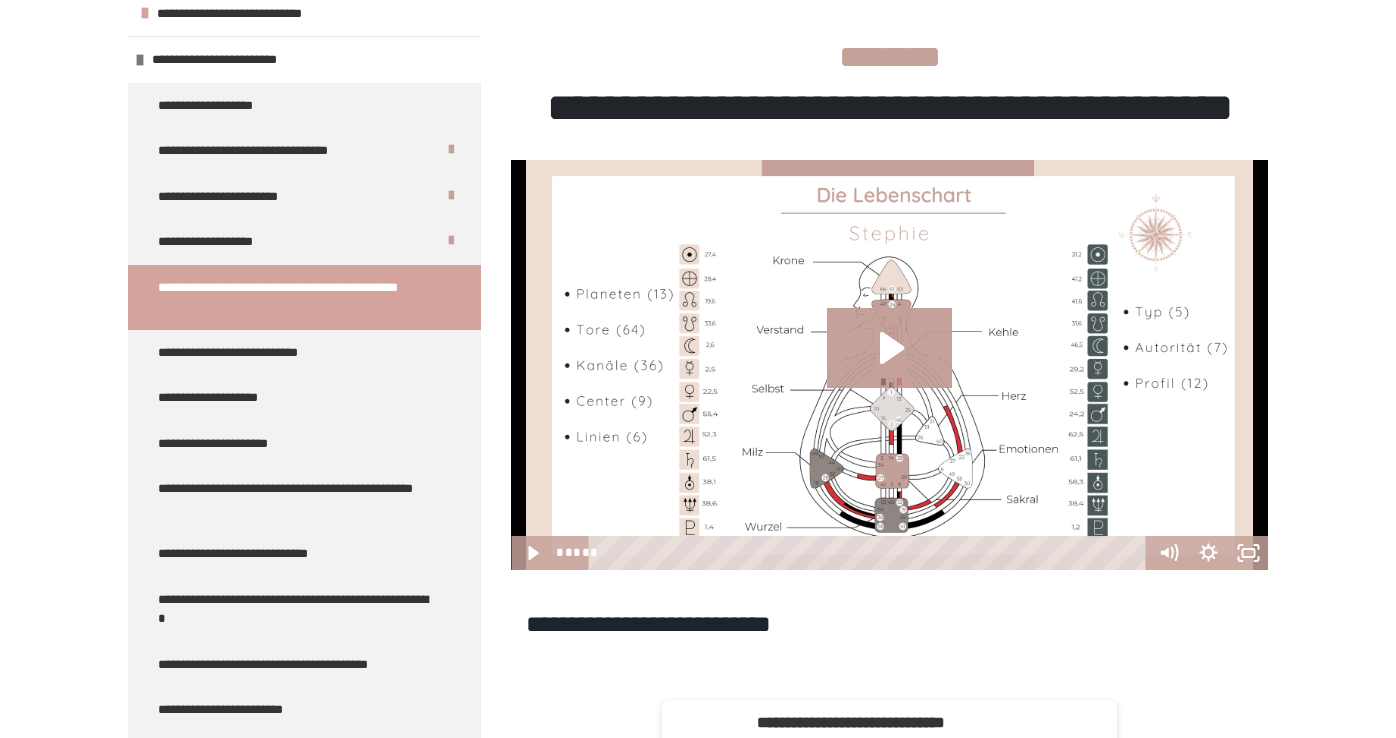 scroll, scrollTop: 292, scrollLeft: 0, axis: vertical 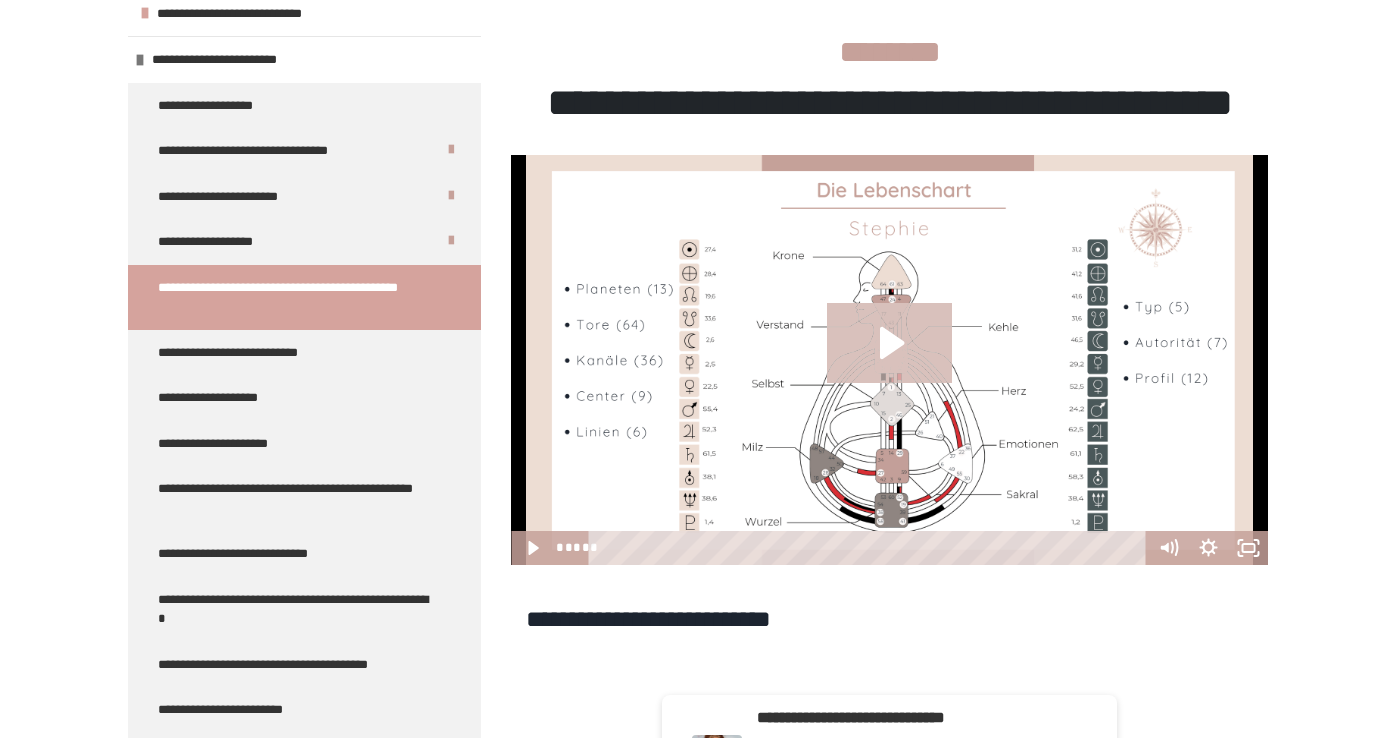 click 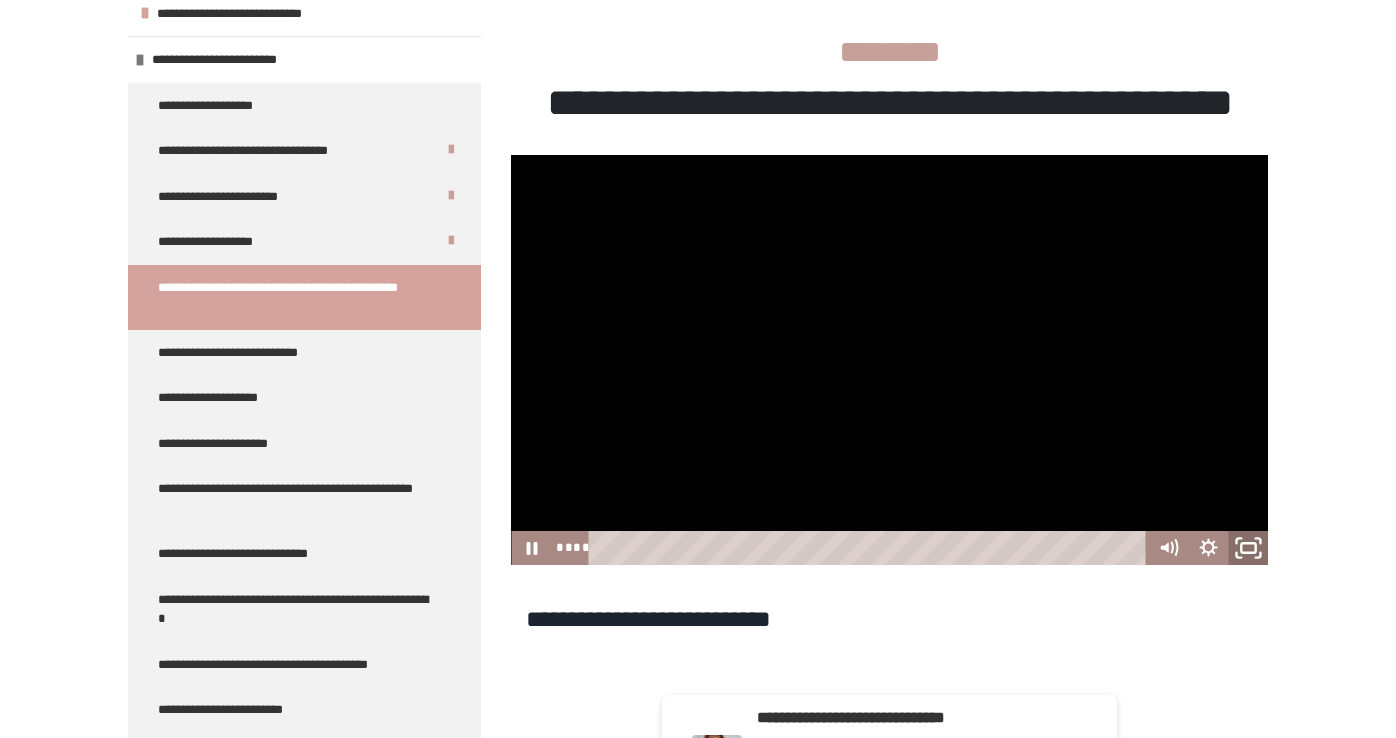 click 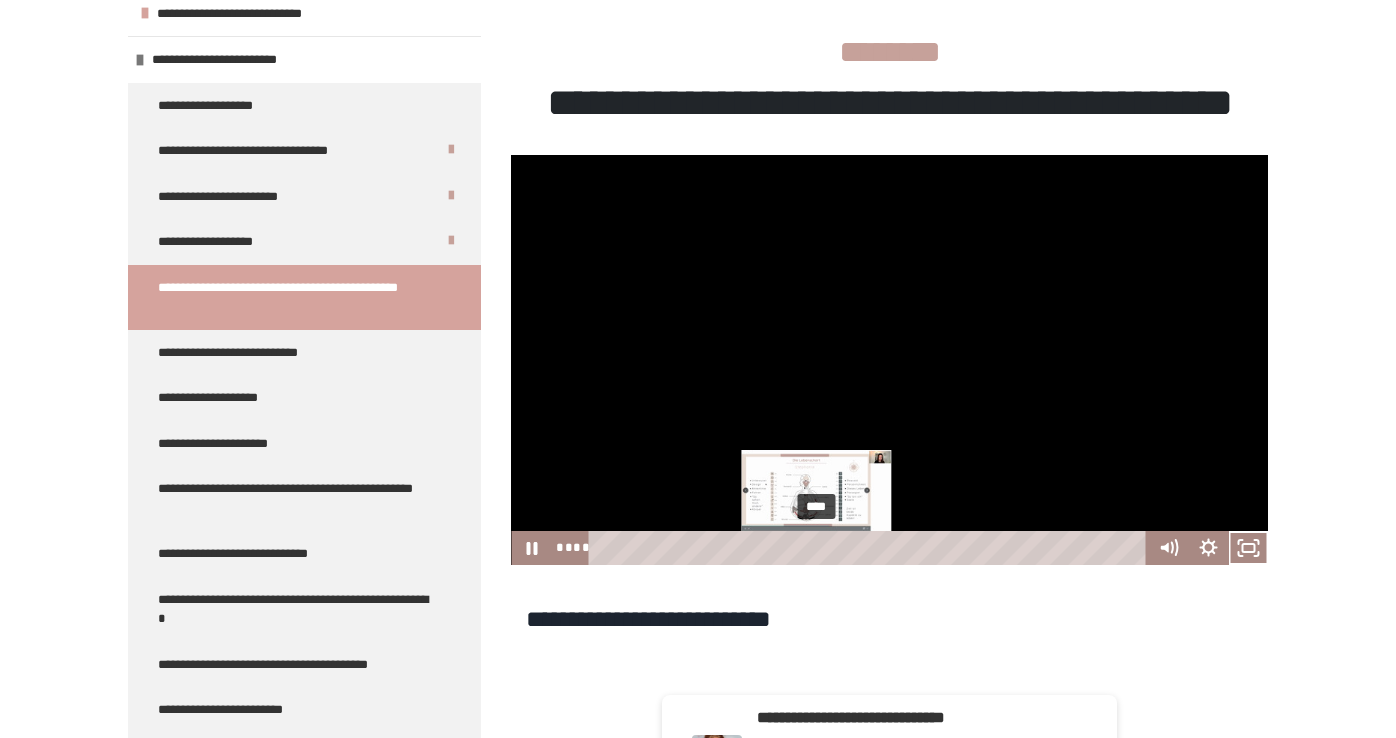 click on "****" at bounding box center (871, 548) 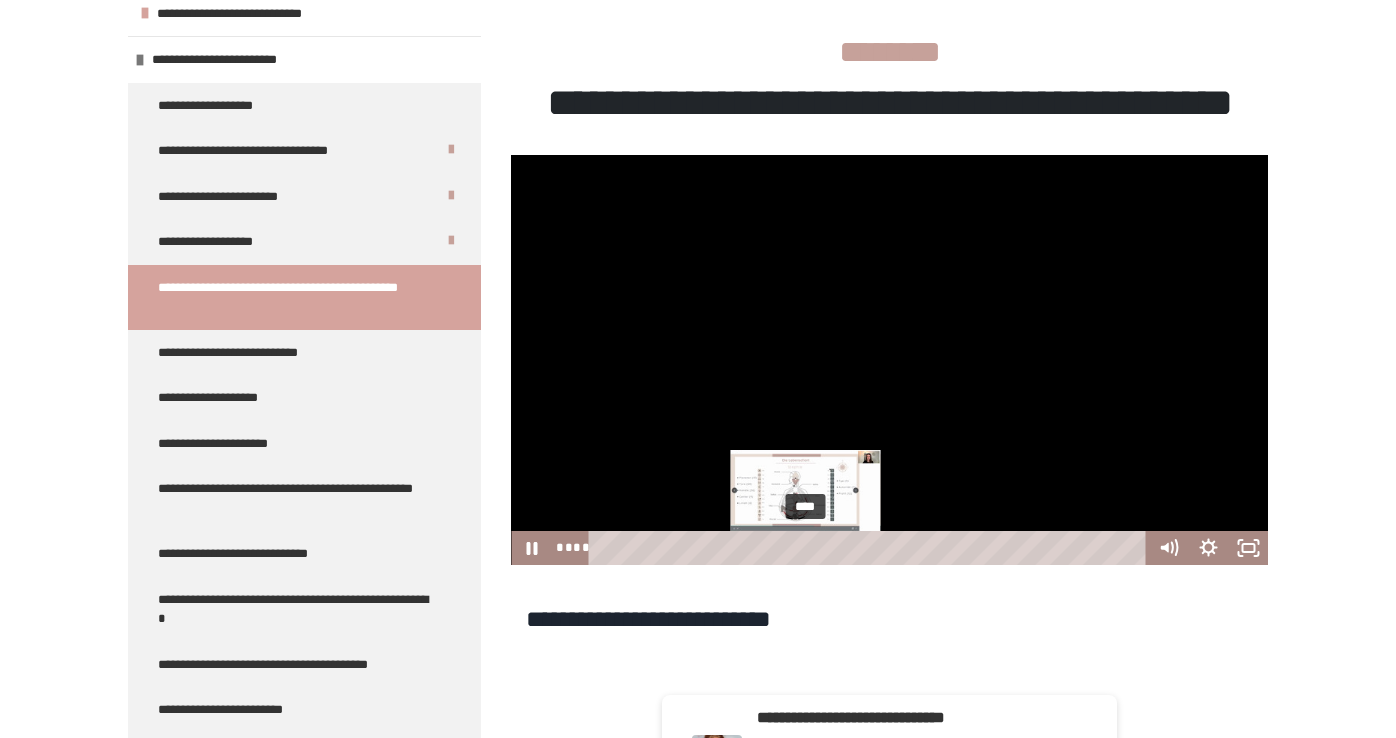 click on "****" at bounding box center [871, 548] 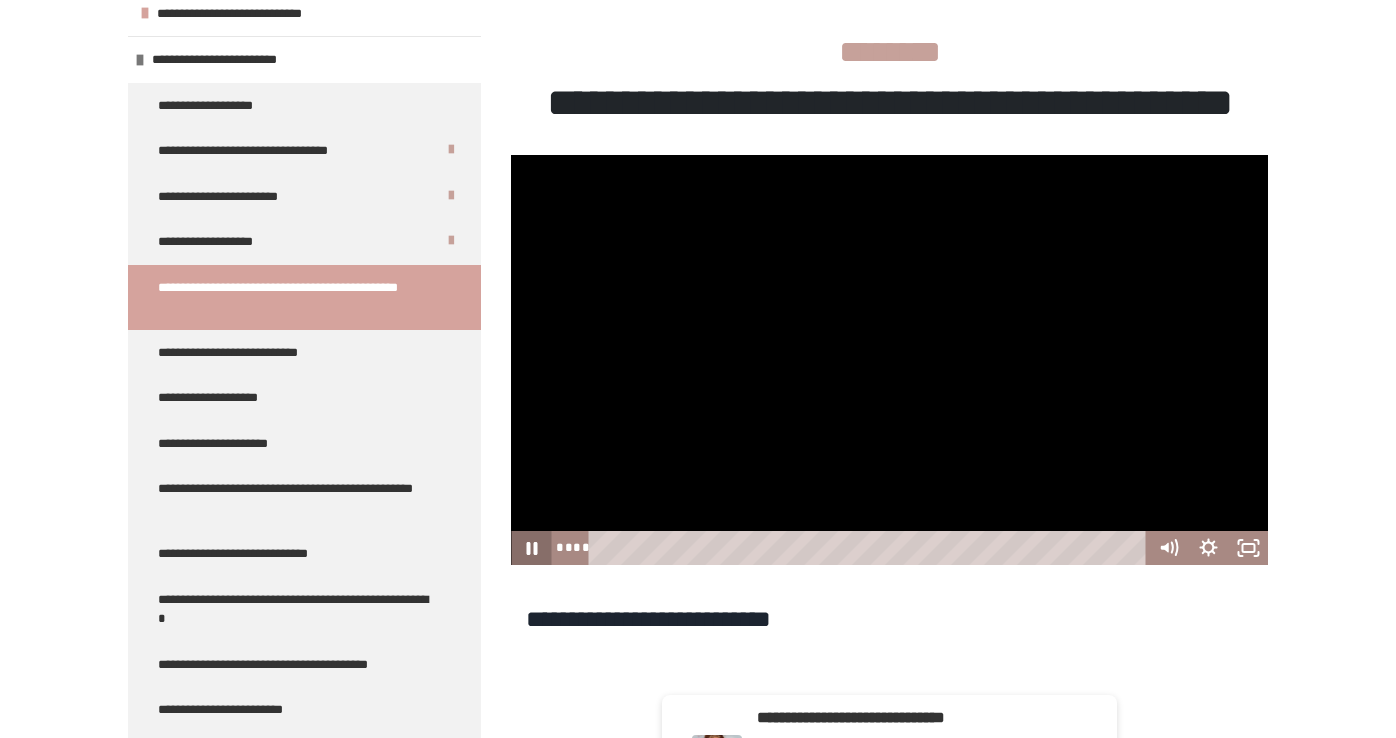 click 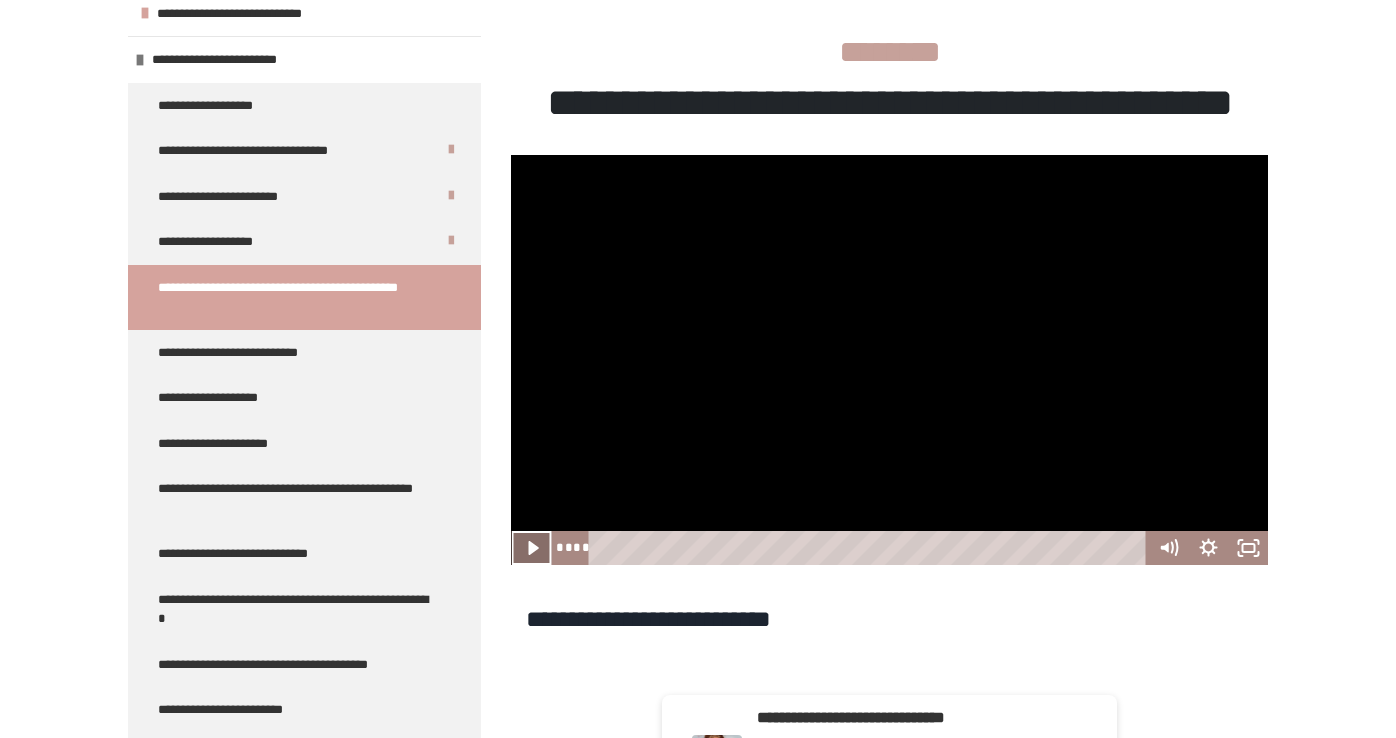 click 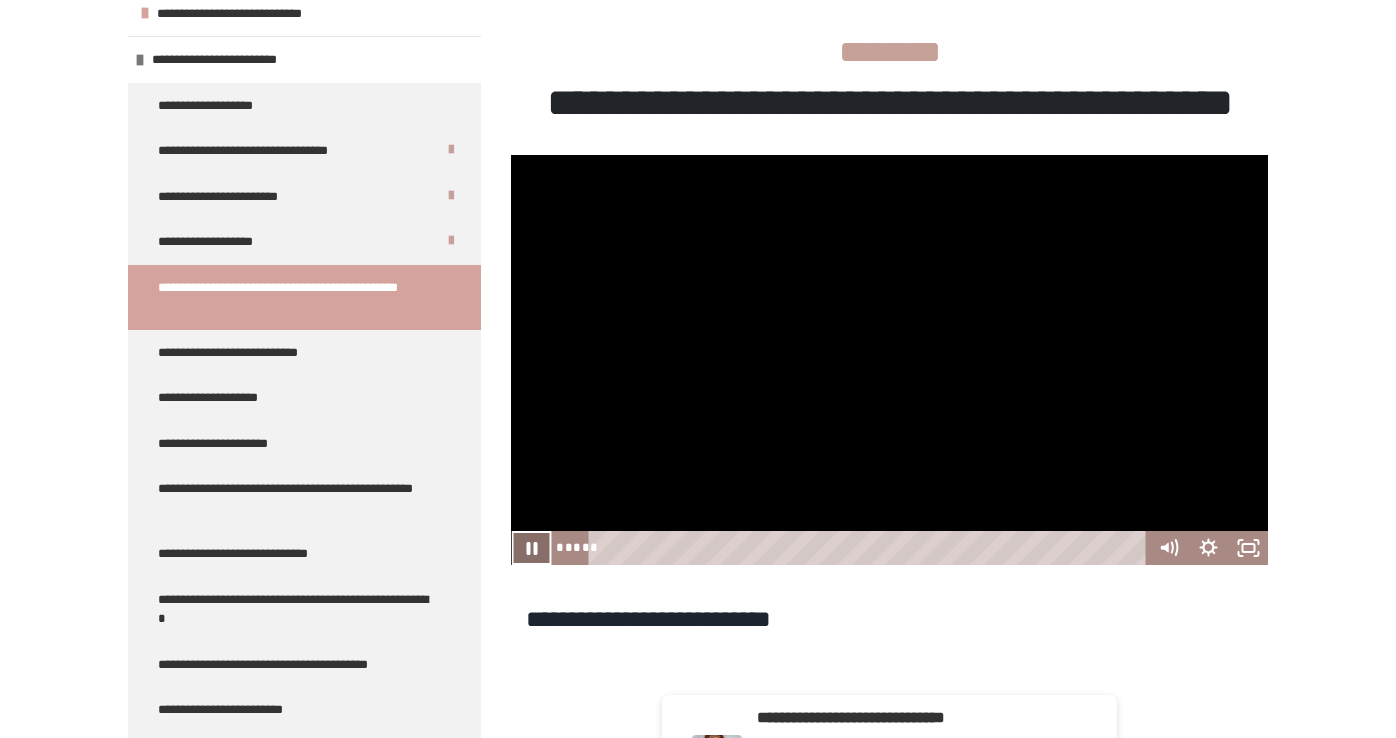click 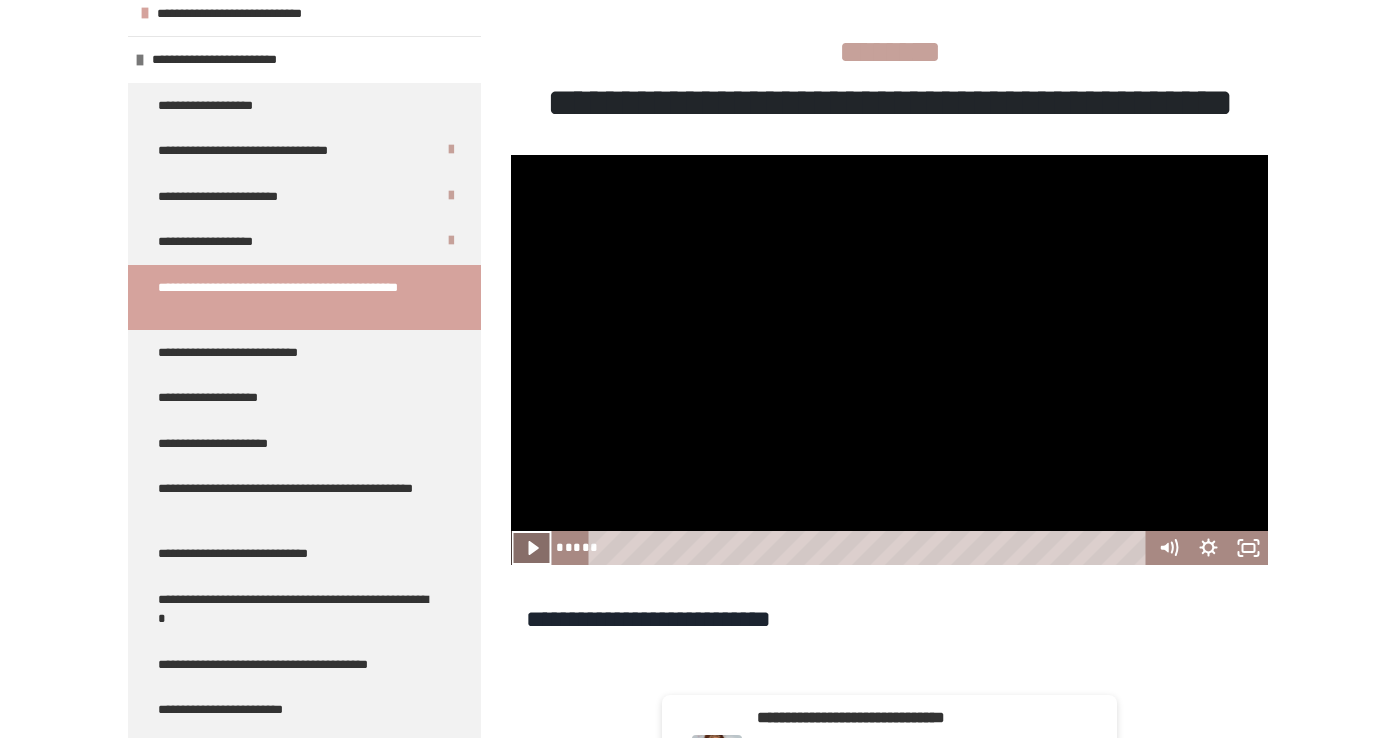 click 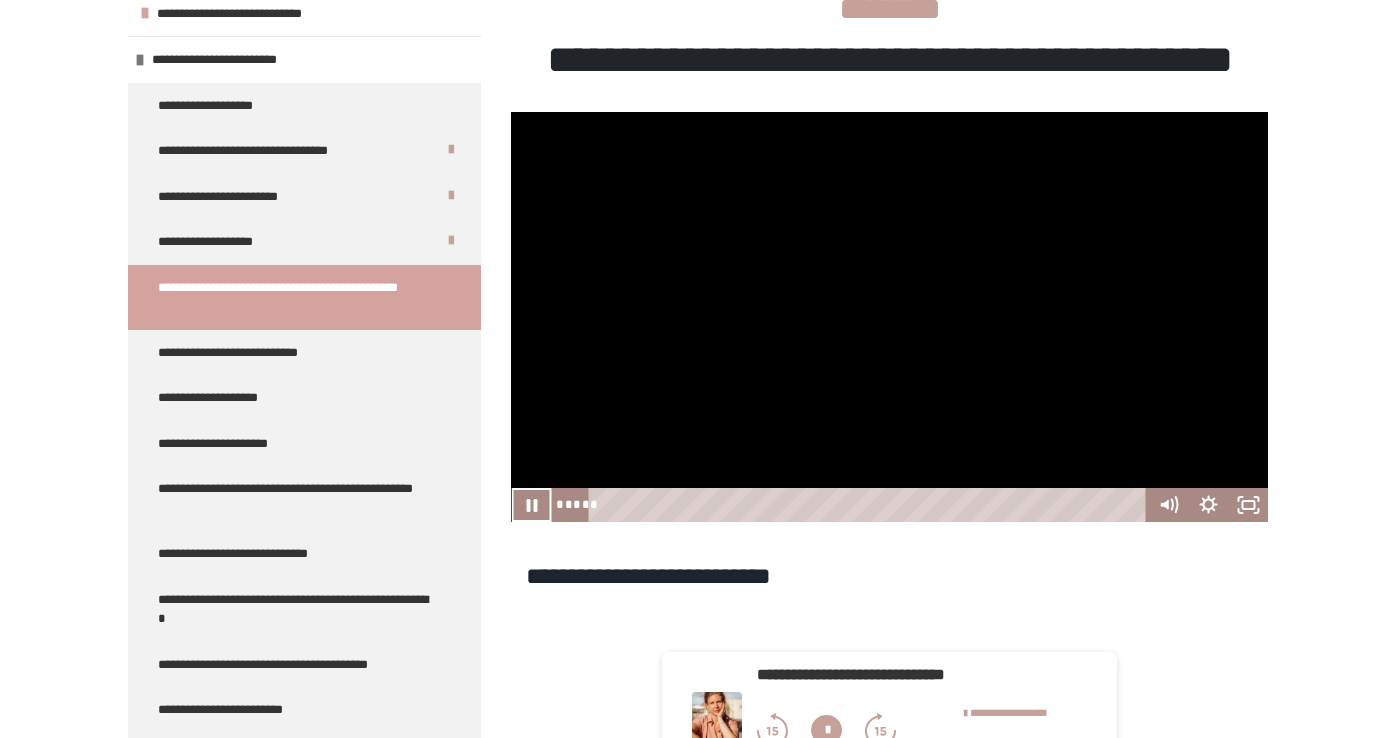 scroll, scrollTop: 337, scrollLeft: 0, axis: vertical 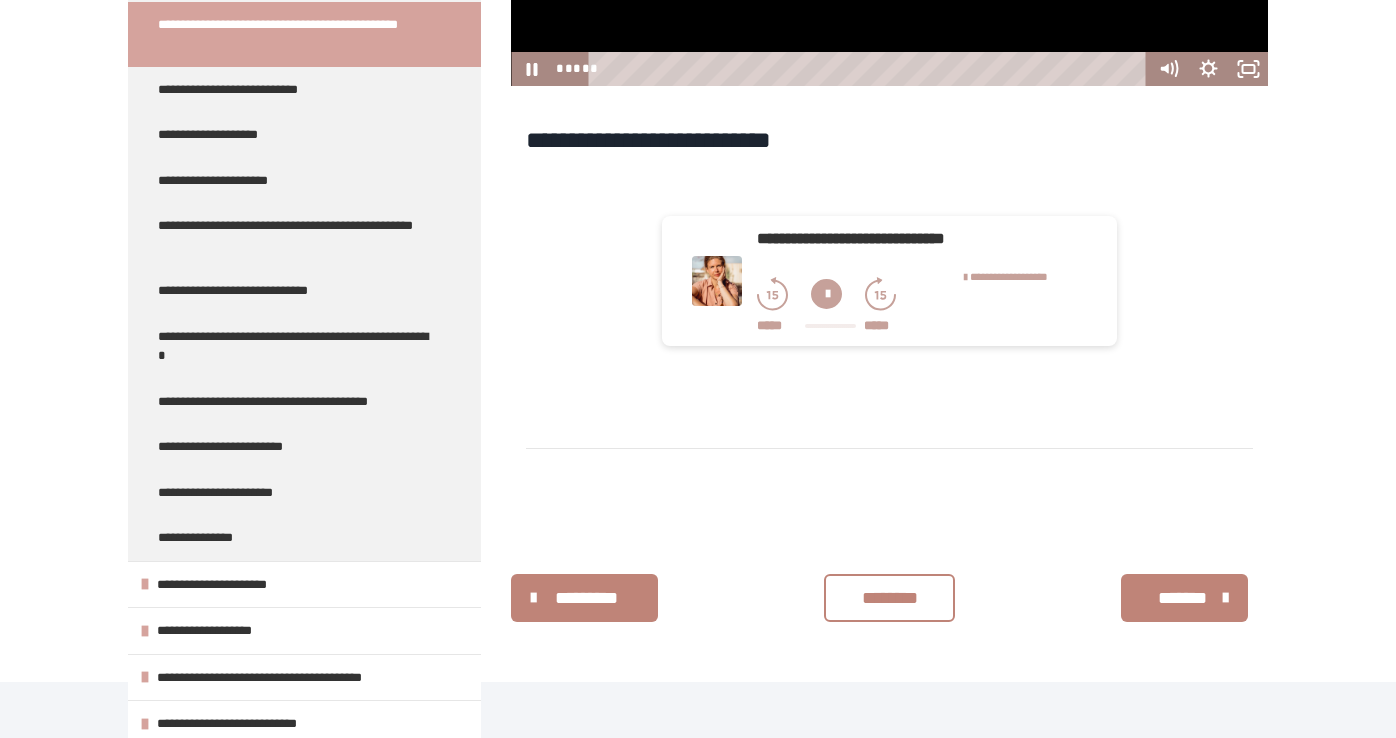 click on "********" at bounding box center (889, 598) 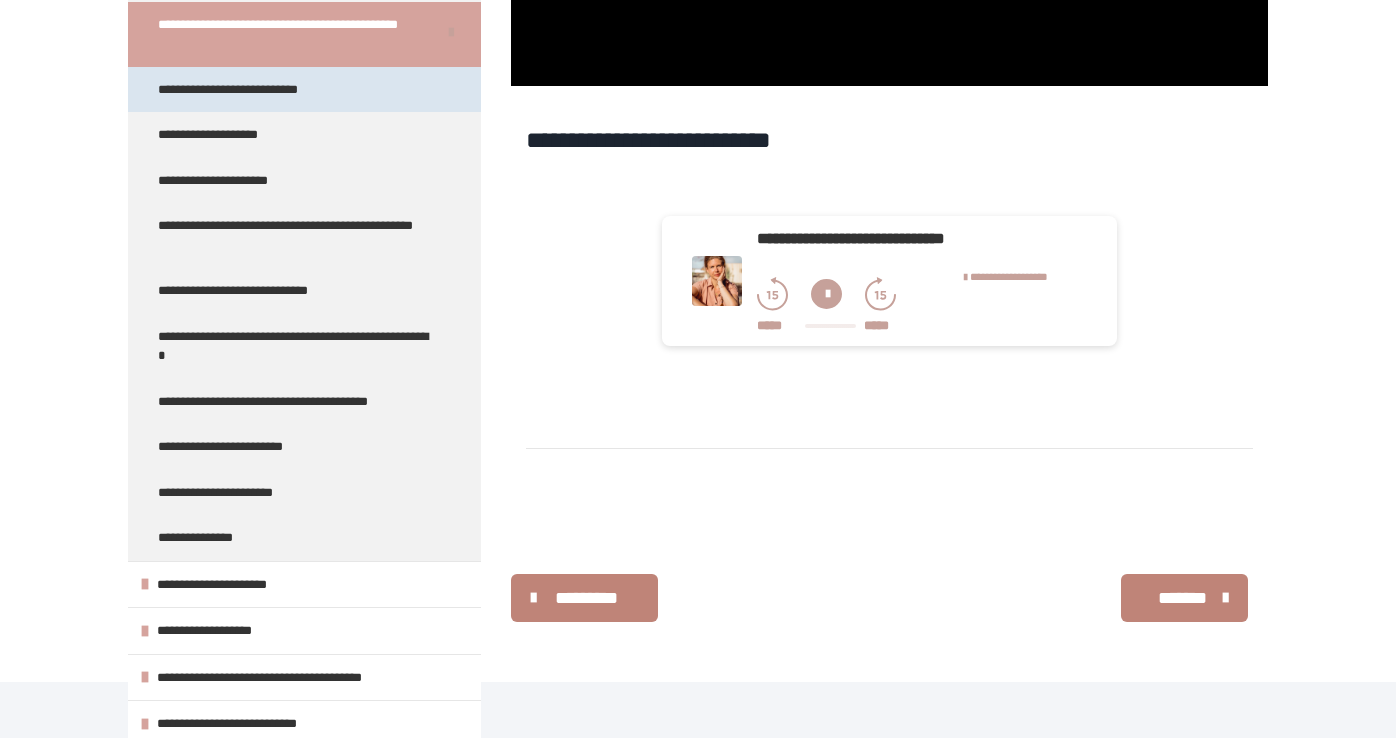 click on "**********" at bounding box center (234, 90) 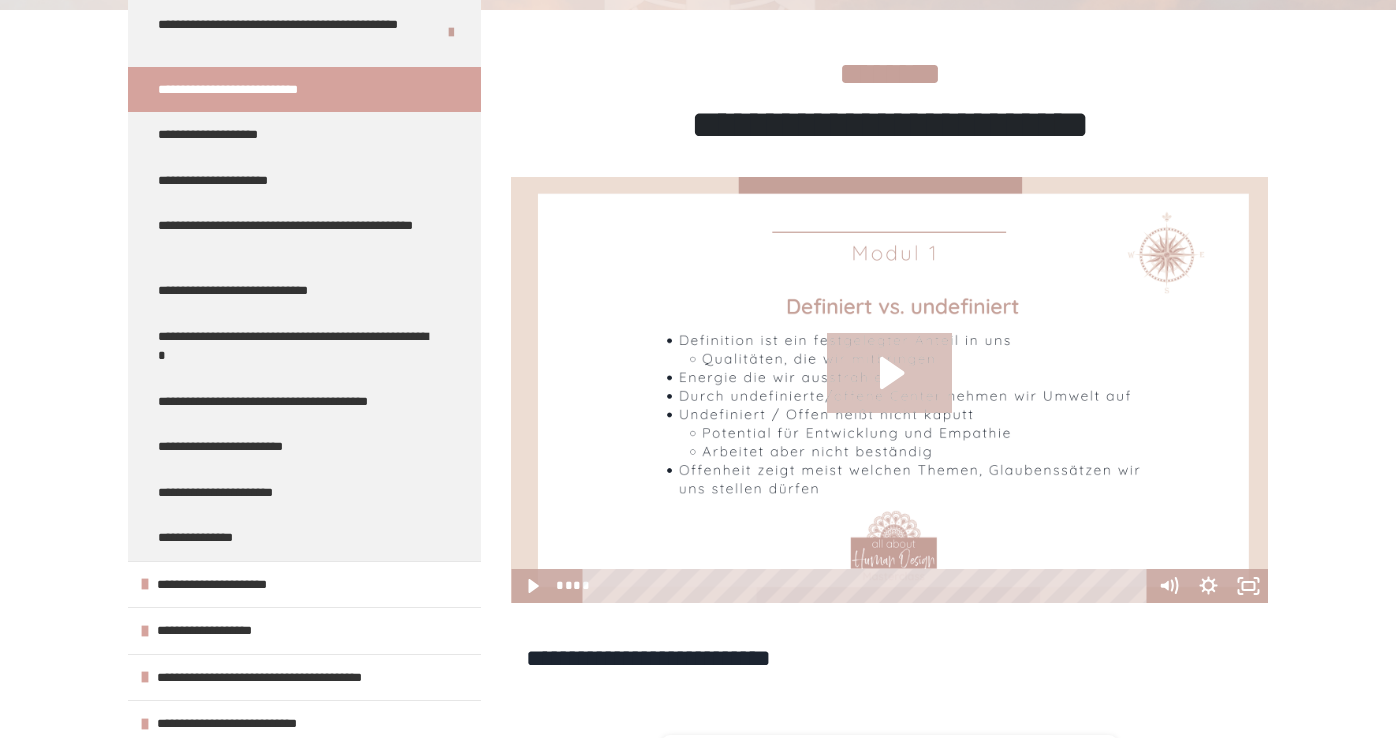 click 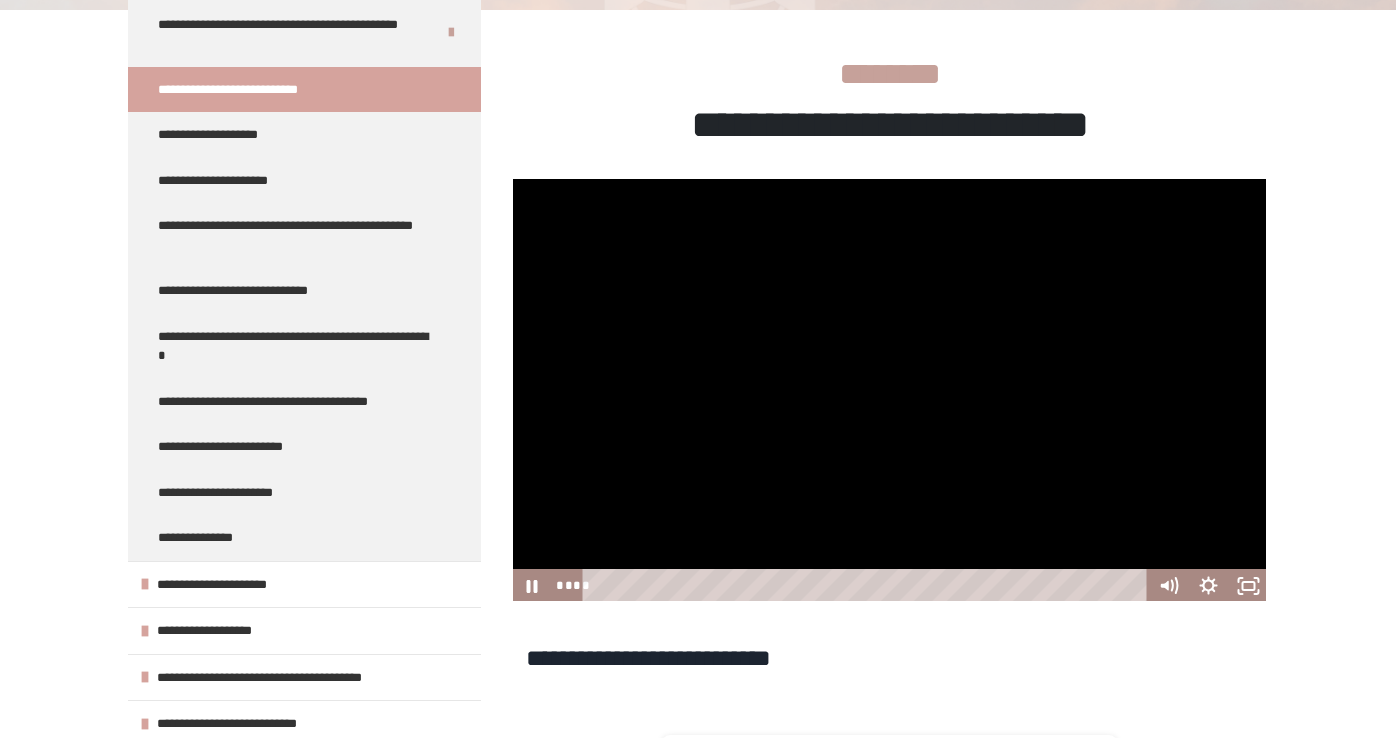 click at bounding box center (889, 390) 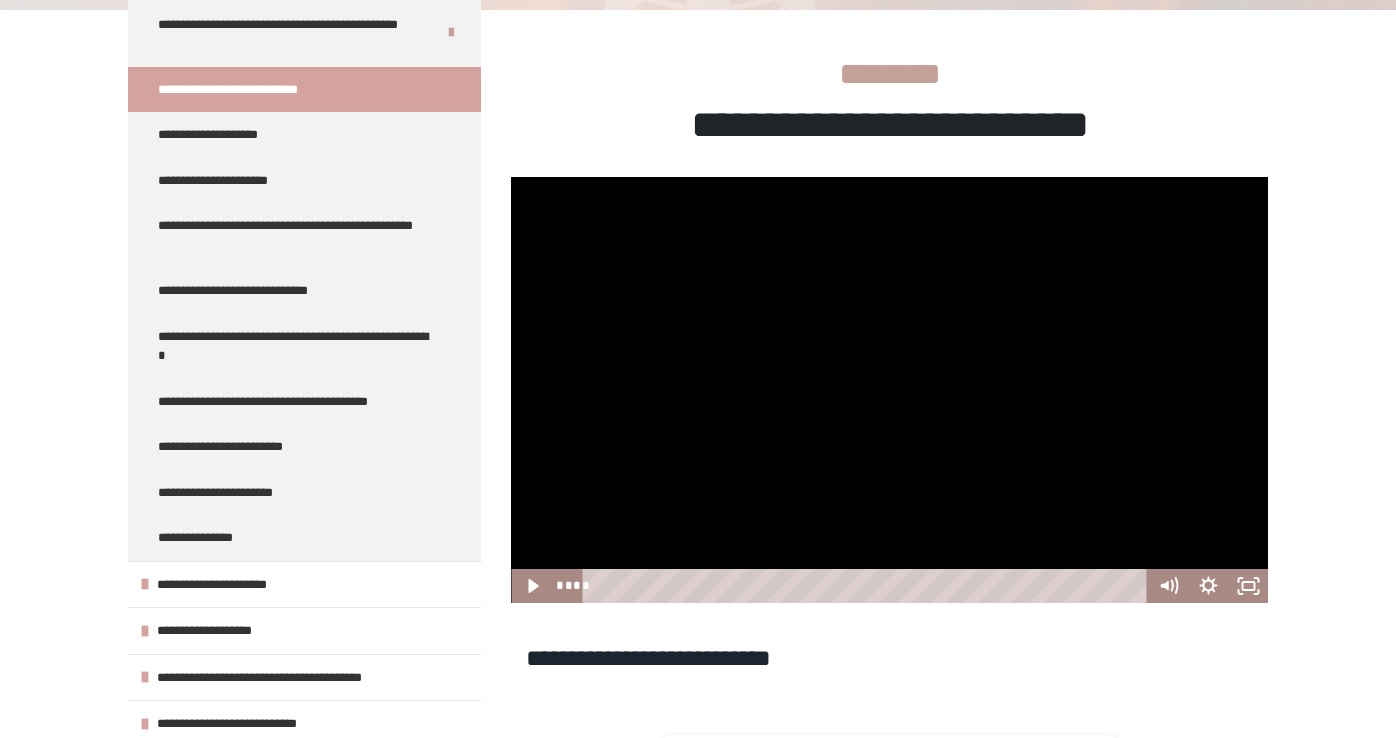 click at bounding box center (889, 390) 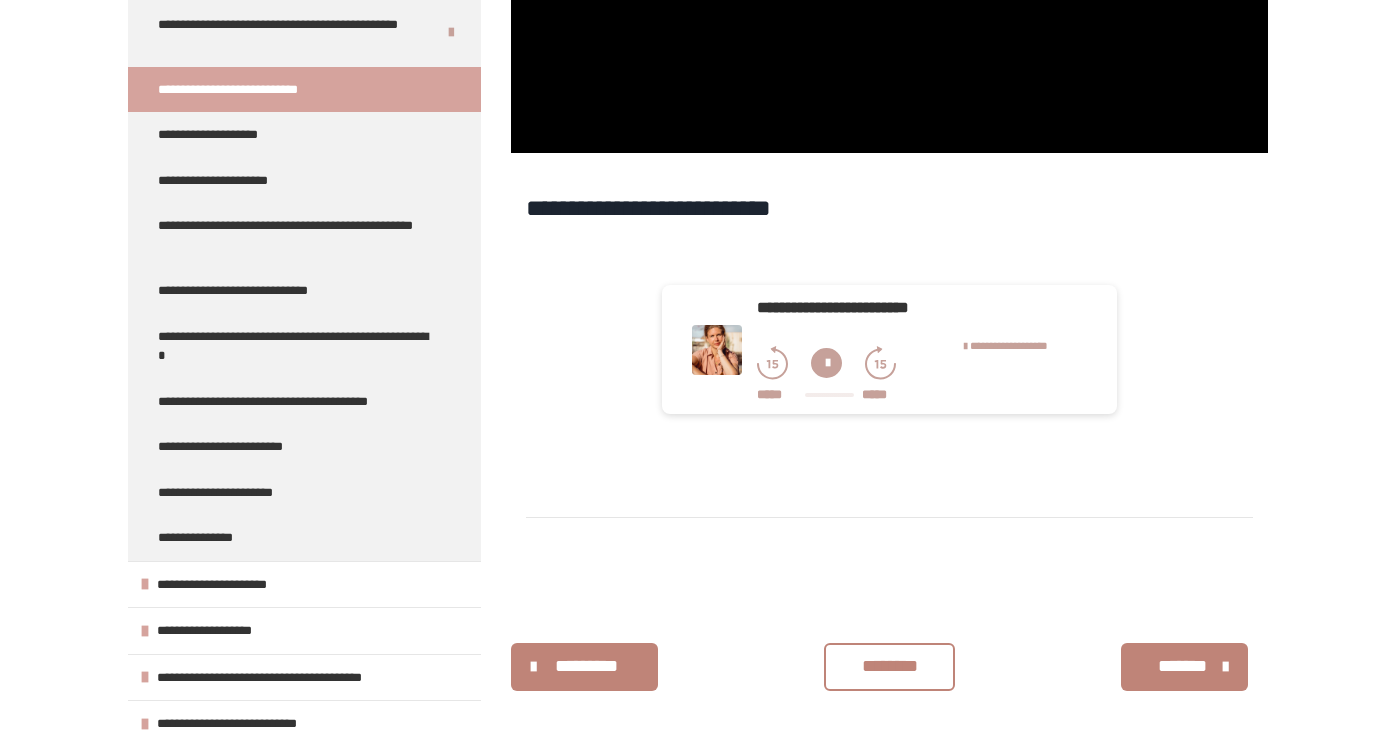 scroll, scrollTop: 738, scrollLeft: 0, axis: vertical 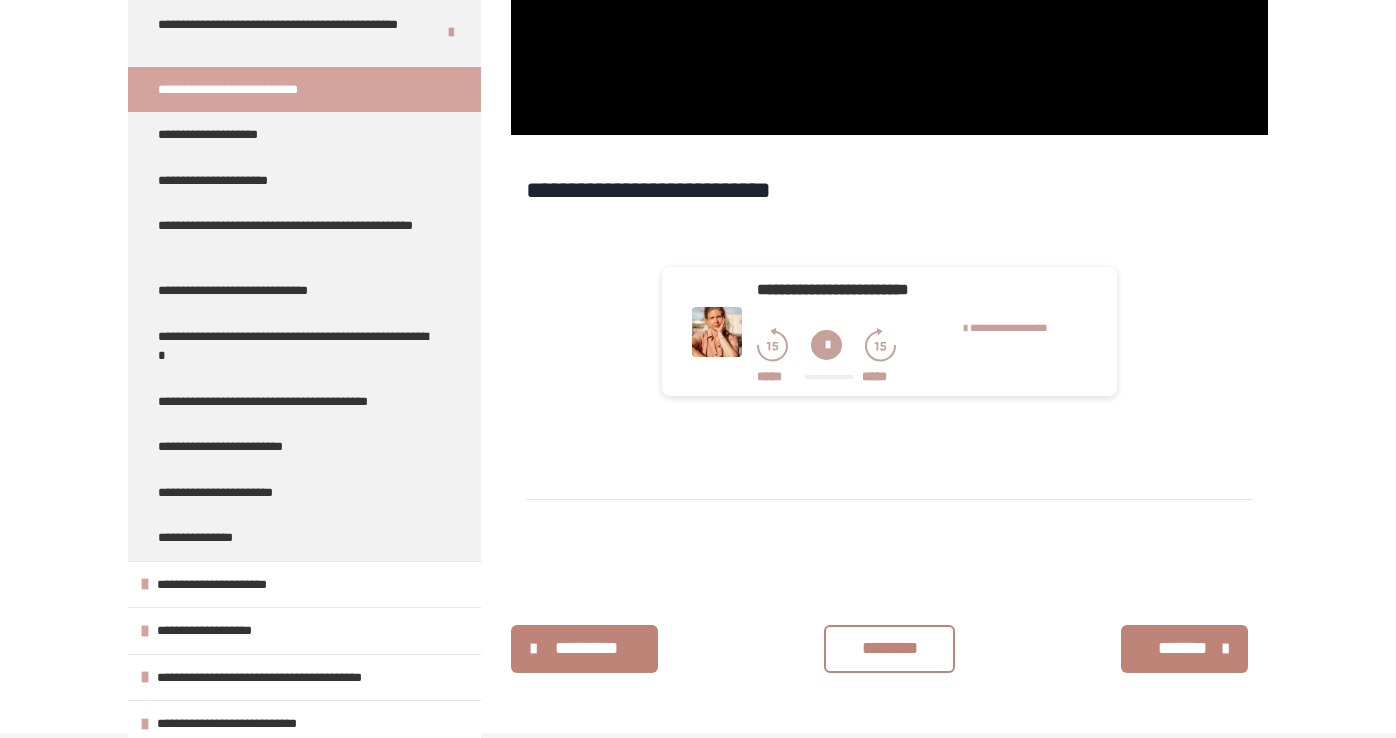click on "********" at bounding box center [889, 648] 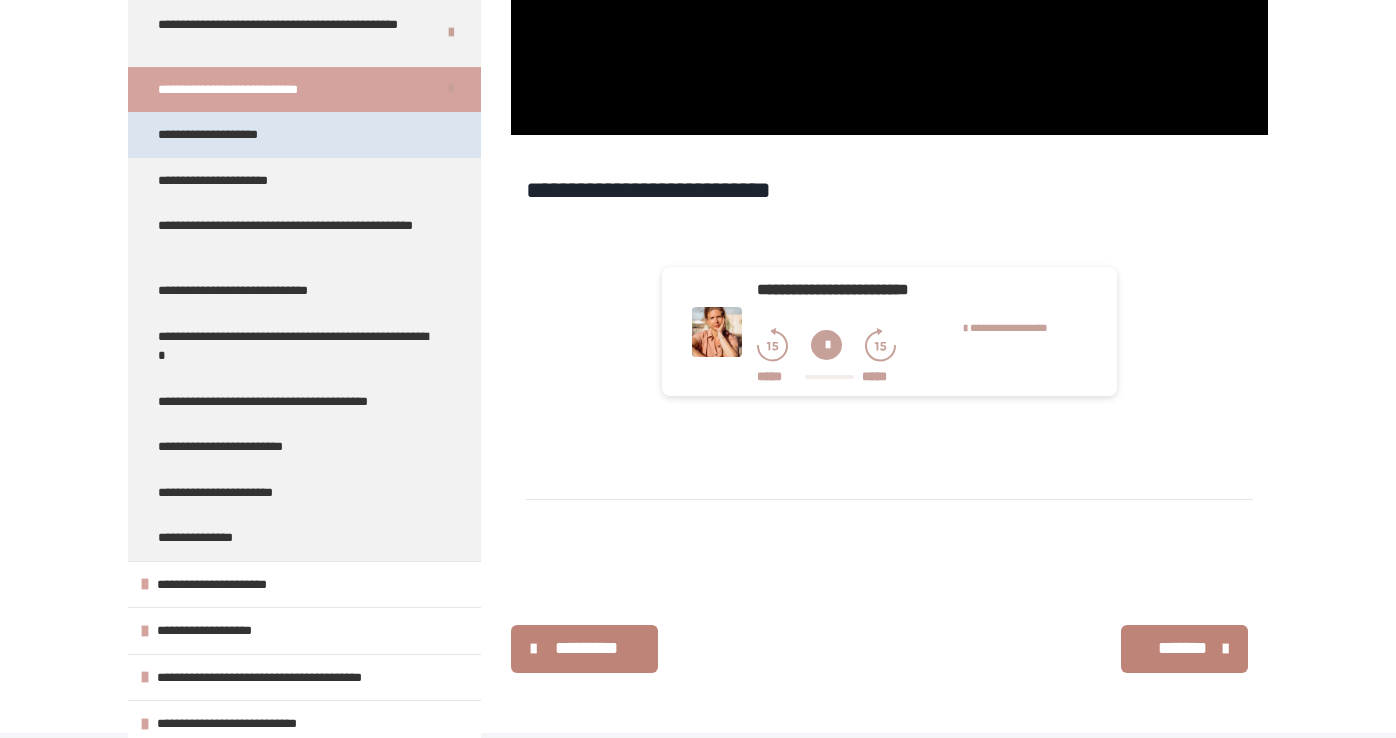 click on "**********" at bounding box center [304, 135] 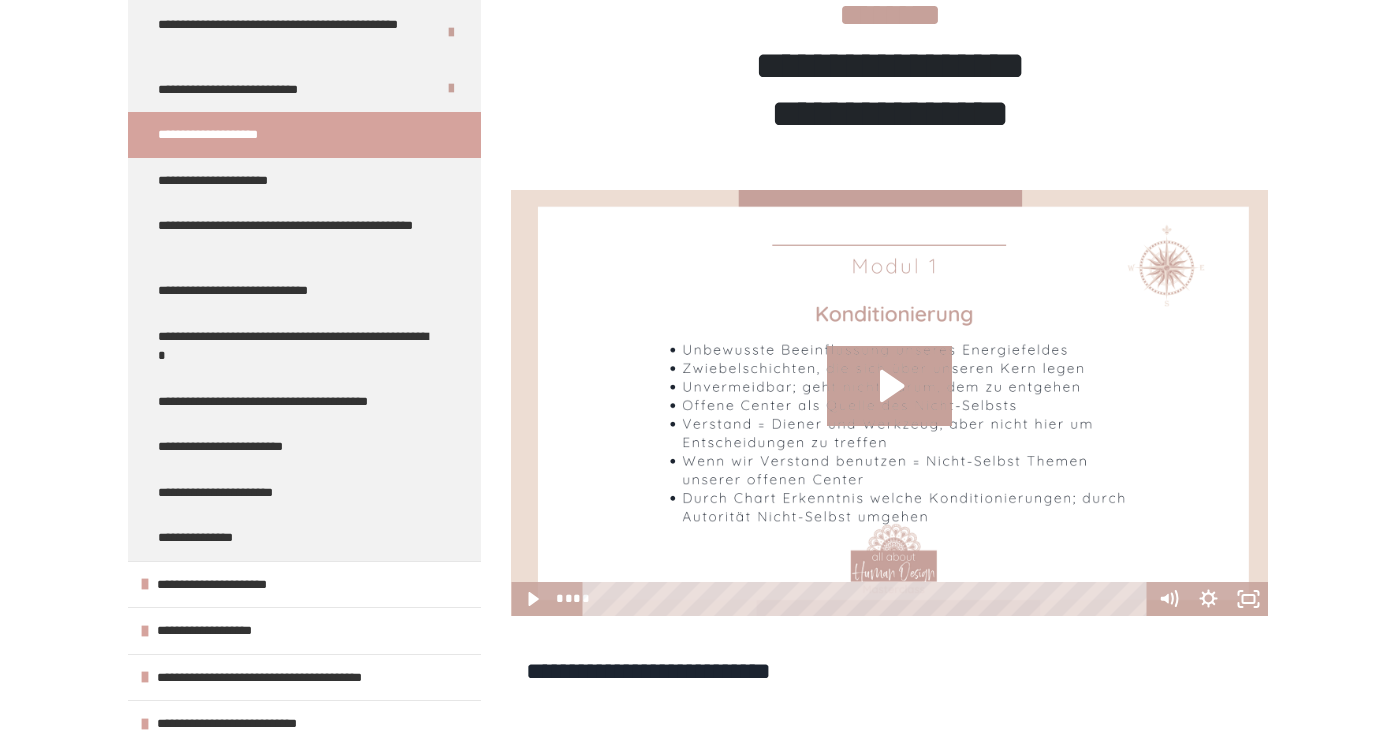 scroll, scrollTop: 332, scrollLeft: 0, axis: vertical 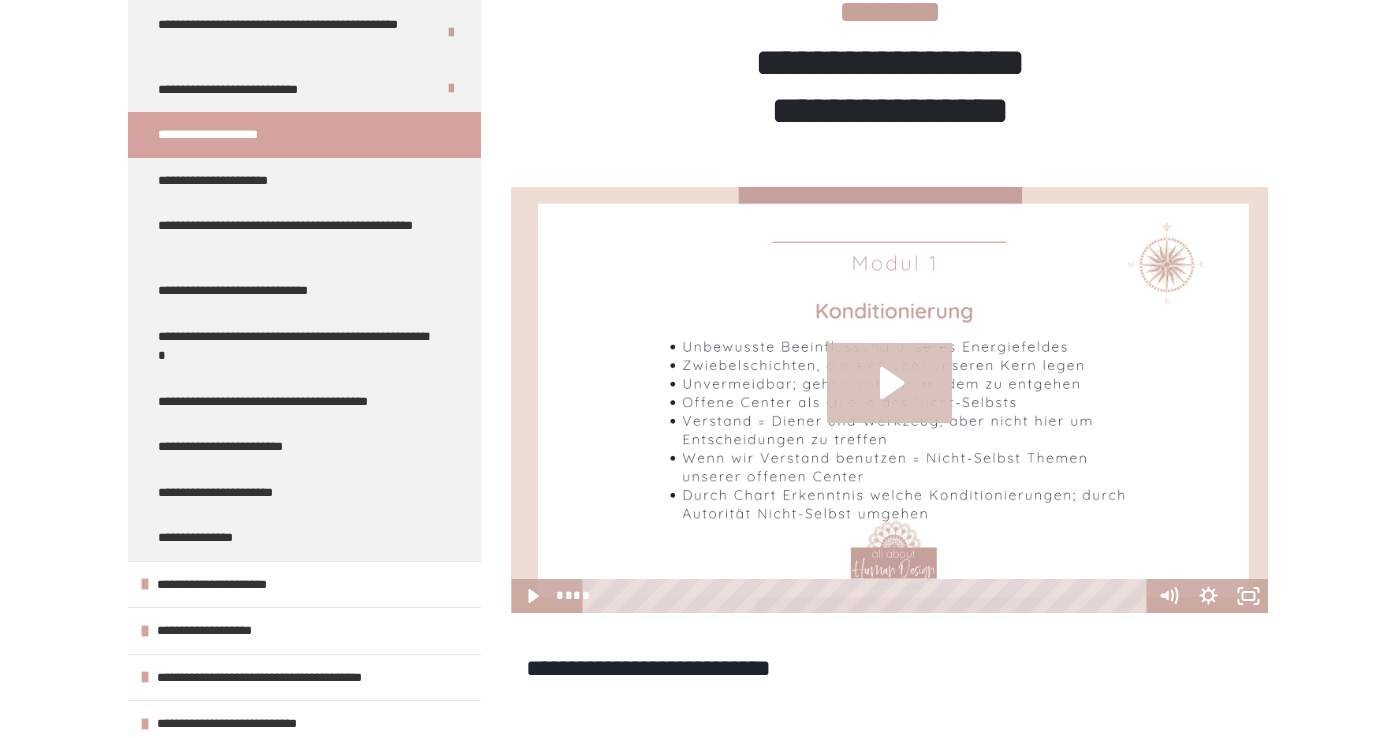 click 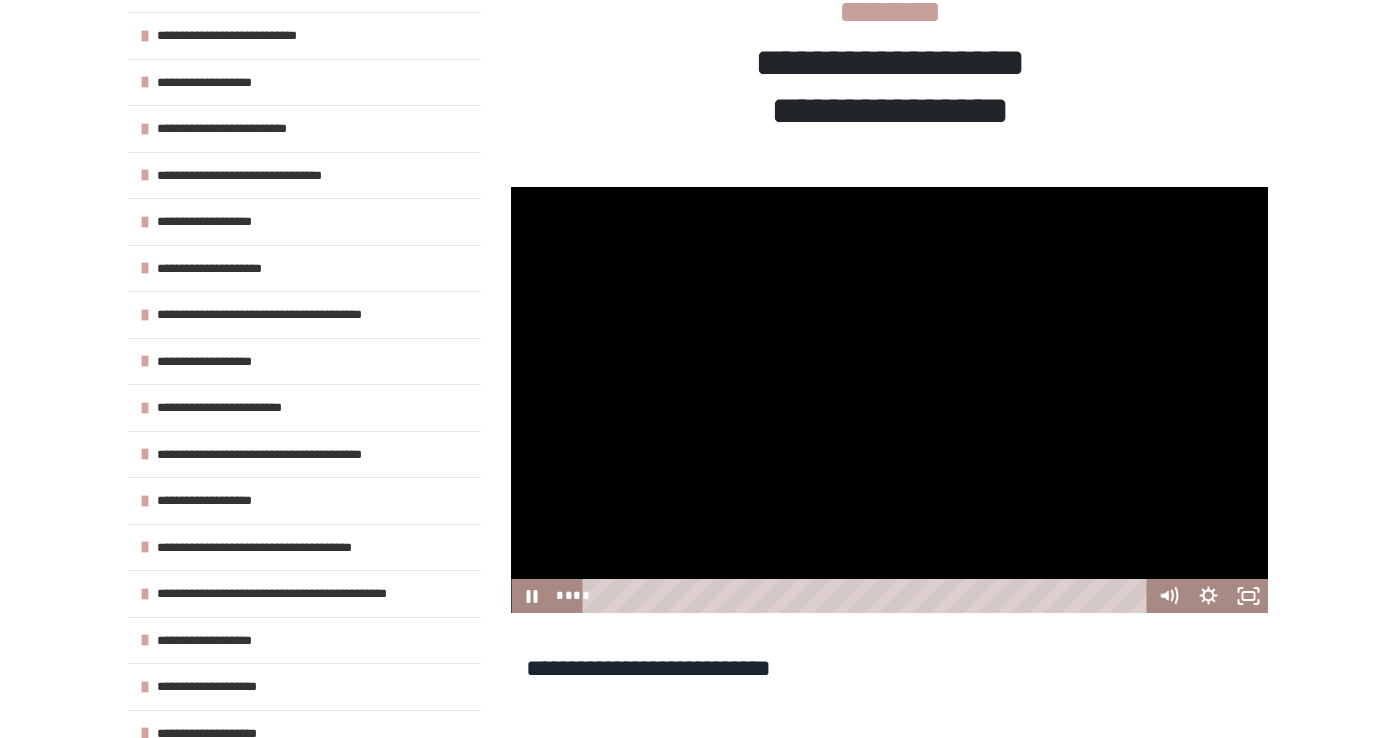 scroll, scrollTop: 1079, scrollLeft: 0, axis: vertical 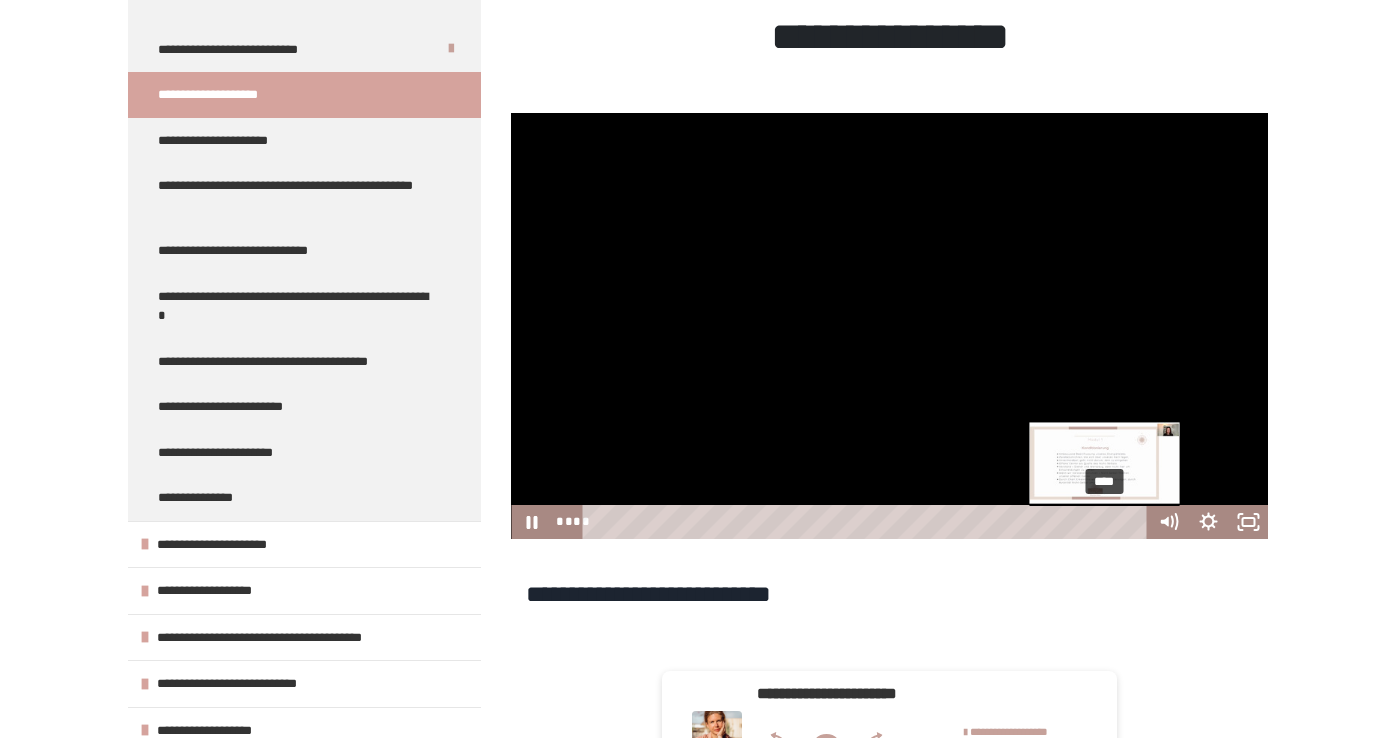 click on "****" at bounding box center (868, 522) 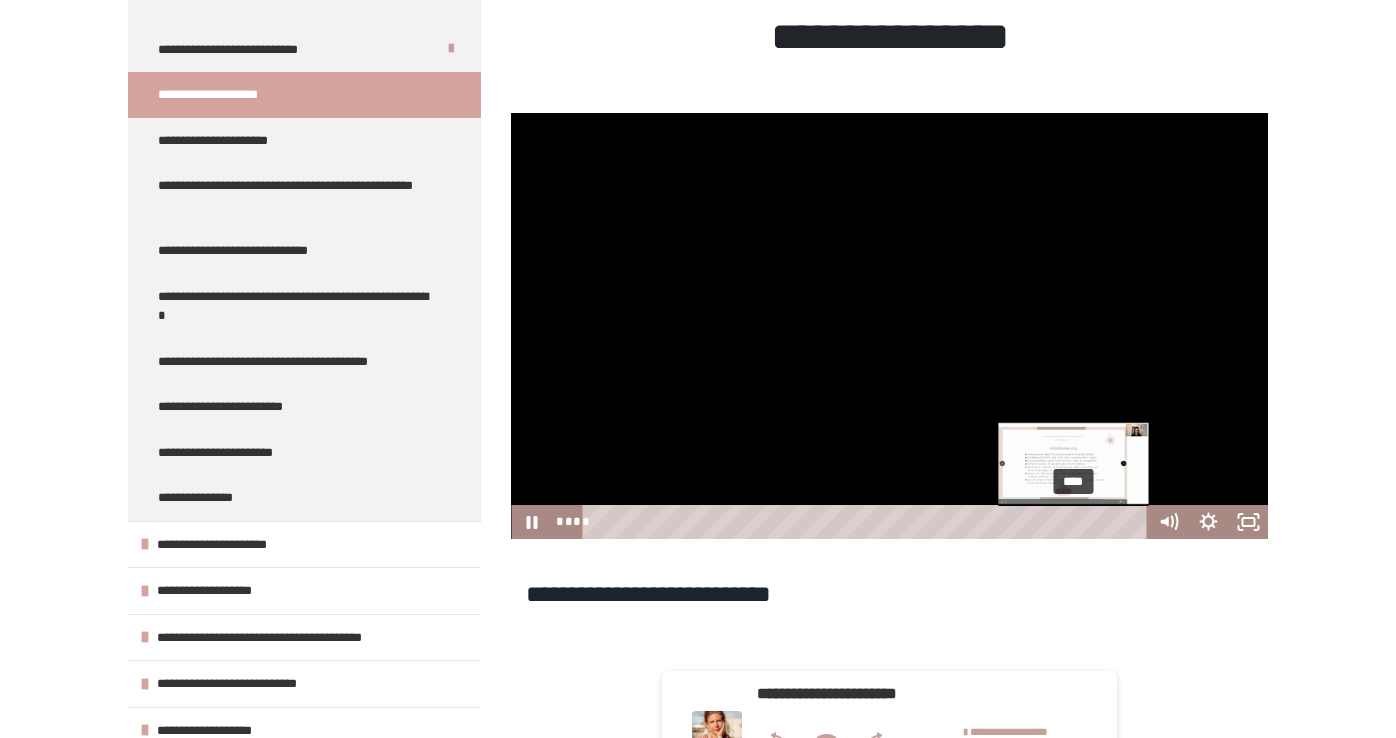 click on "****" at bounding box center (868, 522) 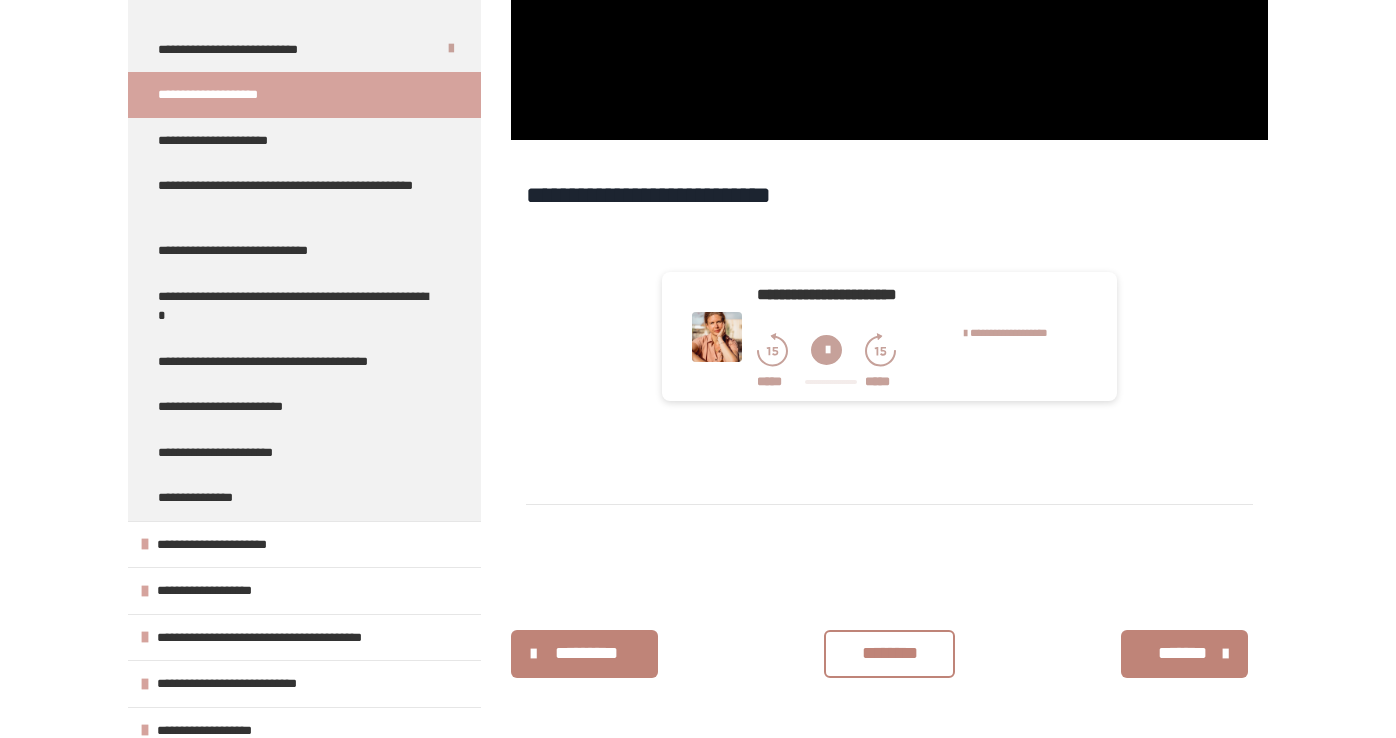scroll, scrollTop: 812, scrollLeft: 0, axis: vertical 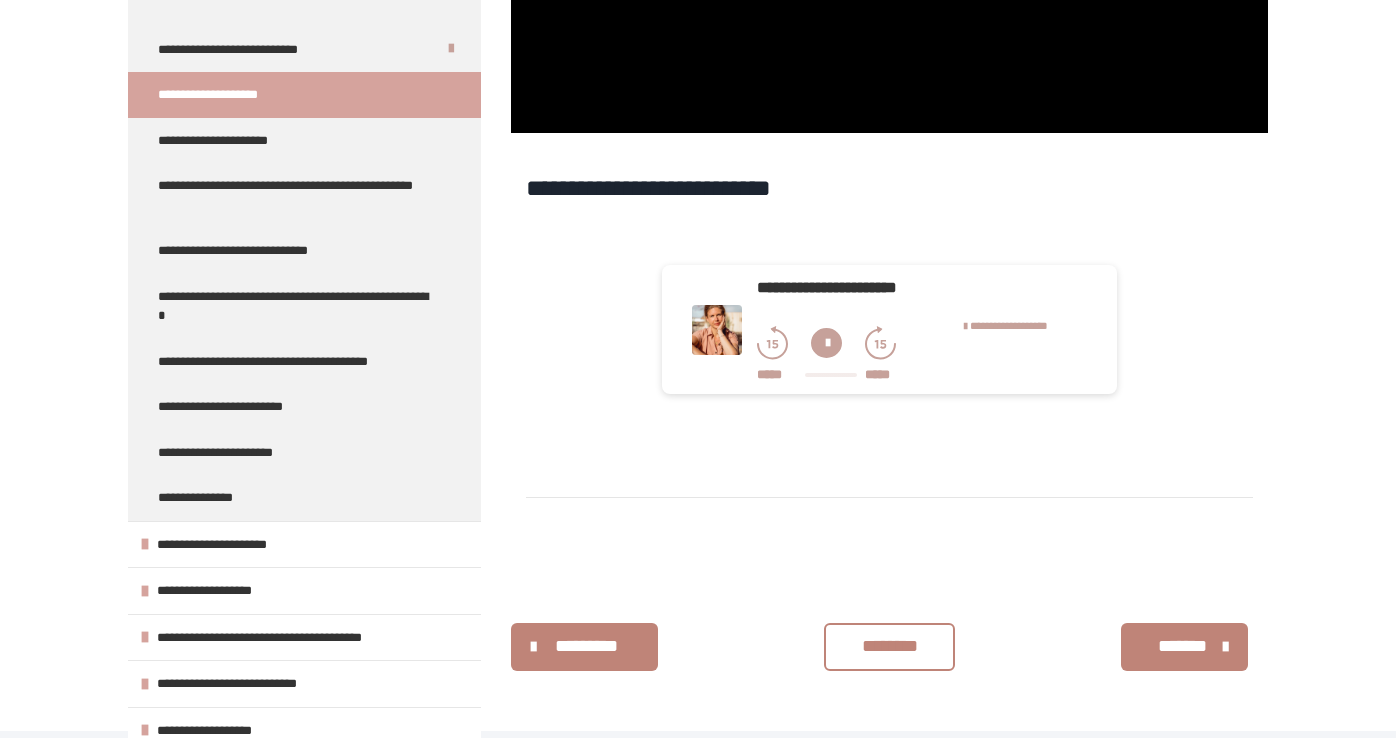 click on "********" at bounding box center (889, 646) 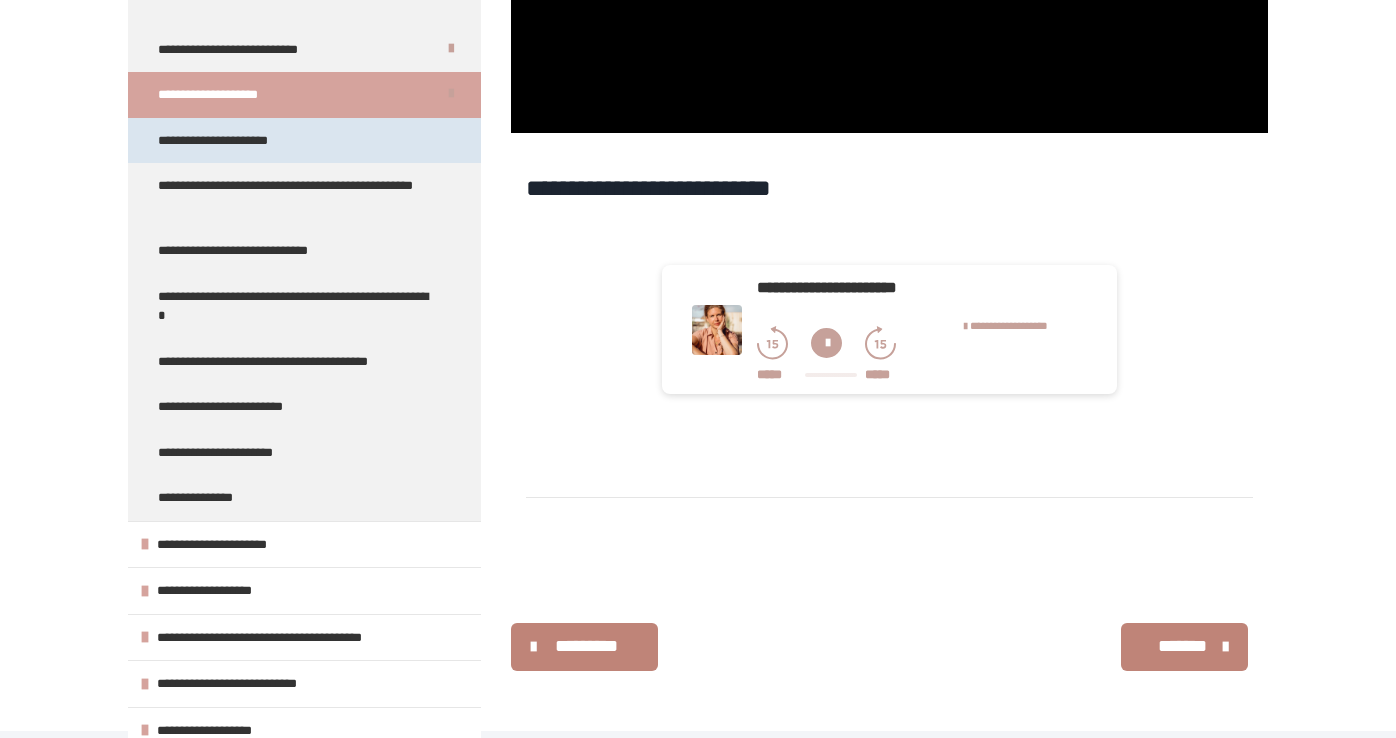 click on "**********" at bounding box center [304, 141] 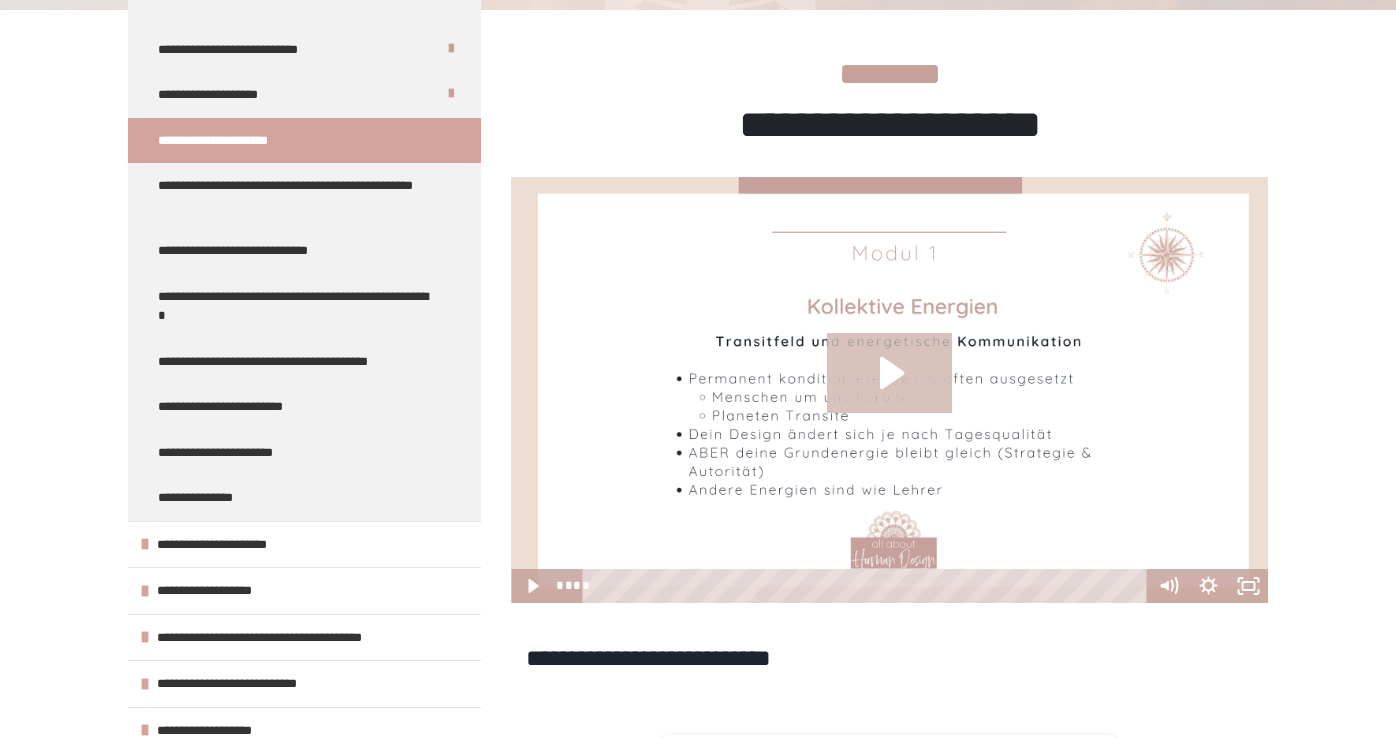 click 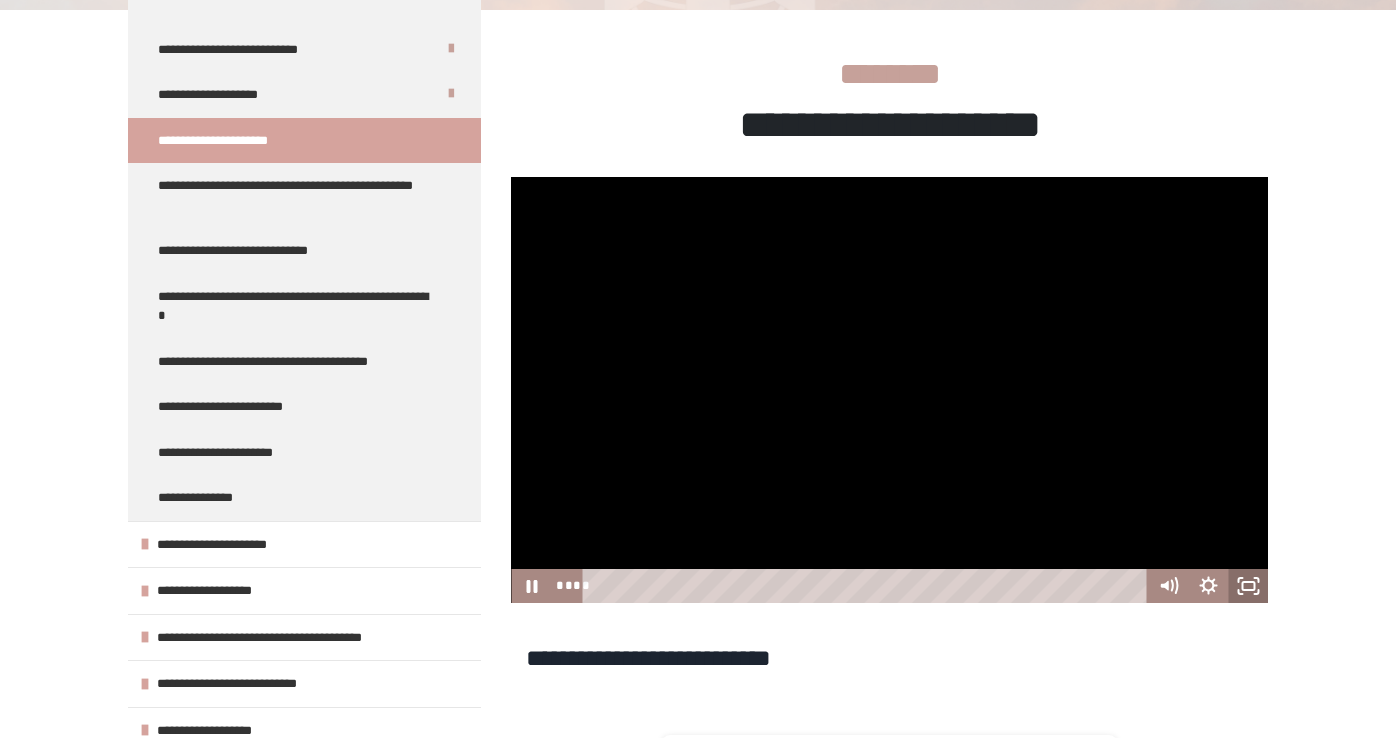 click 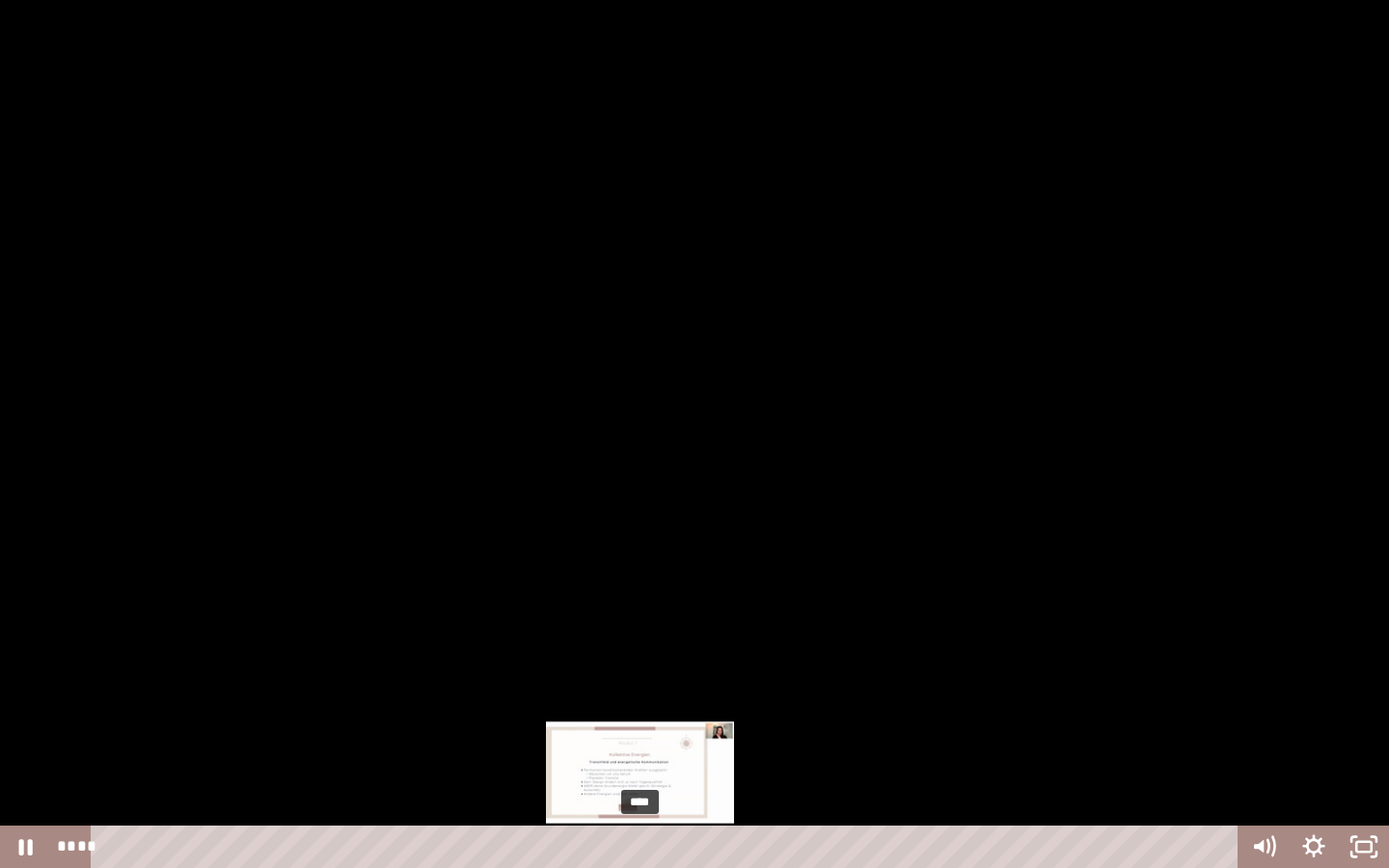 click on "****" at bounding box center [667, 847] 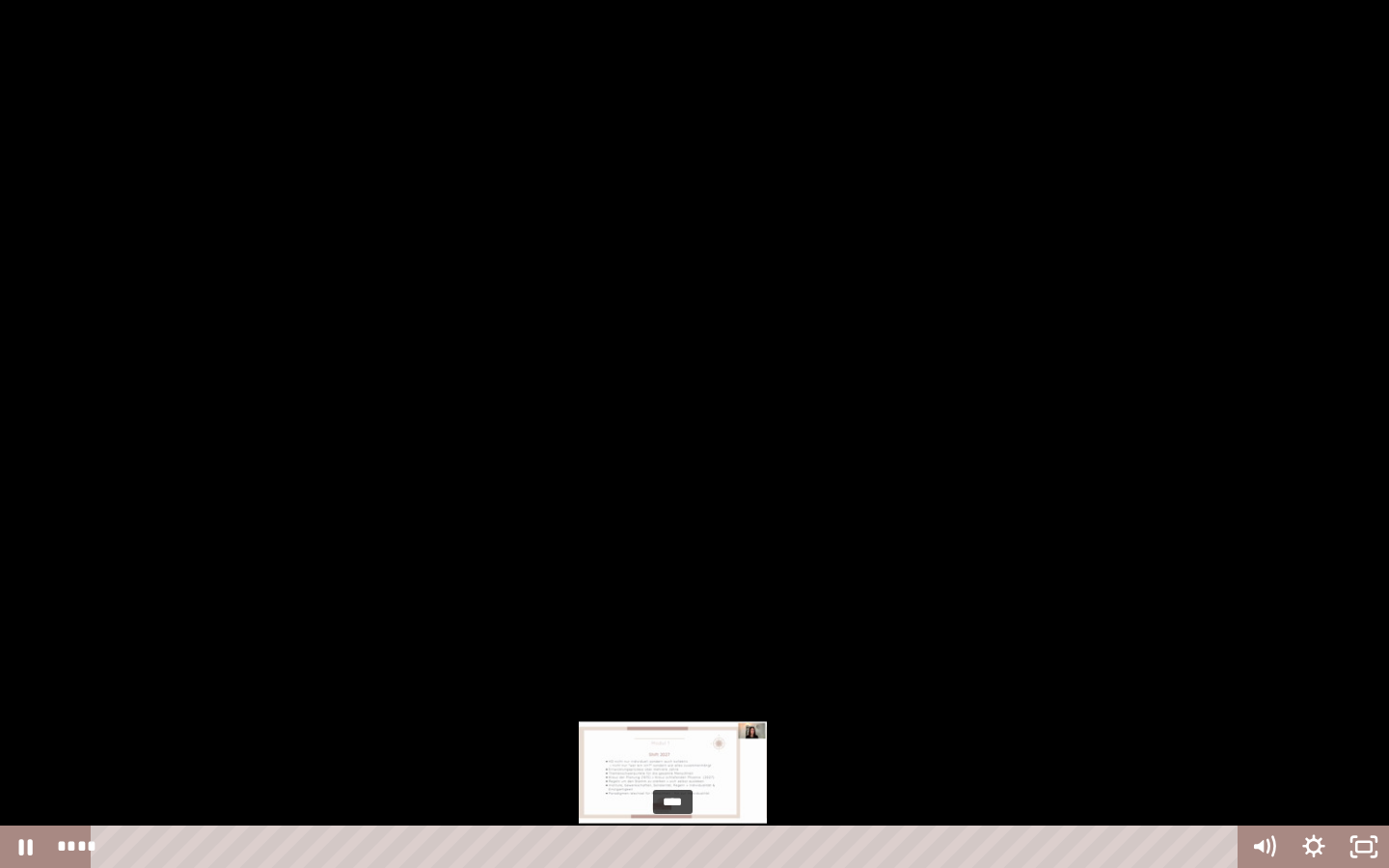 click on "****" at bounding box center [667, 847] 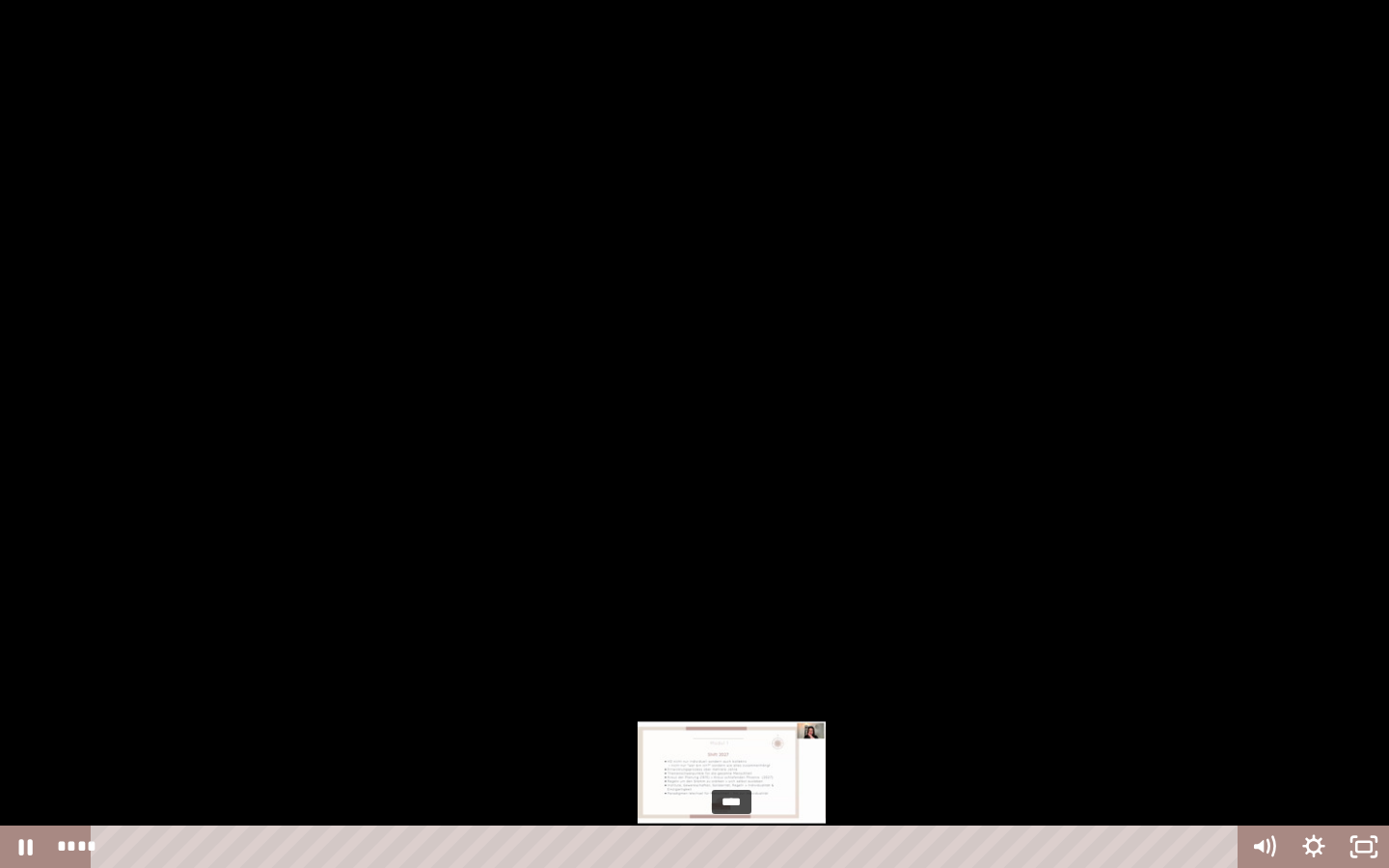 click on "****" at bounding box center (667, 847) 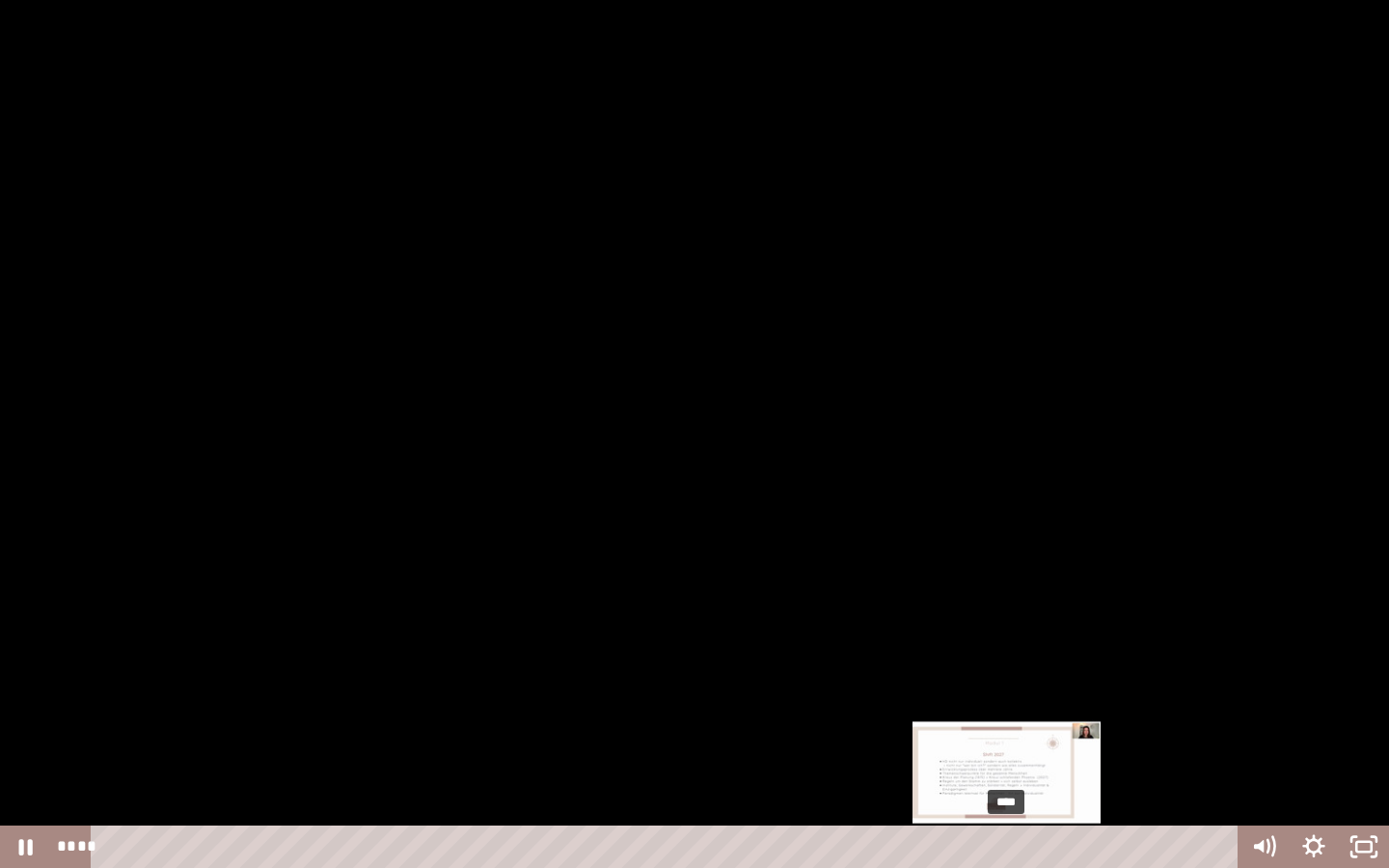 click on "****" at bounding box center (667, 847) 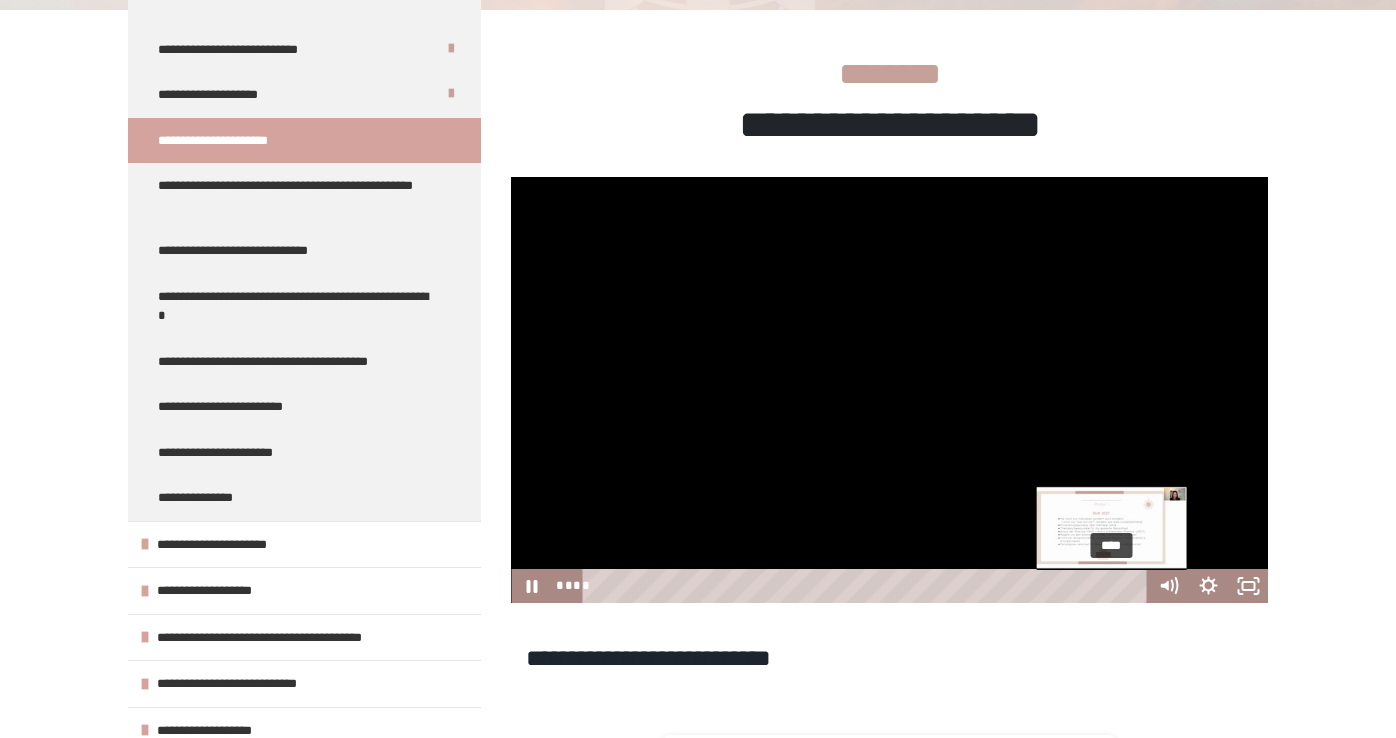 click on "****" at bounding box center [868, 586] 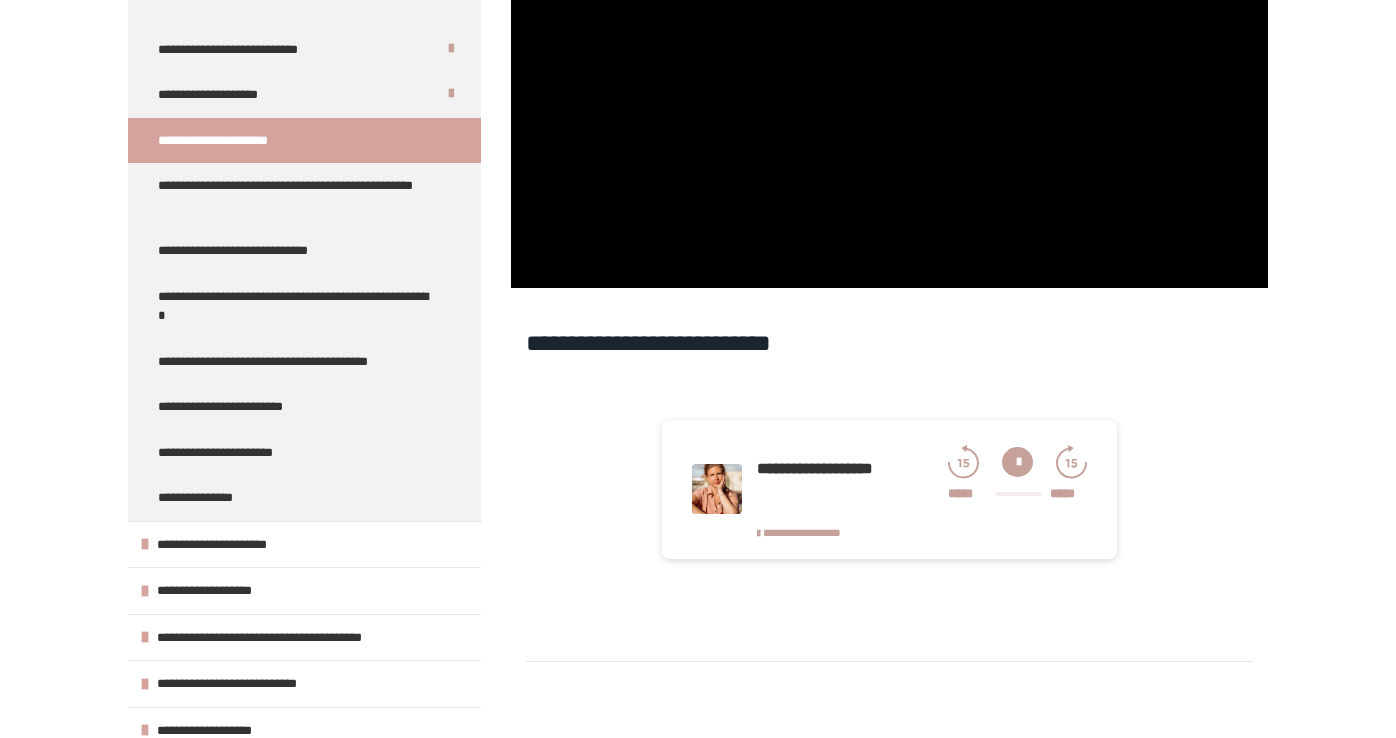 scroll, scrollTop: 677, scrollLeft: 0, axis: vertical 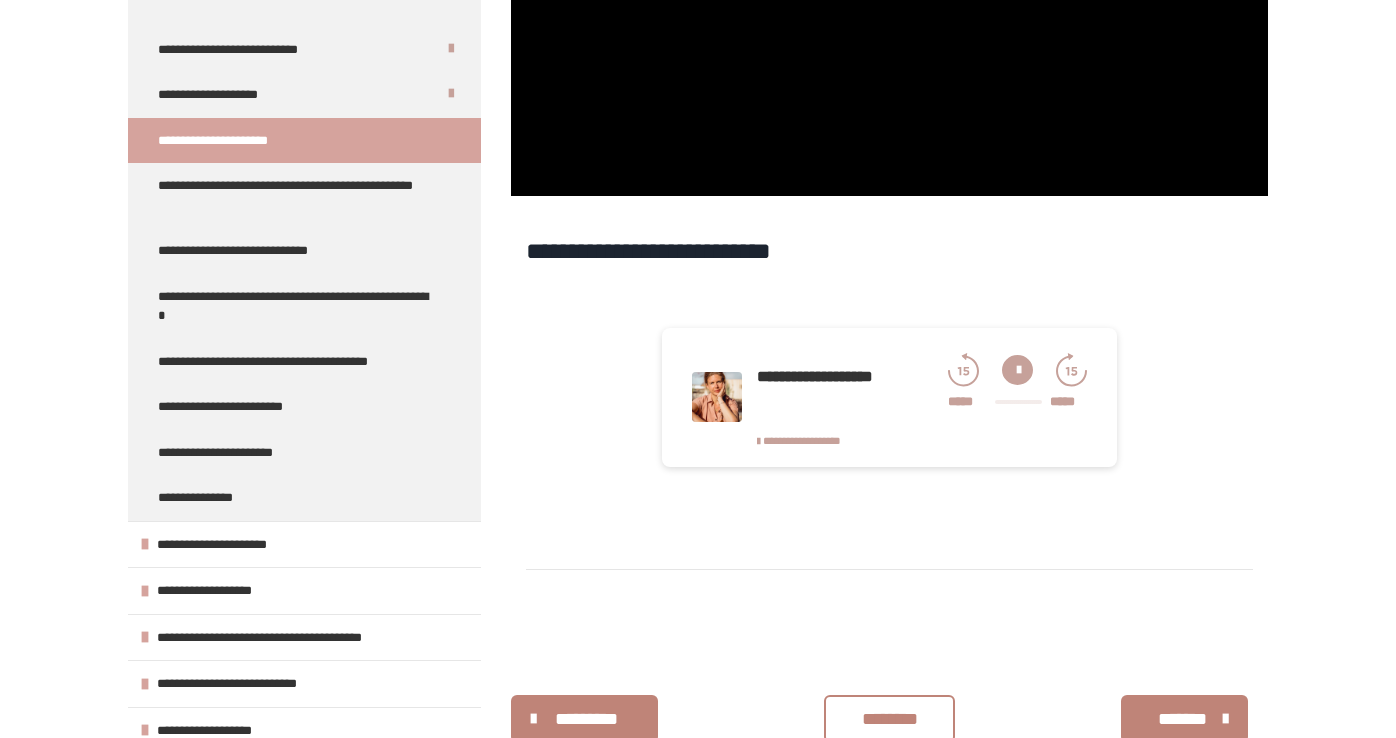 click on "********" at bounding box center [889, 719] 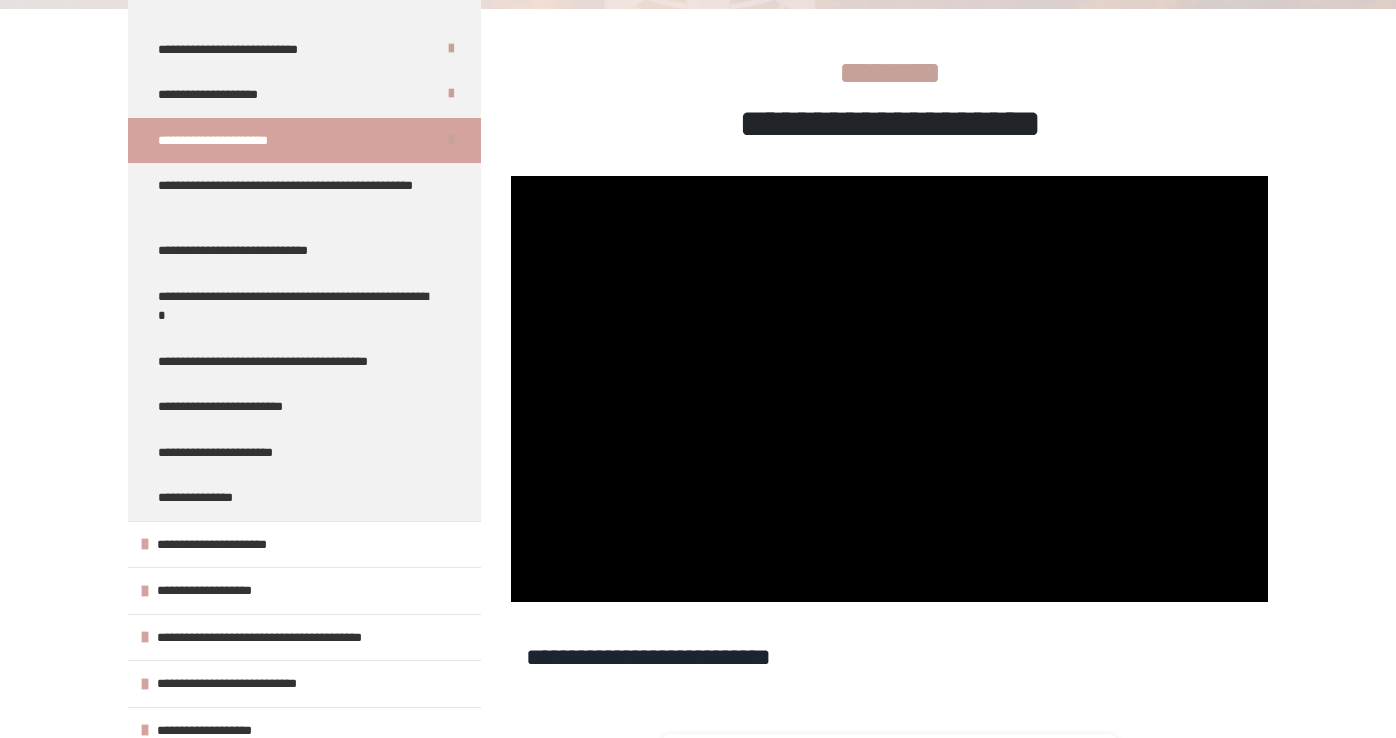 scroll, scrollTop: 194, scrollLeft: 0, axis: vertical 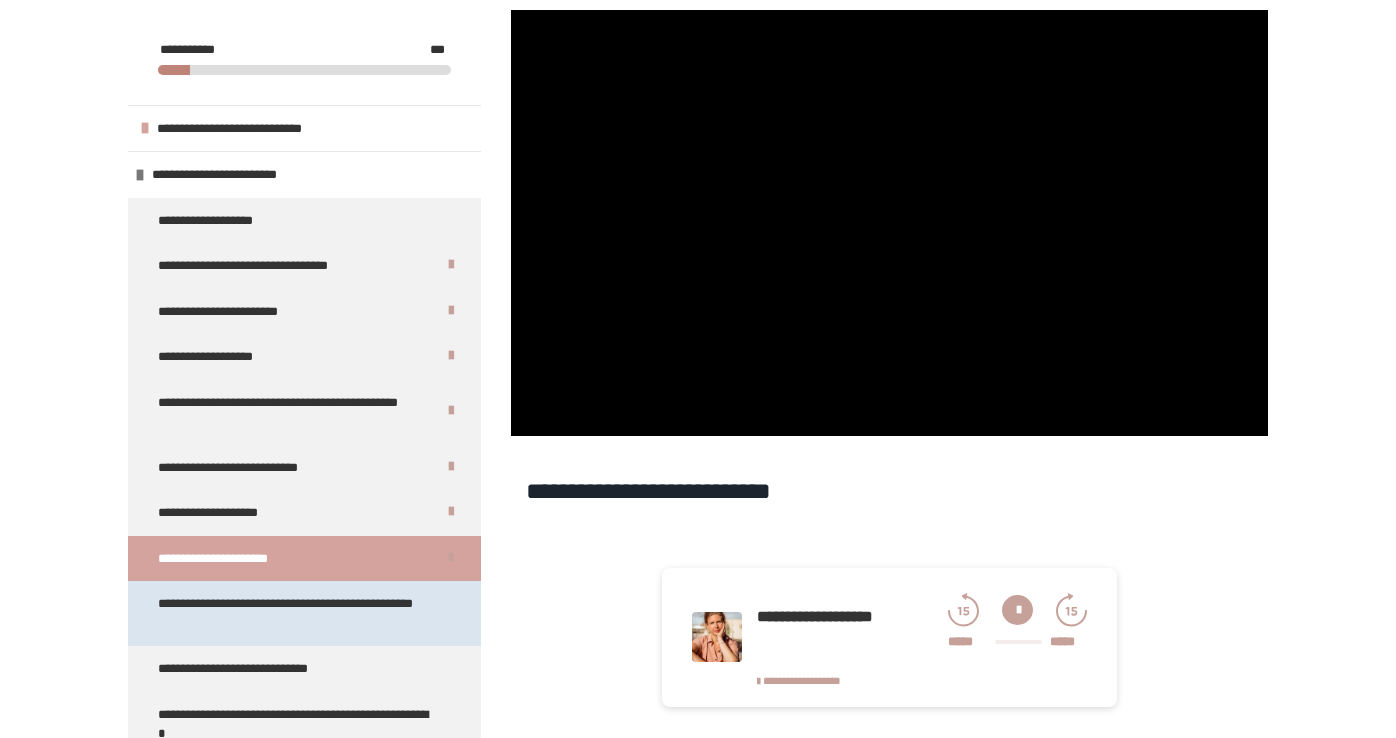 click on "**********" at bounding box center [296, 613] 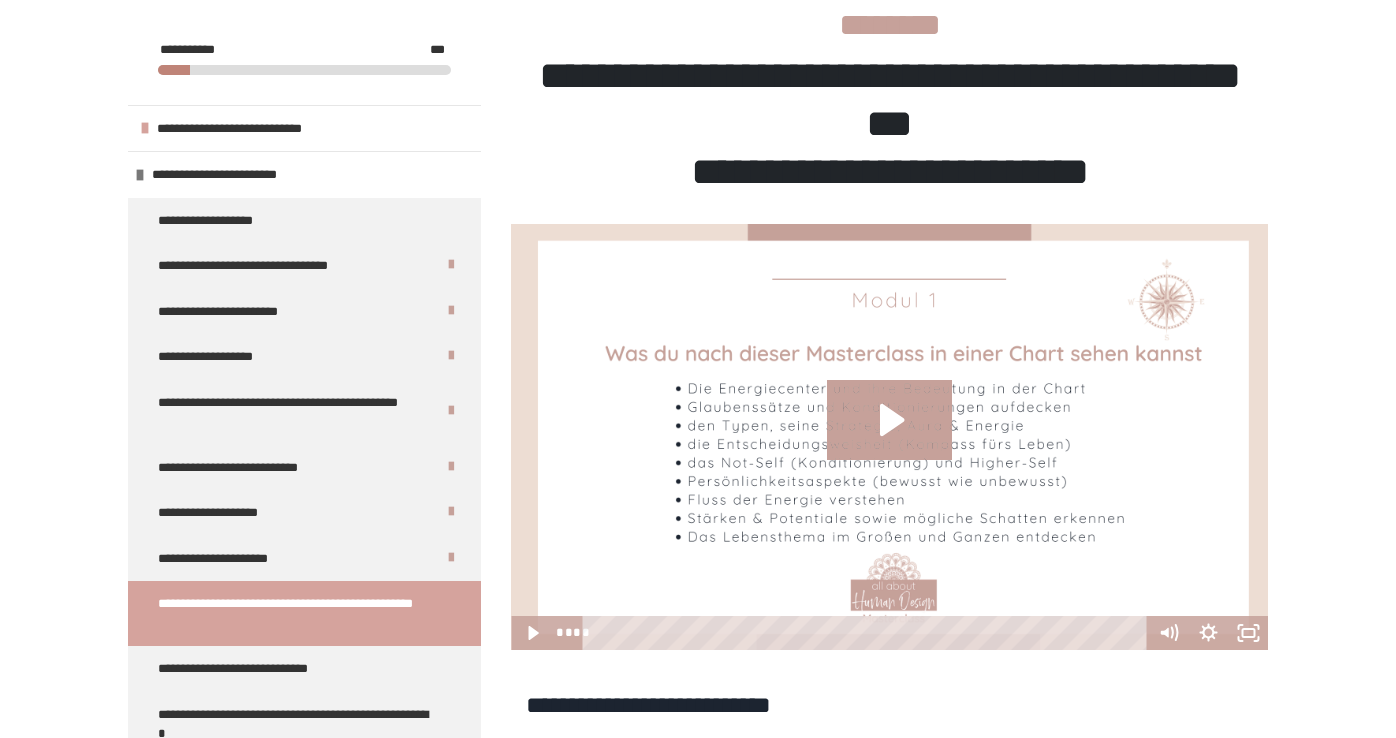 scroll, scrollTop: 340, scrollLeft: 0, axis: vertical 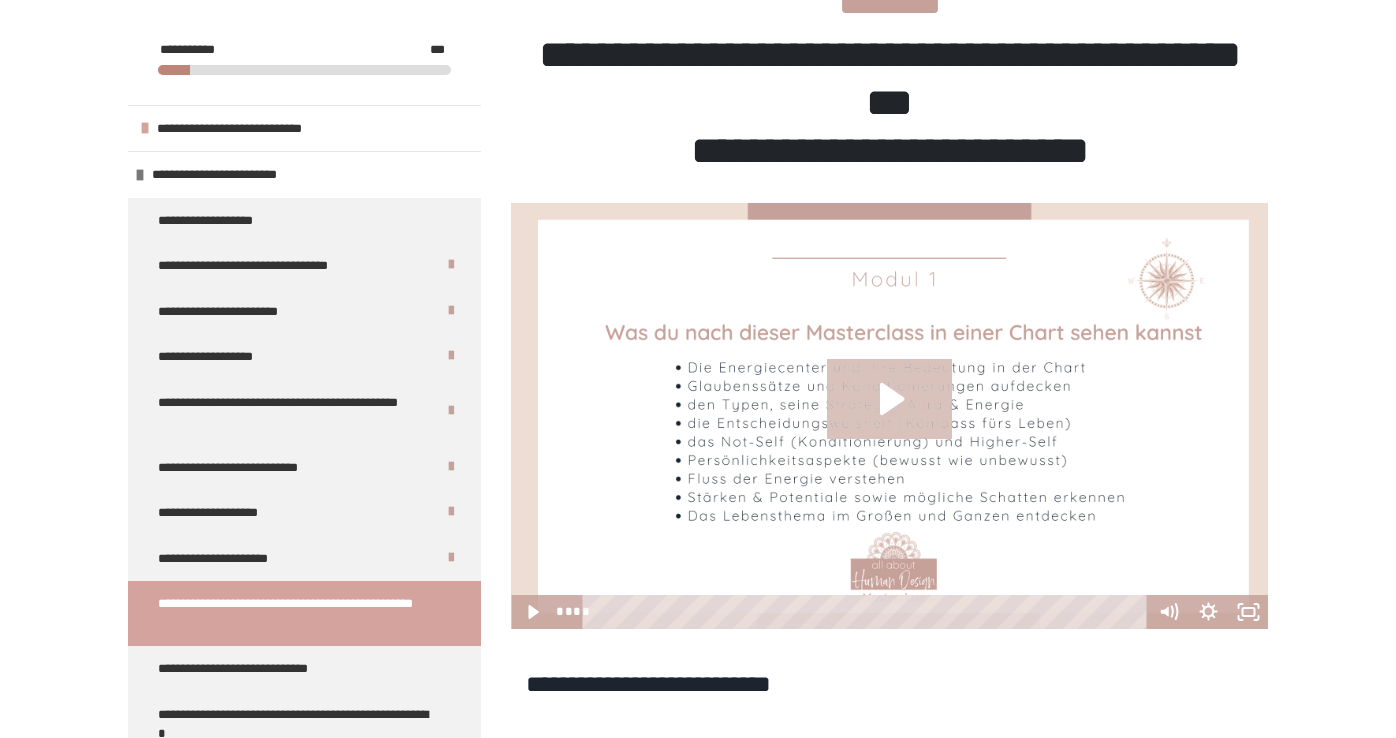click 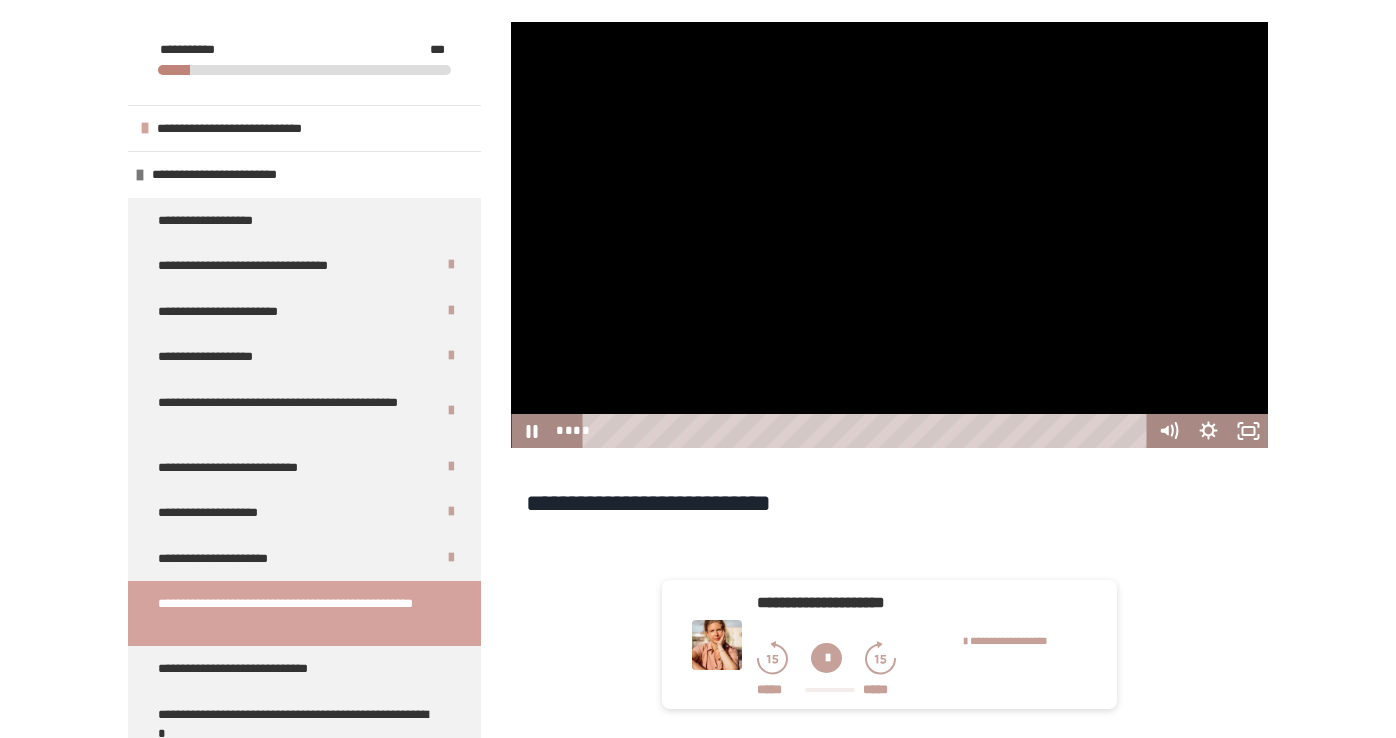 scroll, scrollTop: 504, scrollLeft: 0, axis: vertical 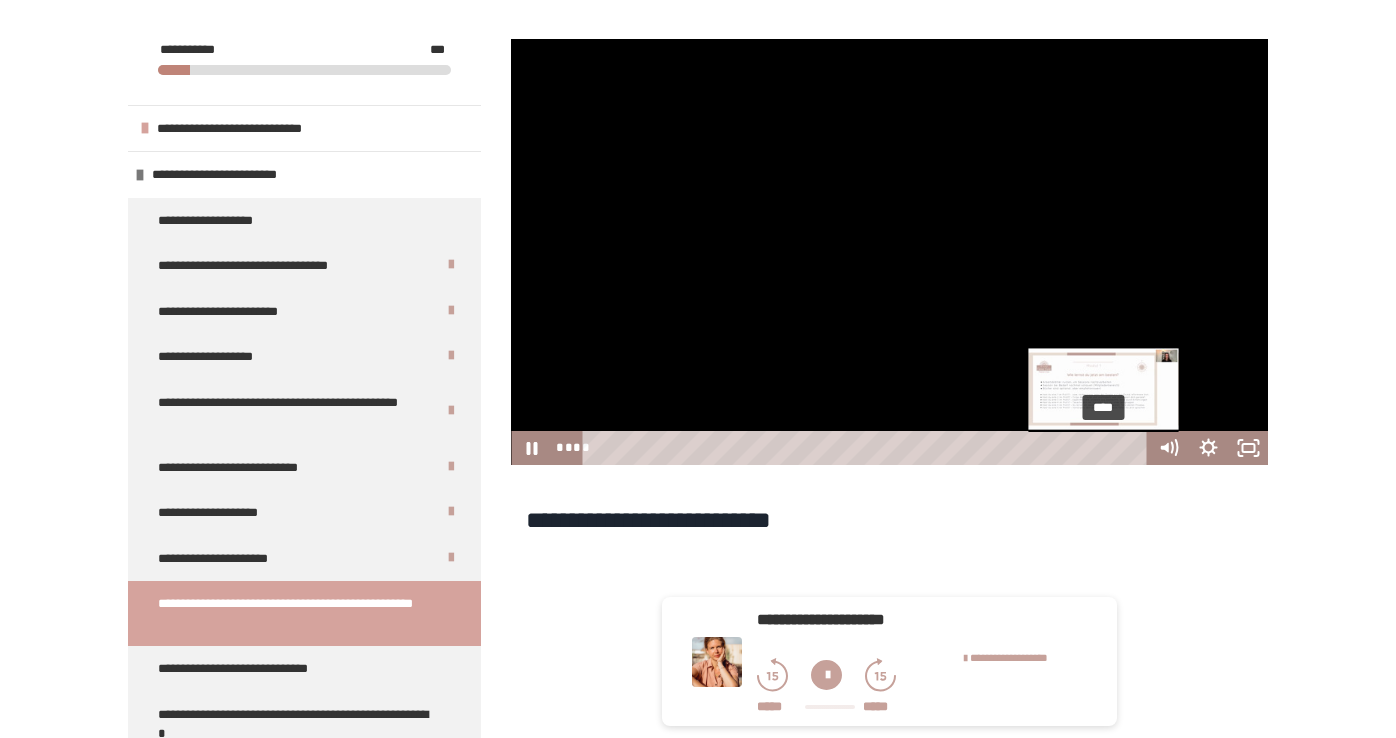click on "****" at bounding box center (868, 448) 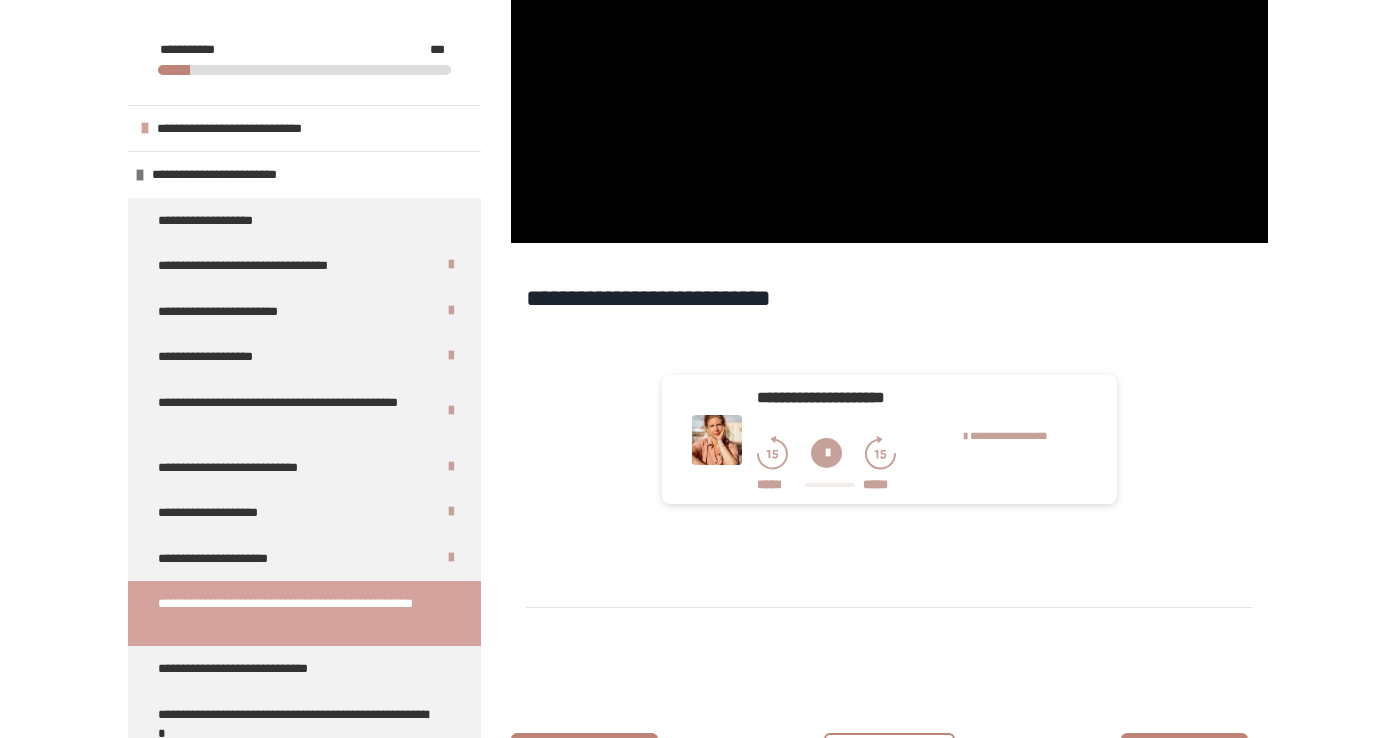 scroll, scrollTop: 828, scrollLeft: 0, axis: vertical 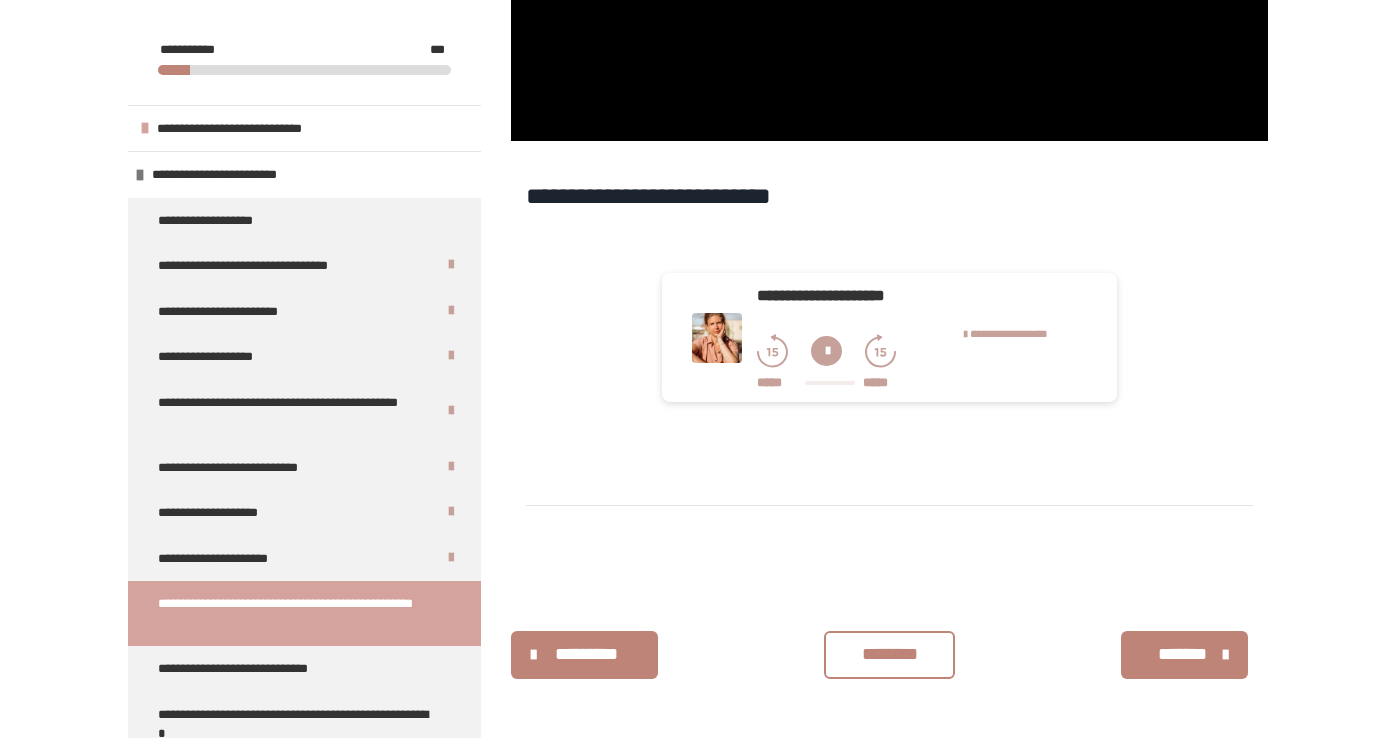 click on "********" at bounding box center [889, 654] 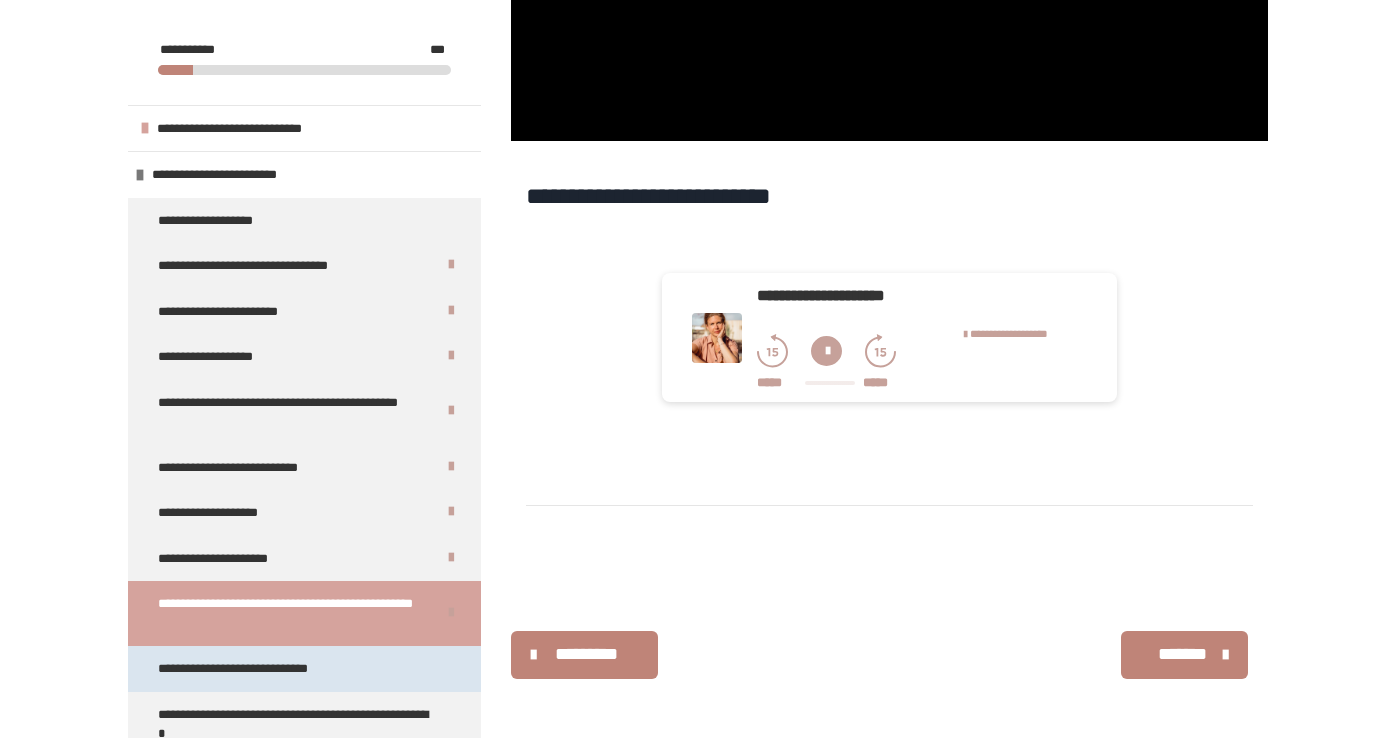 click on "**********" at bounding box center (304, 669) 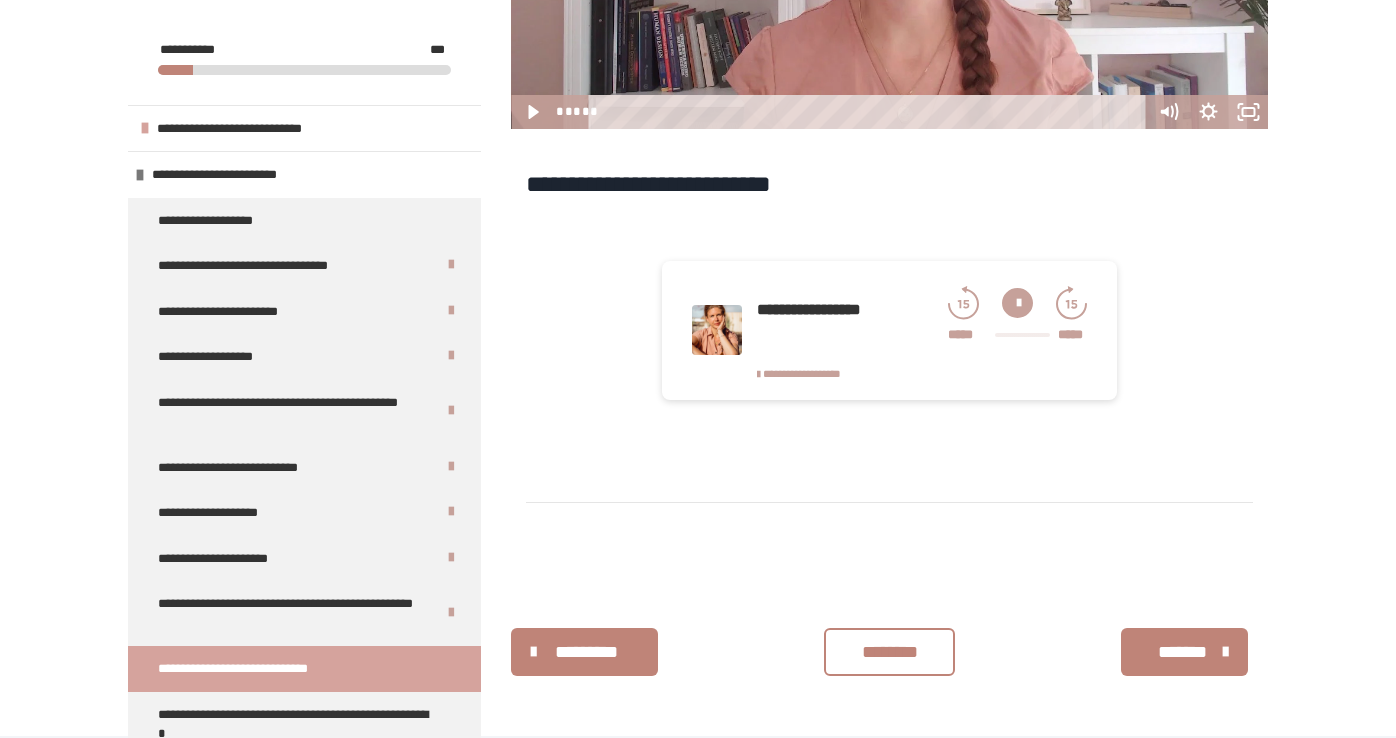 scroll, scrollTop: 747, scrollLeft: 0, axis: vertical 